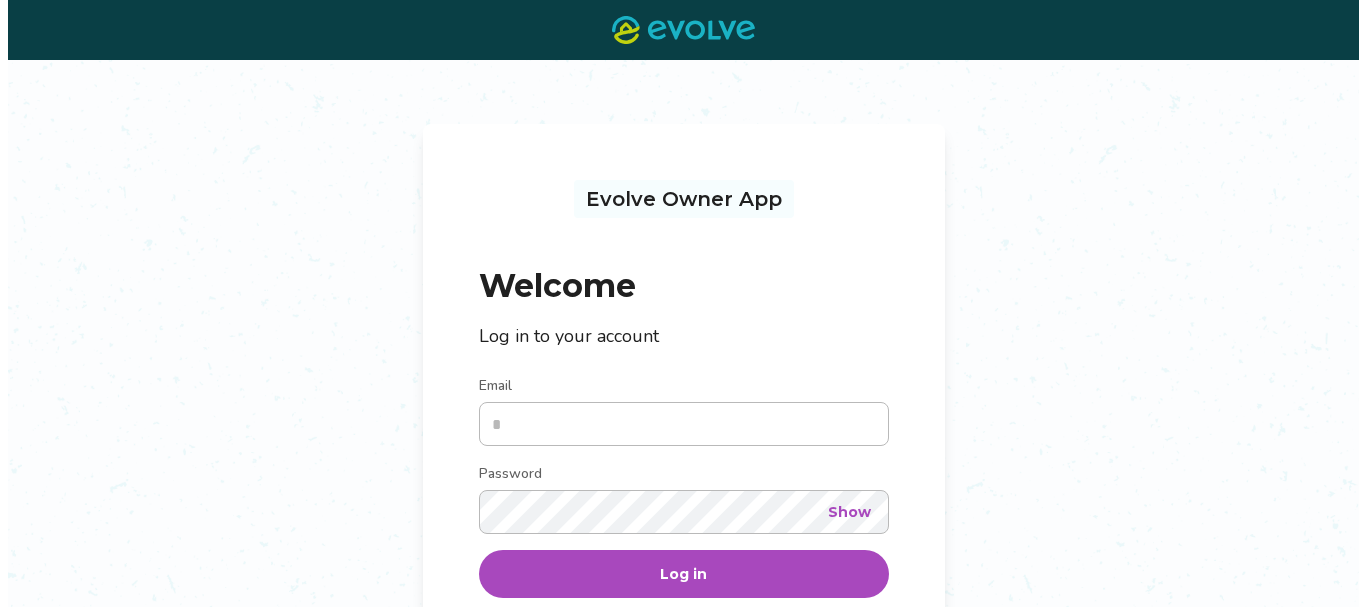 scroll, scrollTop: 0, scrollLeft: 0, axis: both 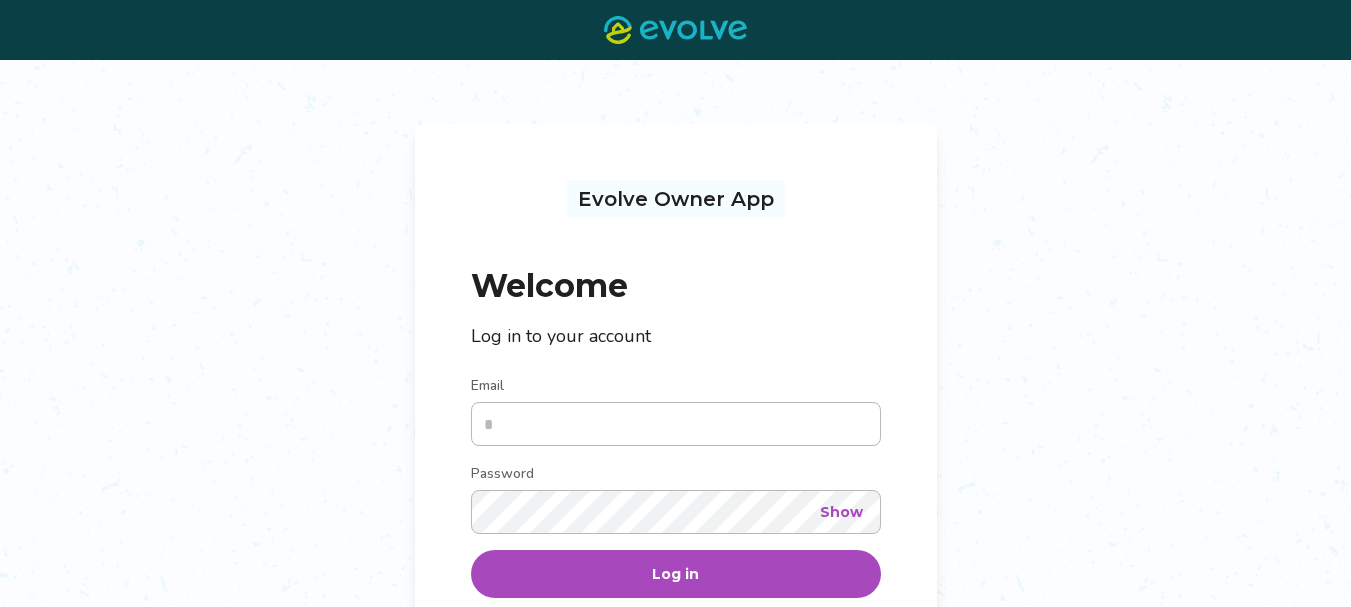type on "**********" 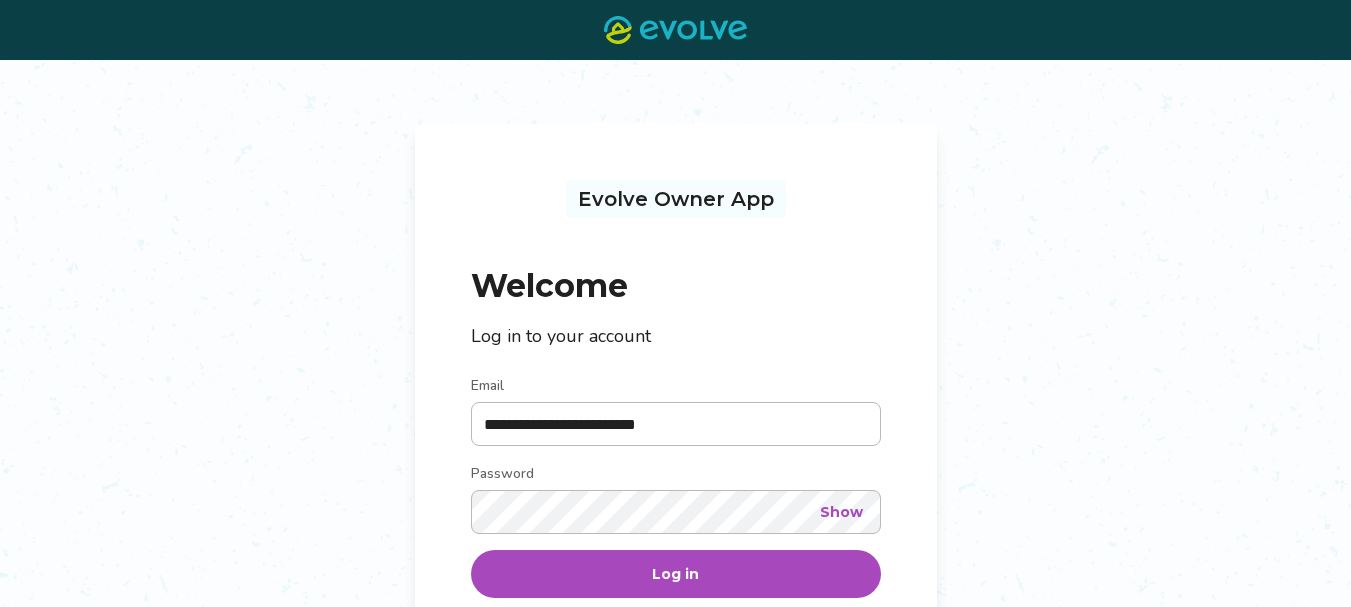 click on "Log in" at bounding box center (675, 574) 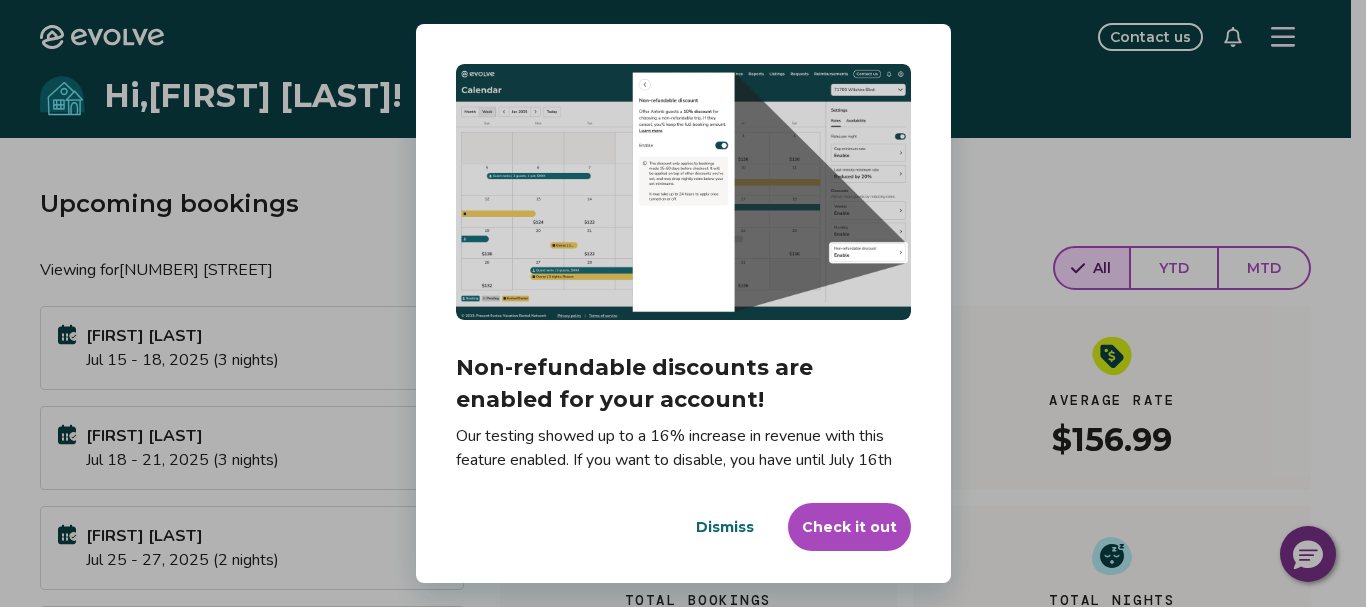 click on "Dismiss" at bounding box center (725, 527) 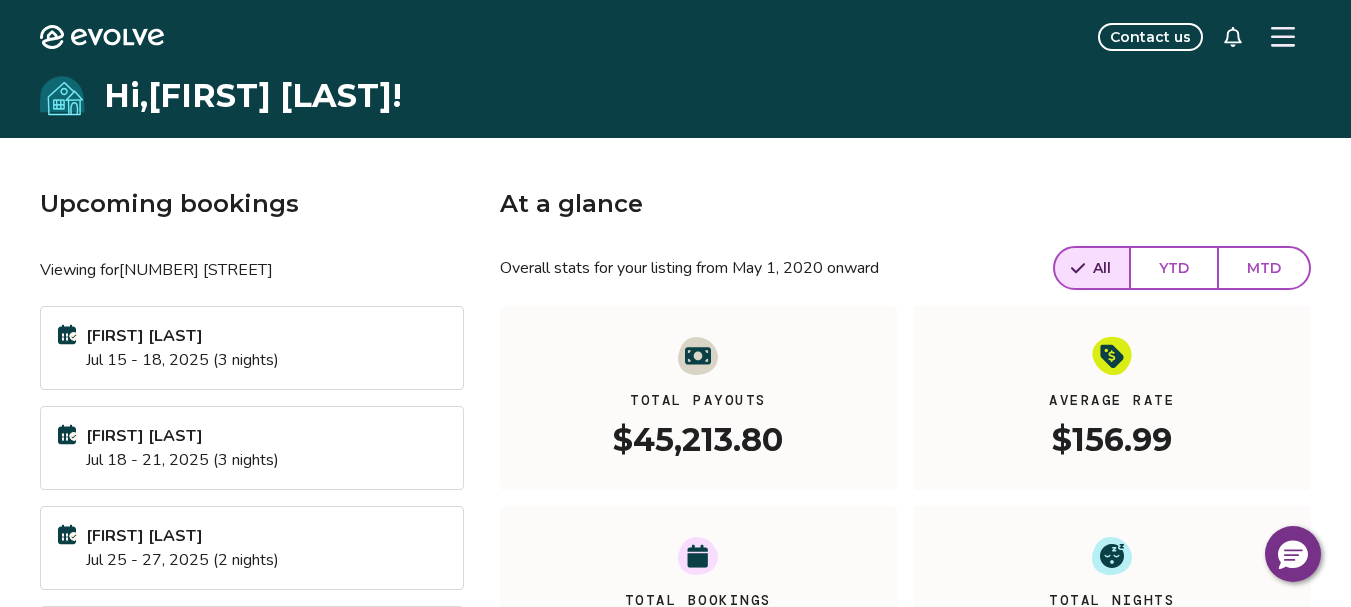 click 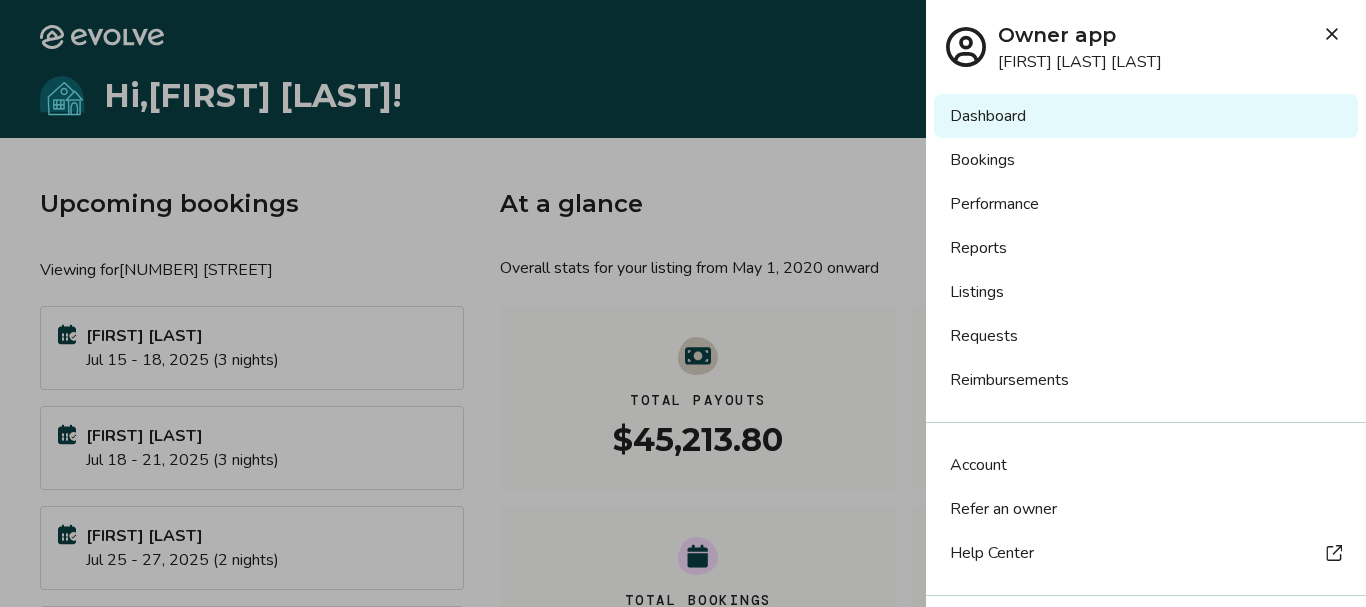 click on "Reports" at bounding box center [1146, 248] 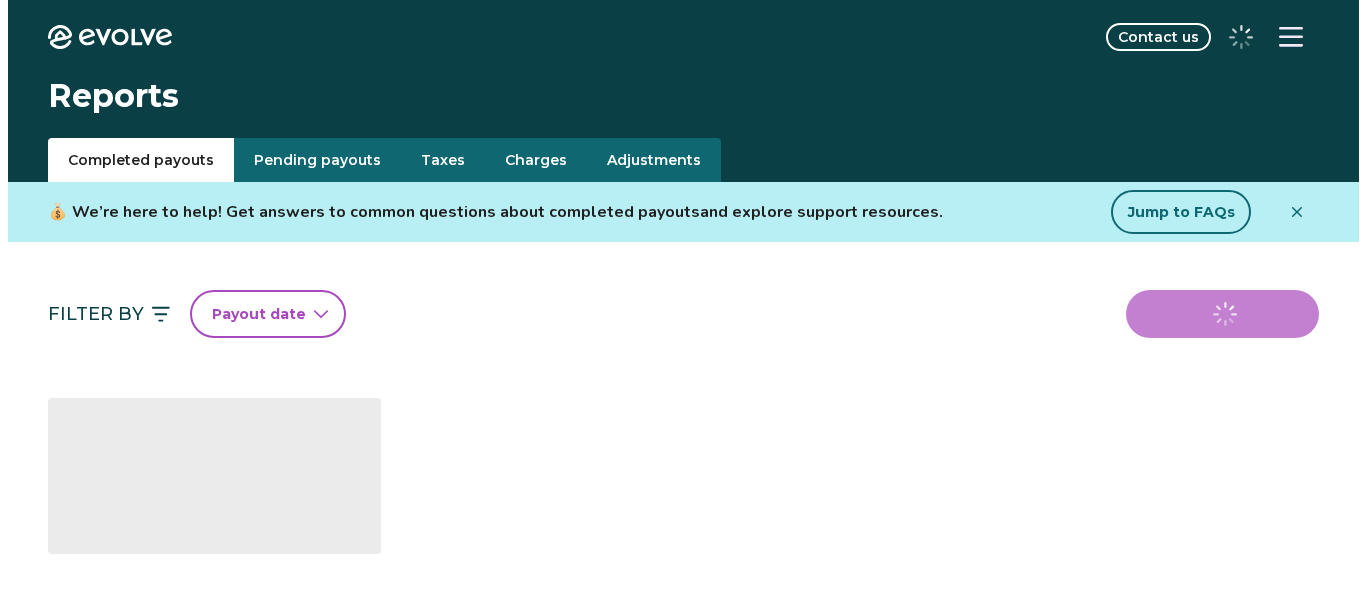 scroll, scrollTop: 0, scrollLeft: 0, axis: both 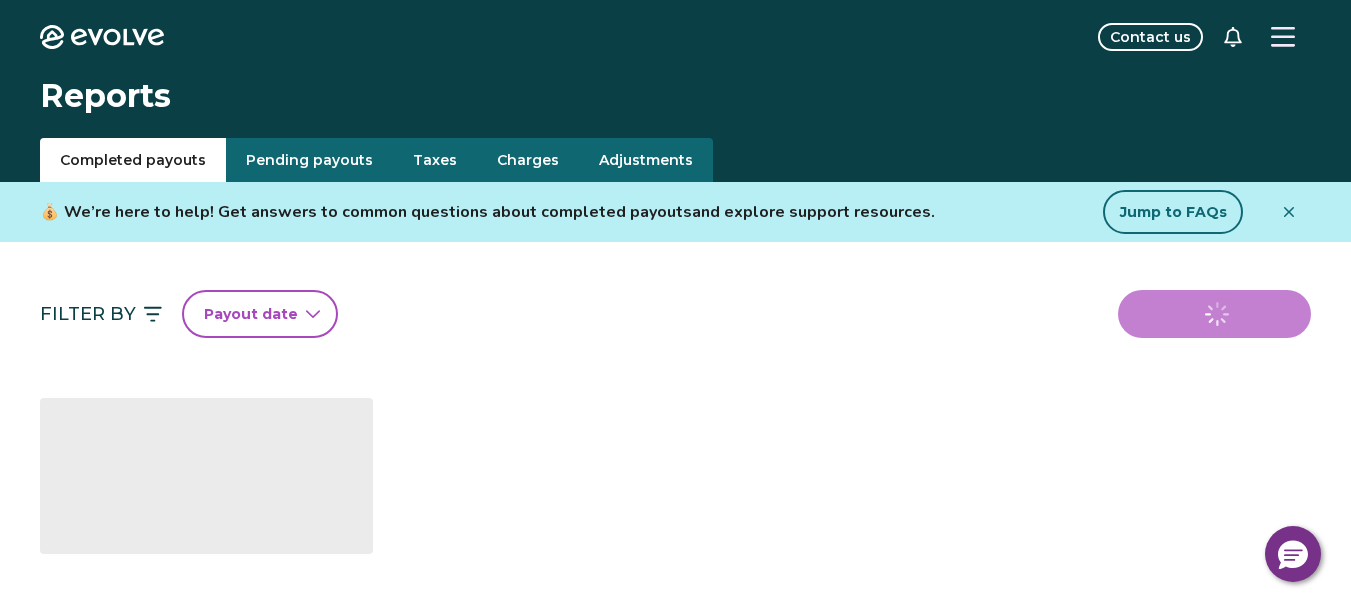 click 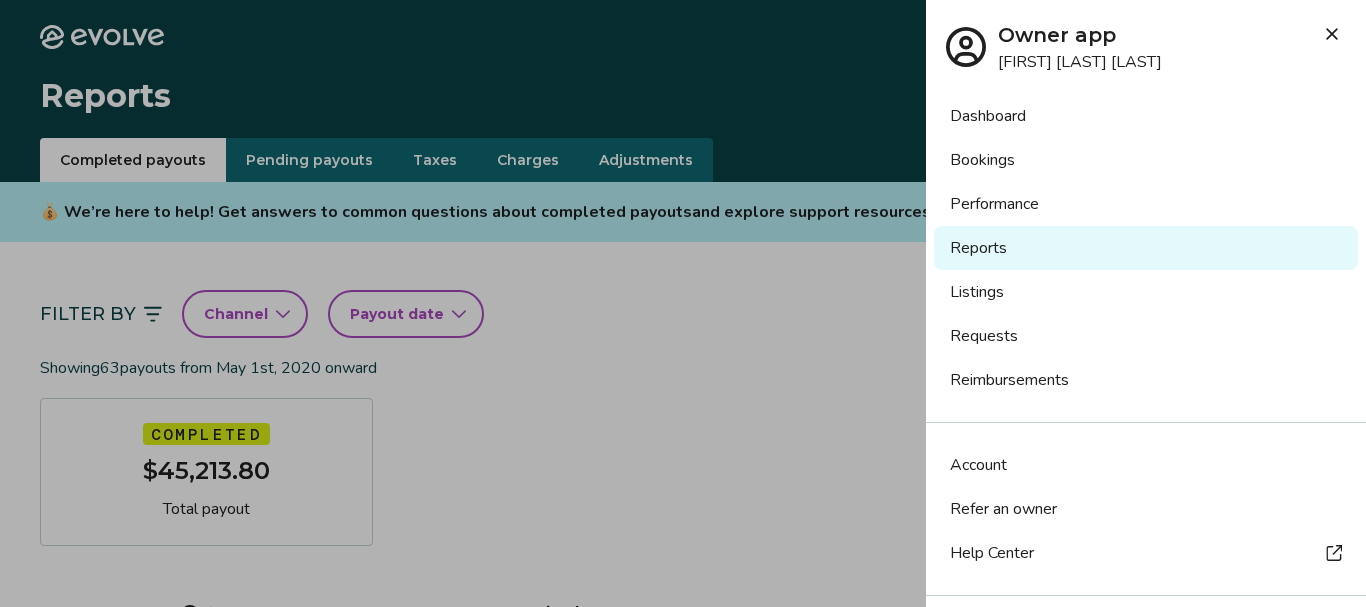 click on "Bookings" at bounding box center (1146, 160) 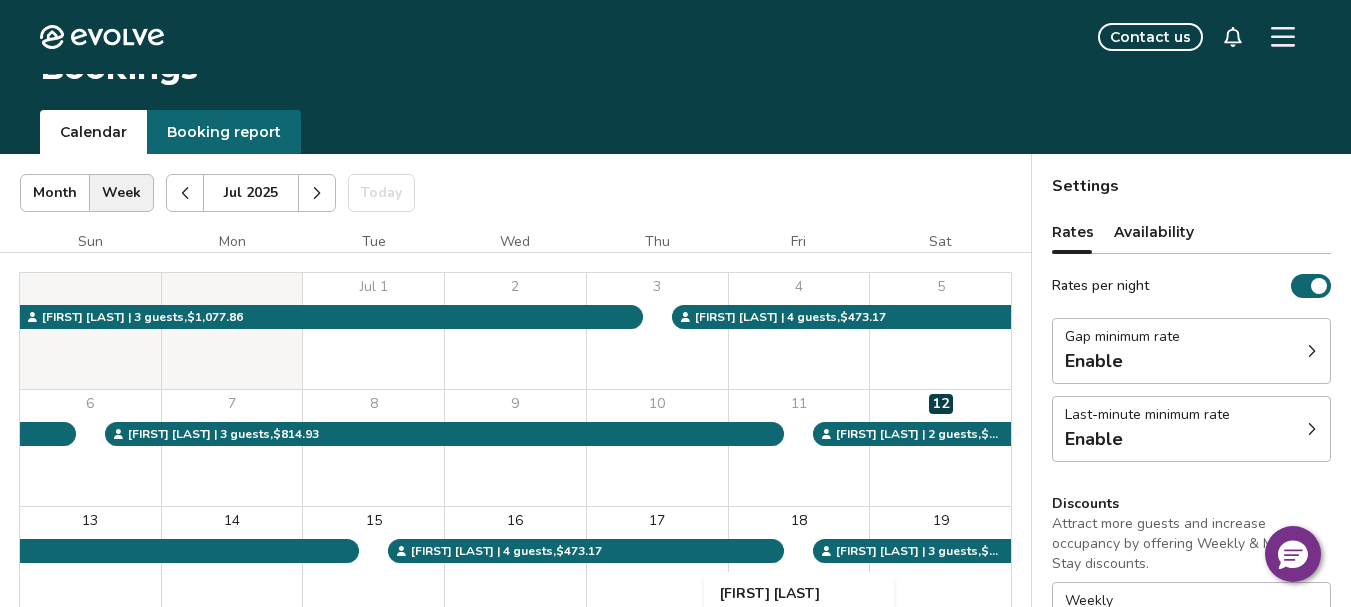 scroll, scrollTop: 0, scrollLeft: 0, axis: both 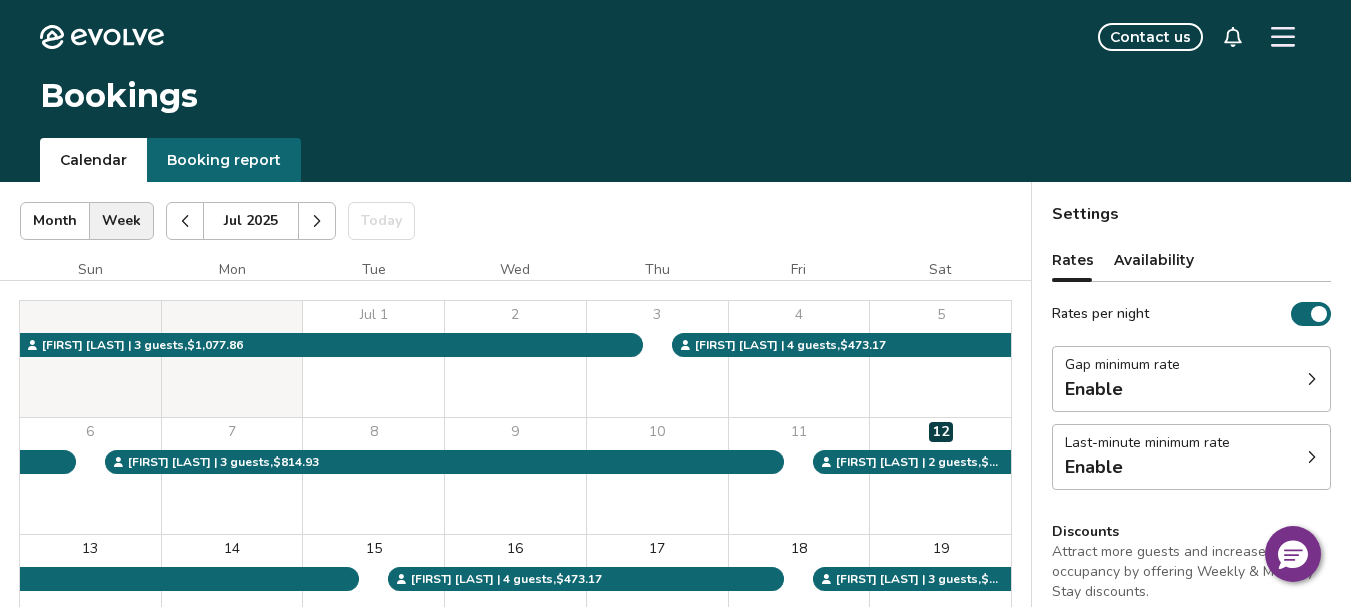 click on "Booking report" at bounding box center (224, 160) 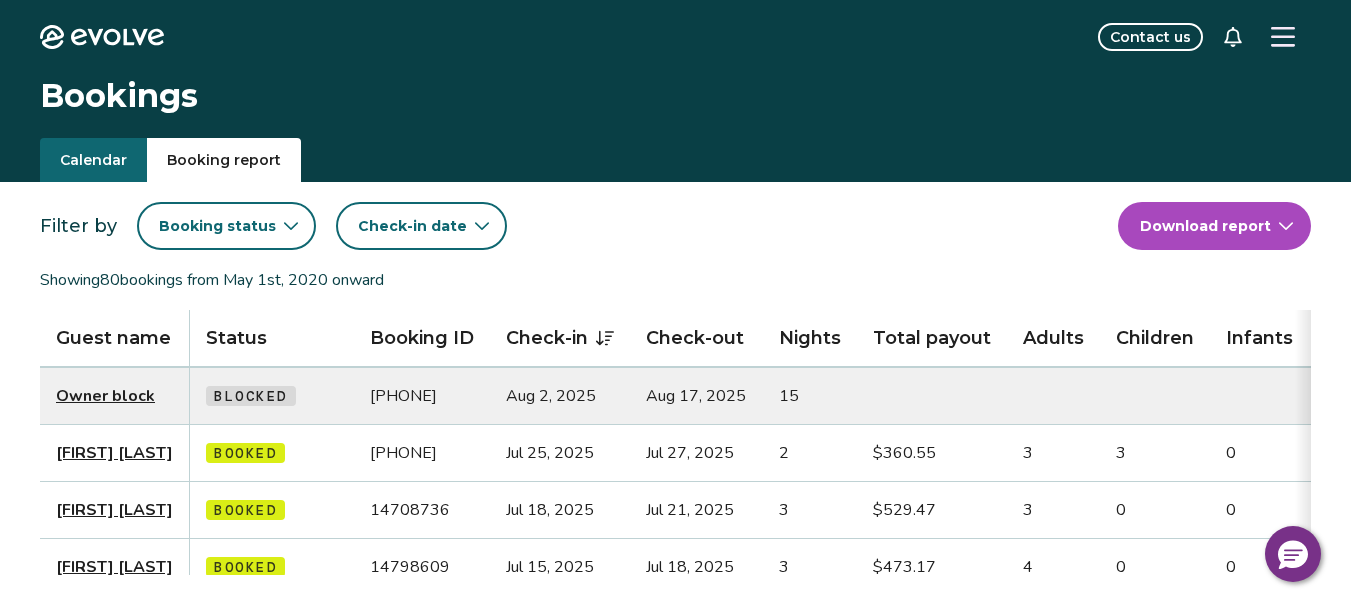 click 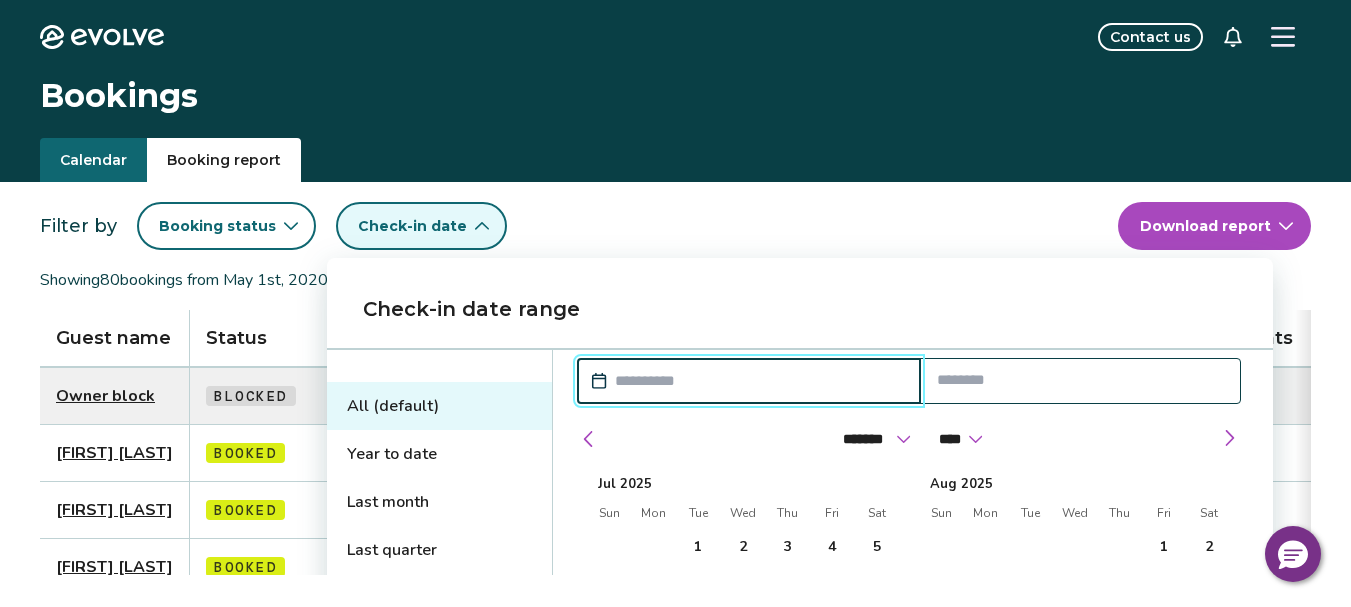 click at bounding box center (759, 381) 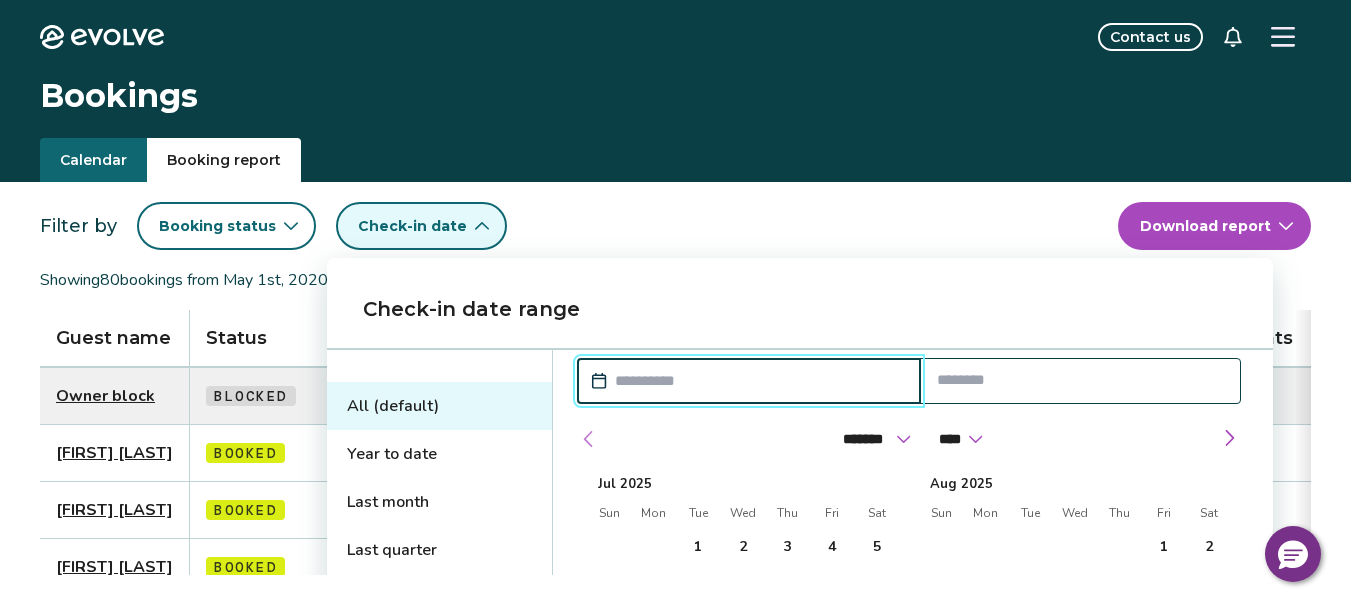 click at bounding box center (589, 439) 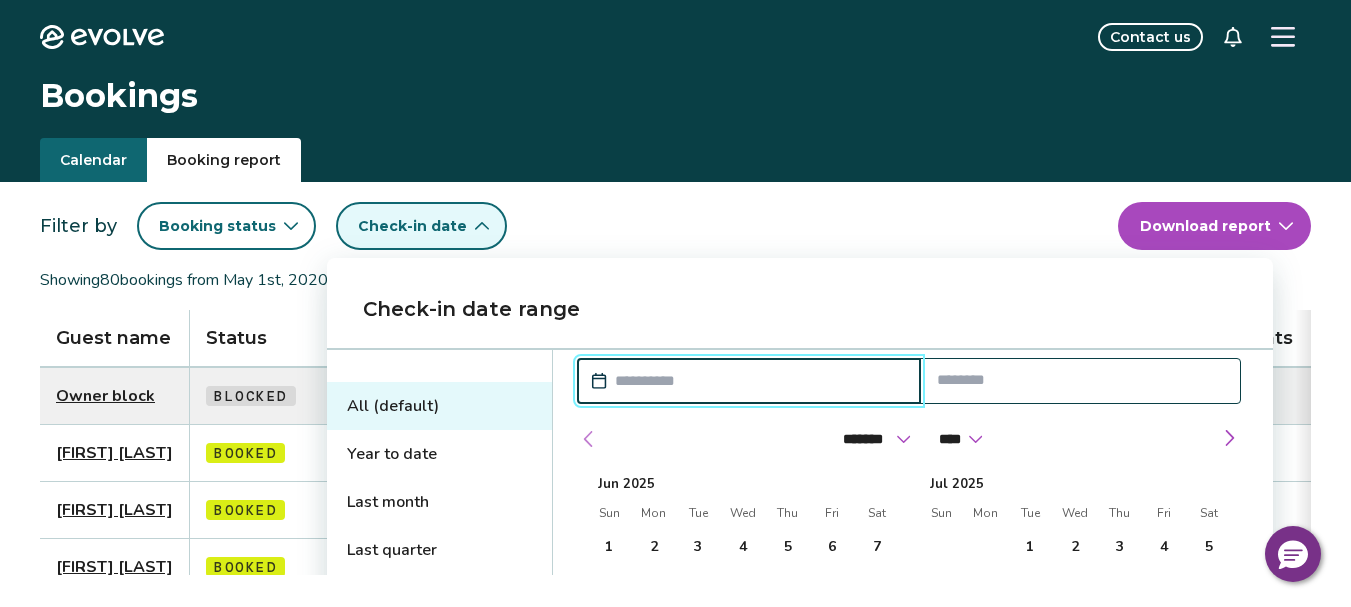 click at bounding box center (589, 439) 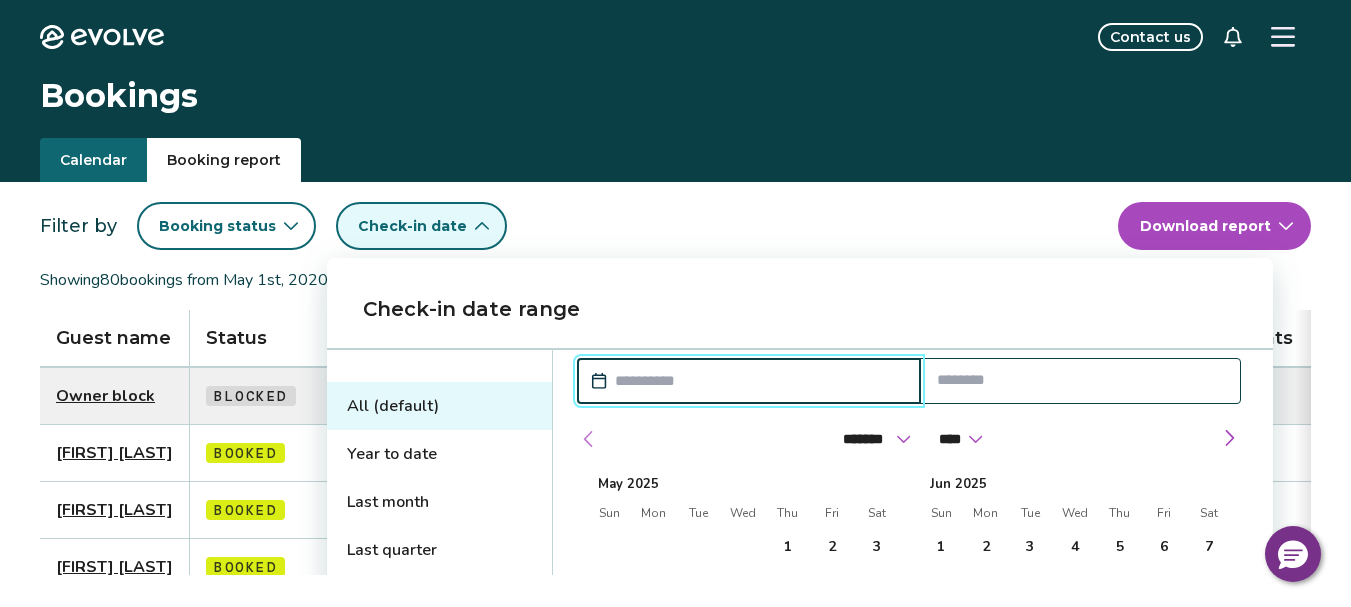 click at bounding box center (589, 439) 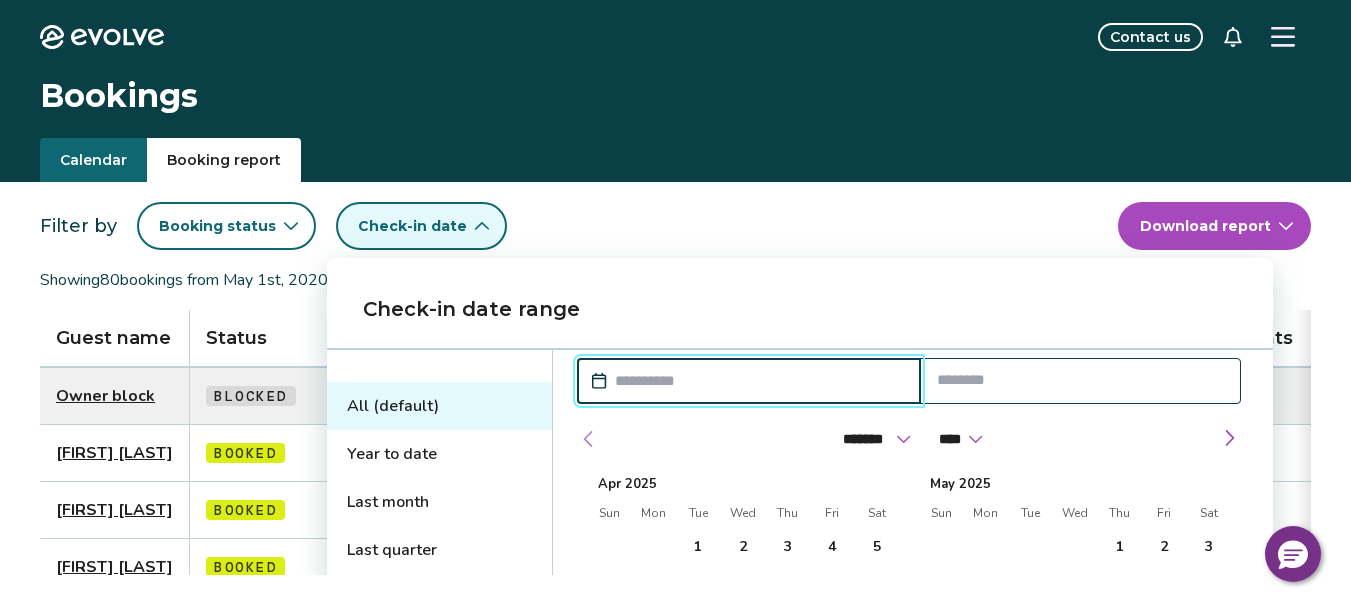 click at bounding box center (589, 439) 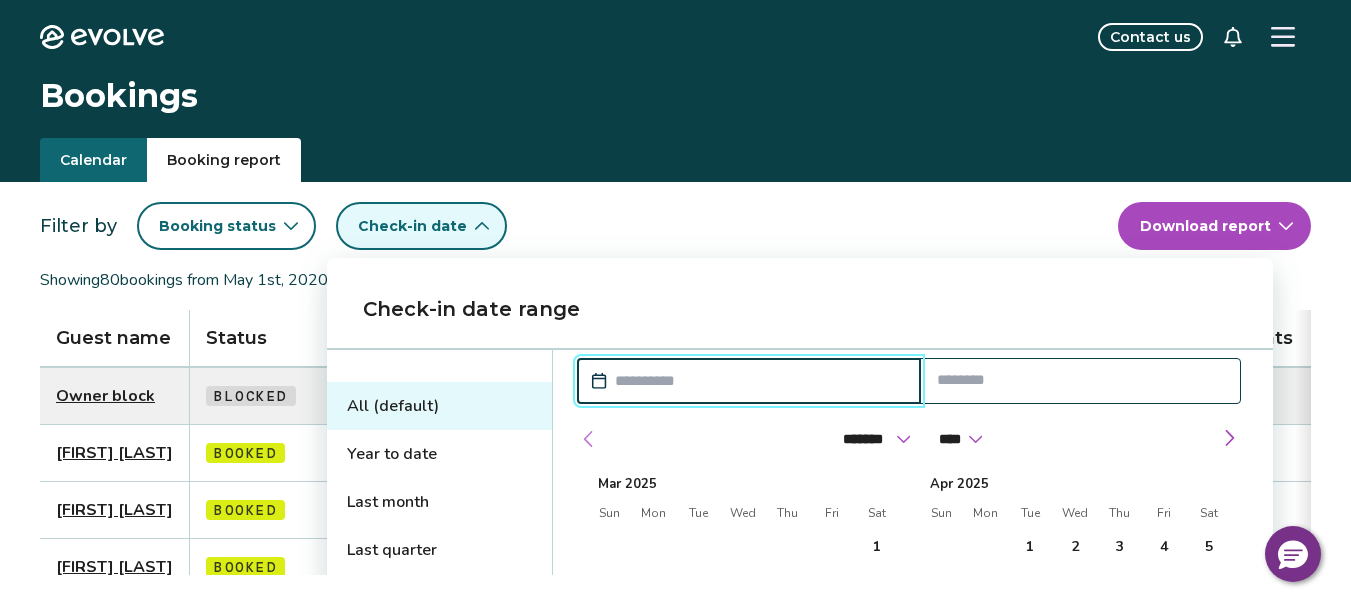 click at bounding box center [589, 439] 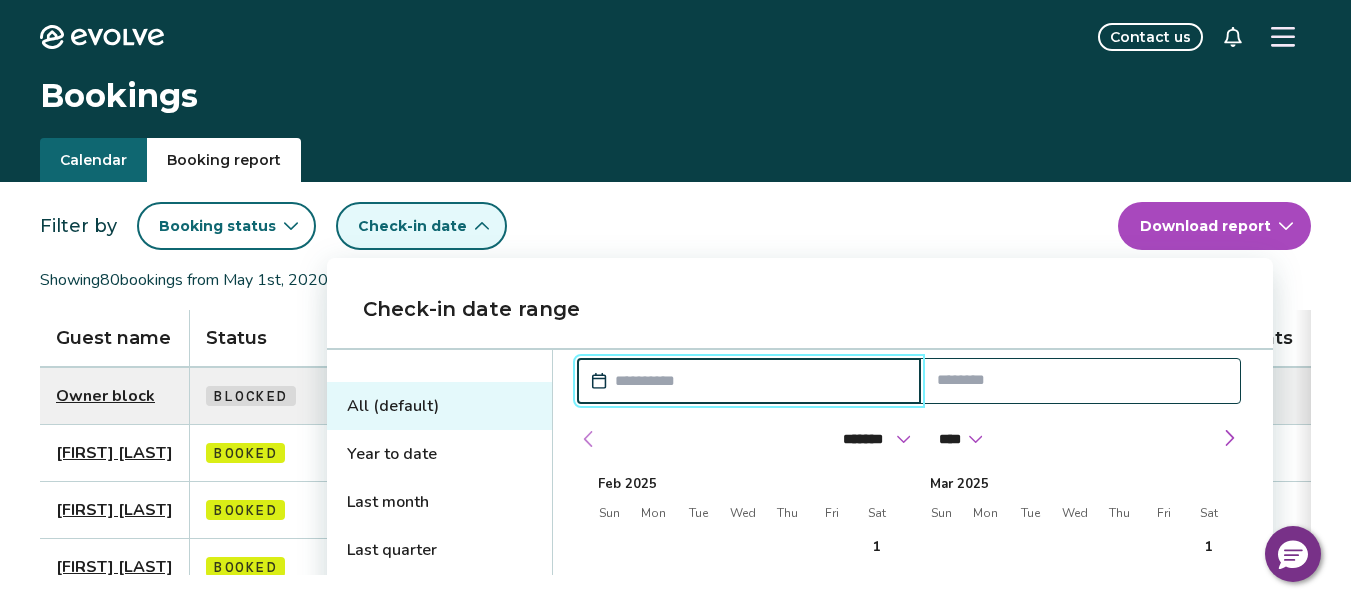 click at bounding box center [589, 439] 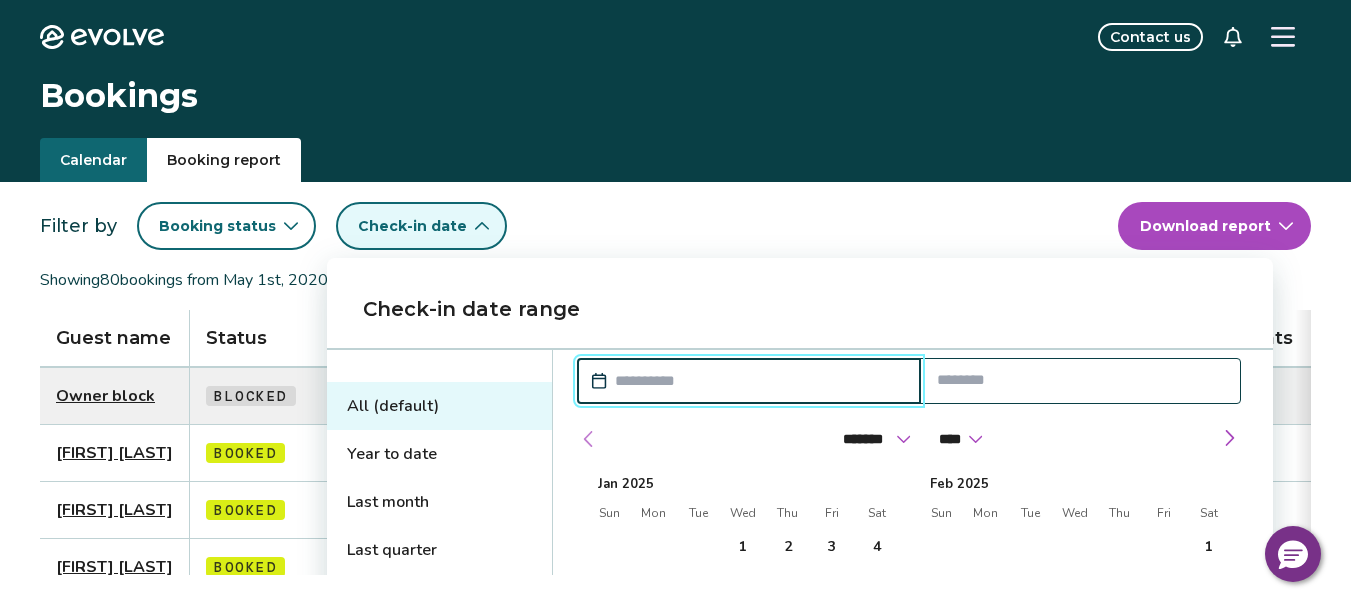select on "*" 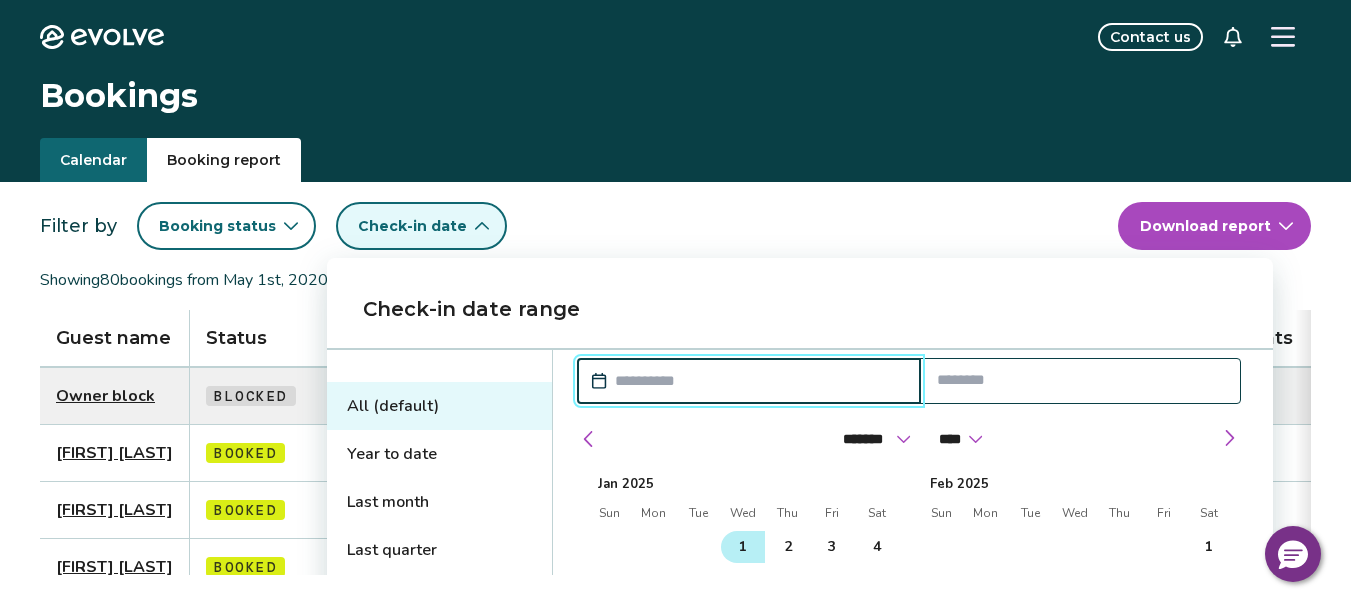 click on "1" at bounding box center (743, 547) 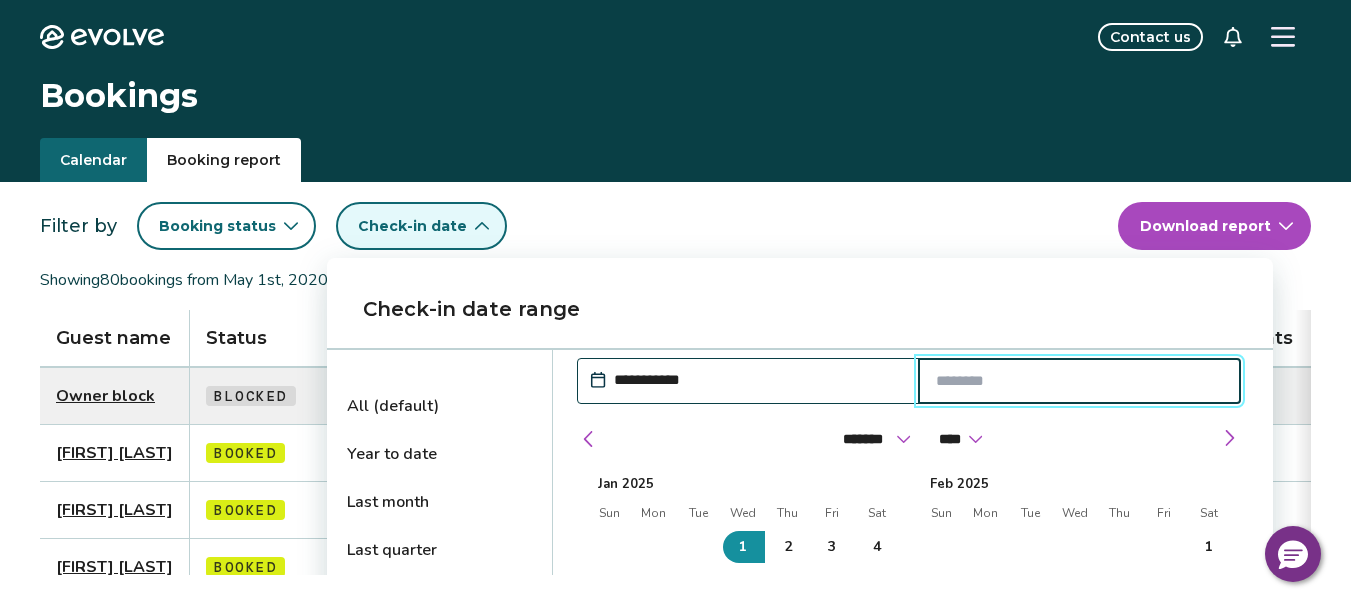 drag, startPoint x: 1179, startPoint y: 384, endPoint x: 1189, endPoint y: 393, distance: 13.453624 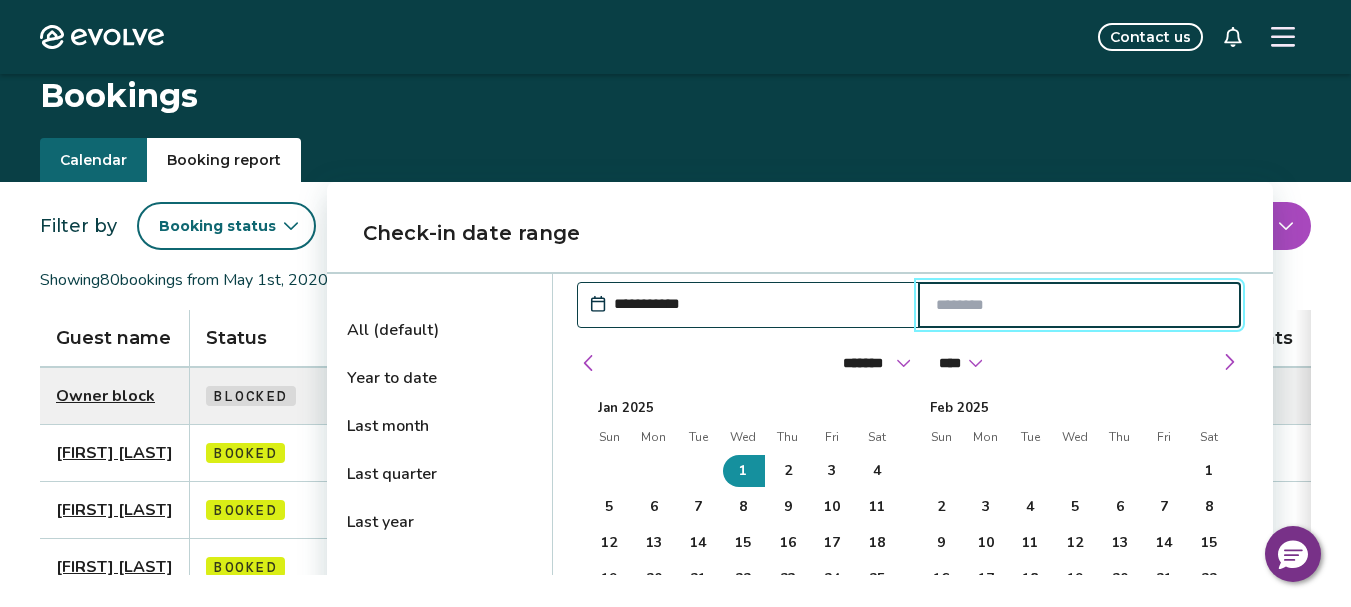 scroll, scrollTop: 200, scrollLeft: 0, axis: vertical 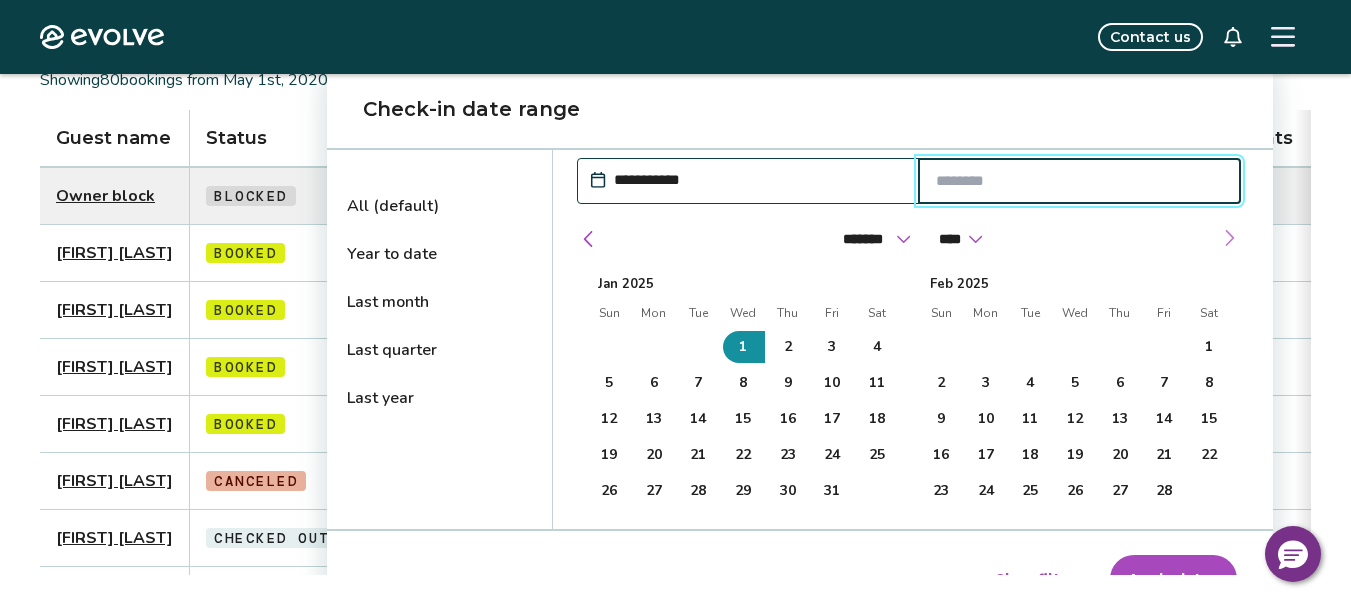 click at bounding box center (1229, 238) 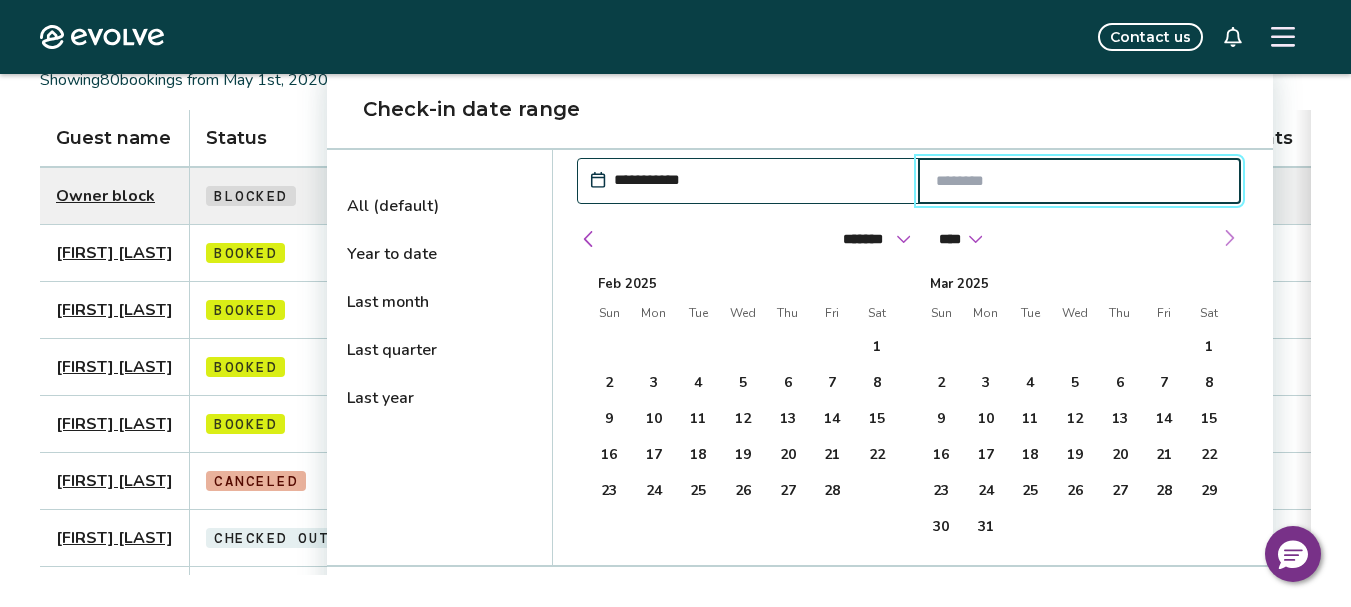 click at bounding box center [1229, 238] 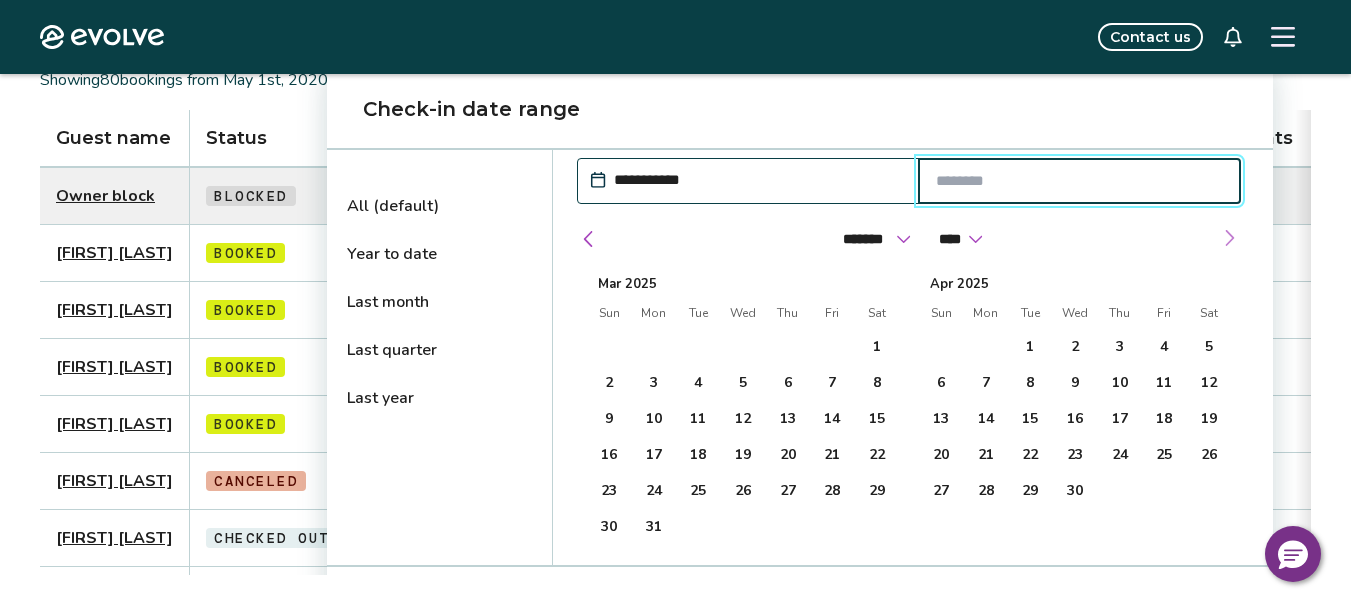 click at bounding box center [1229, 238] 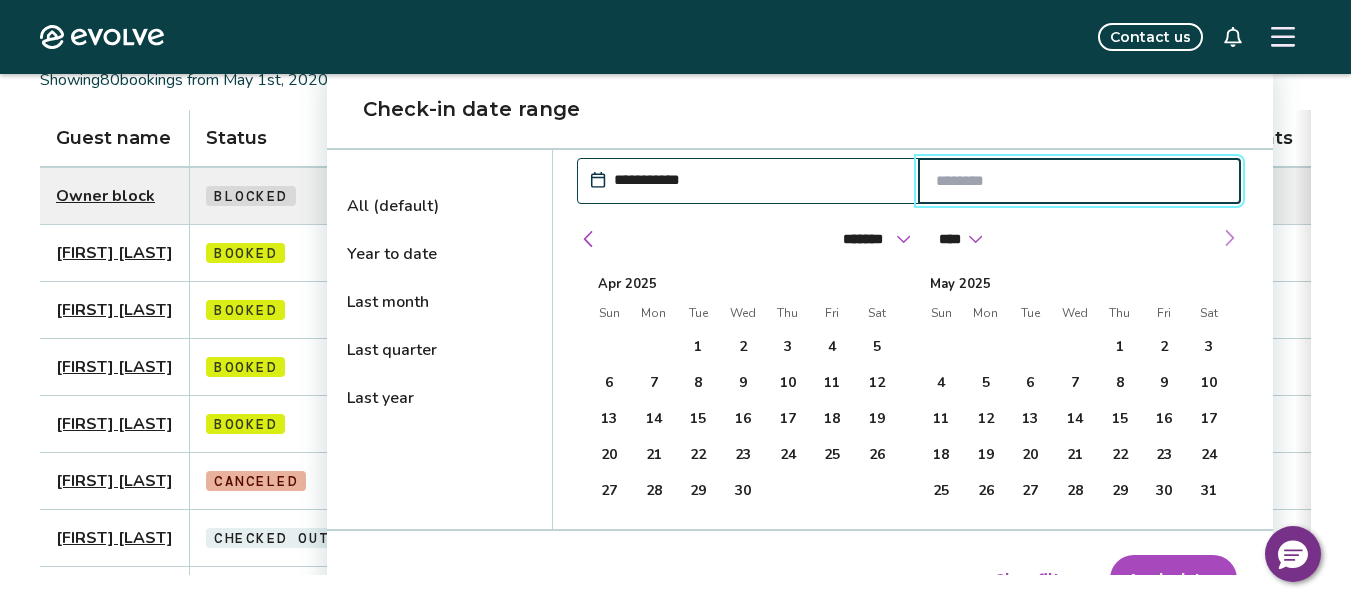 click at bounding box center [1229, 238] 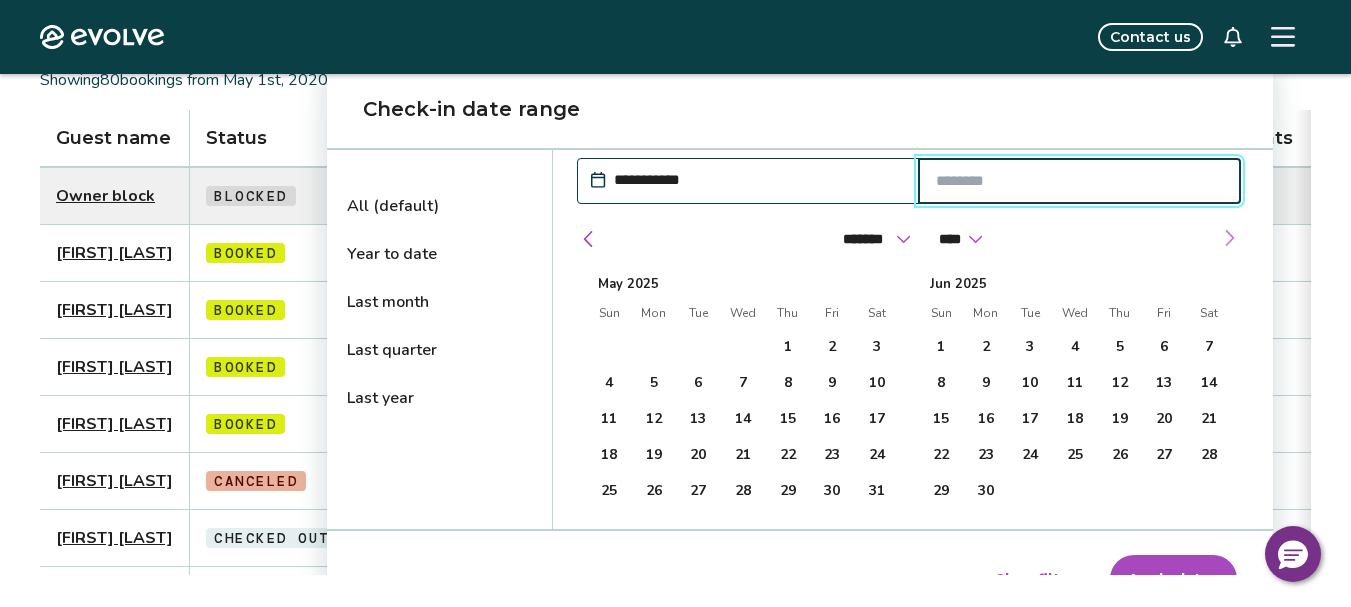 click at bounding box center (1229, 238) 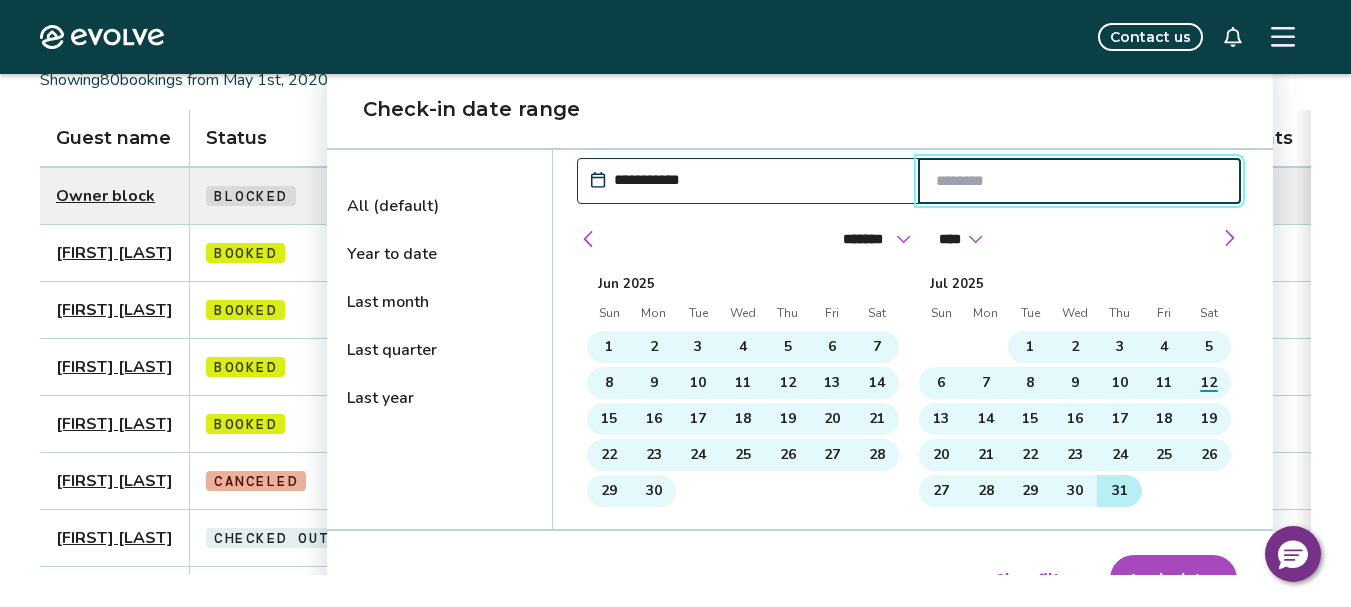 click on "31" at bounding box center (1120, 491) 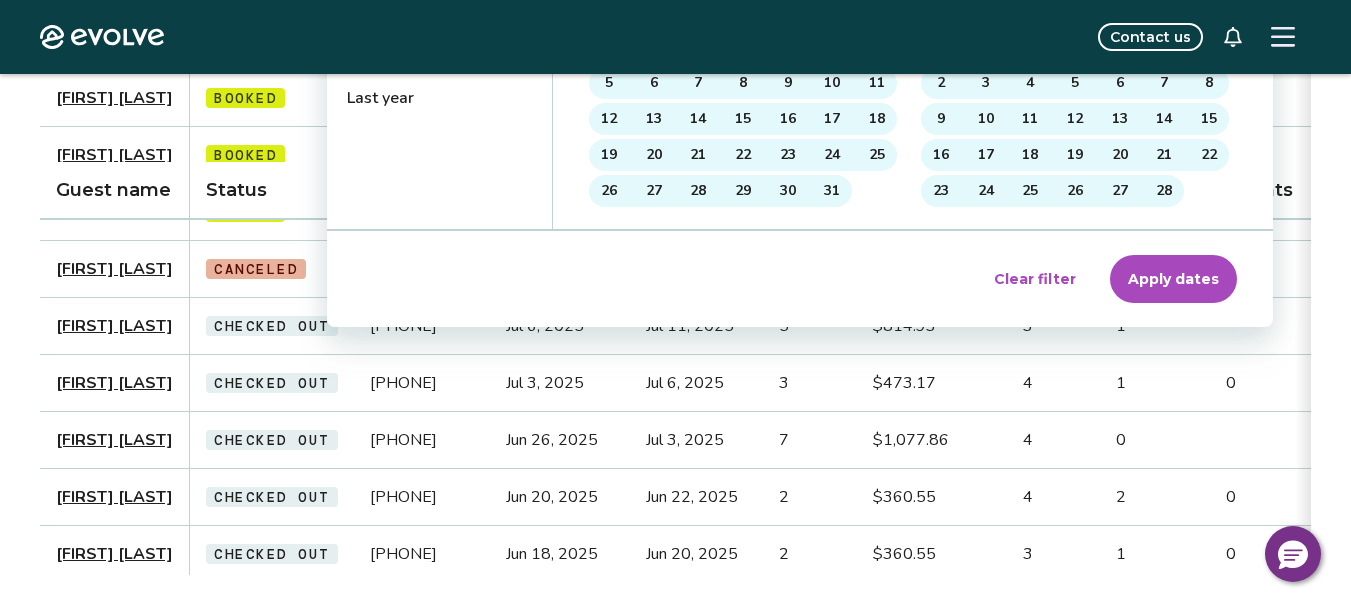 scroll, scrollTop: 500, scrollLeft: 0, axis: vertical 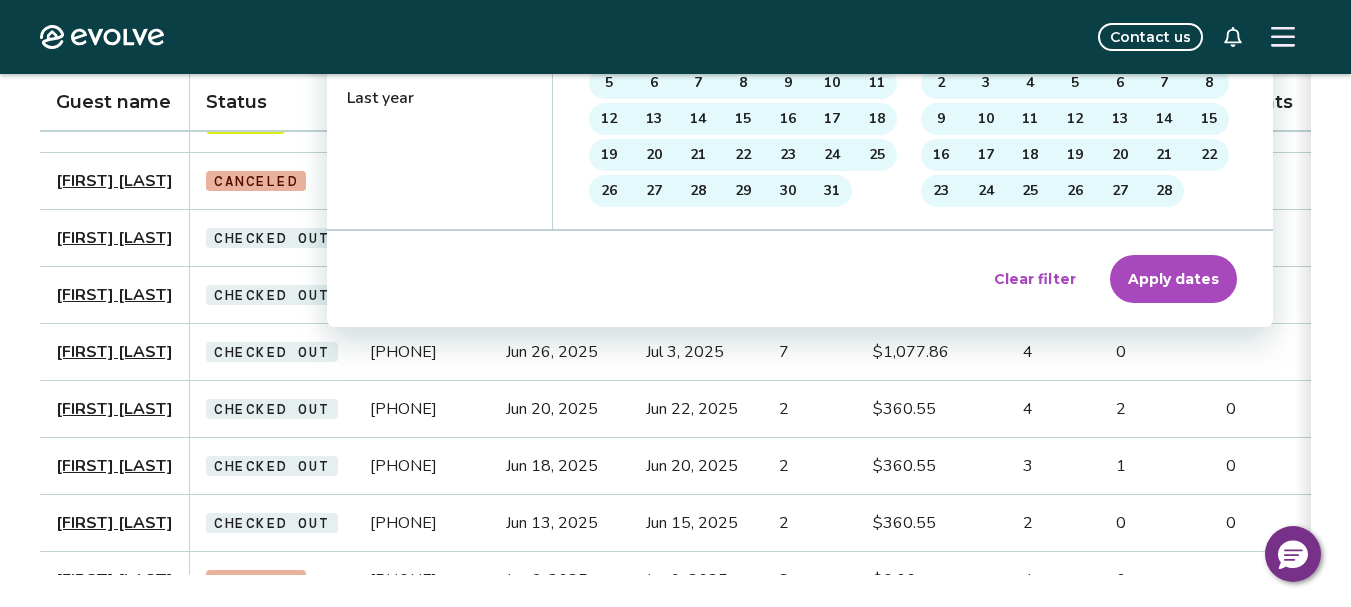 click on "Apply dates" at bounding box center [1173, 279] 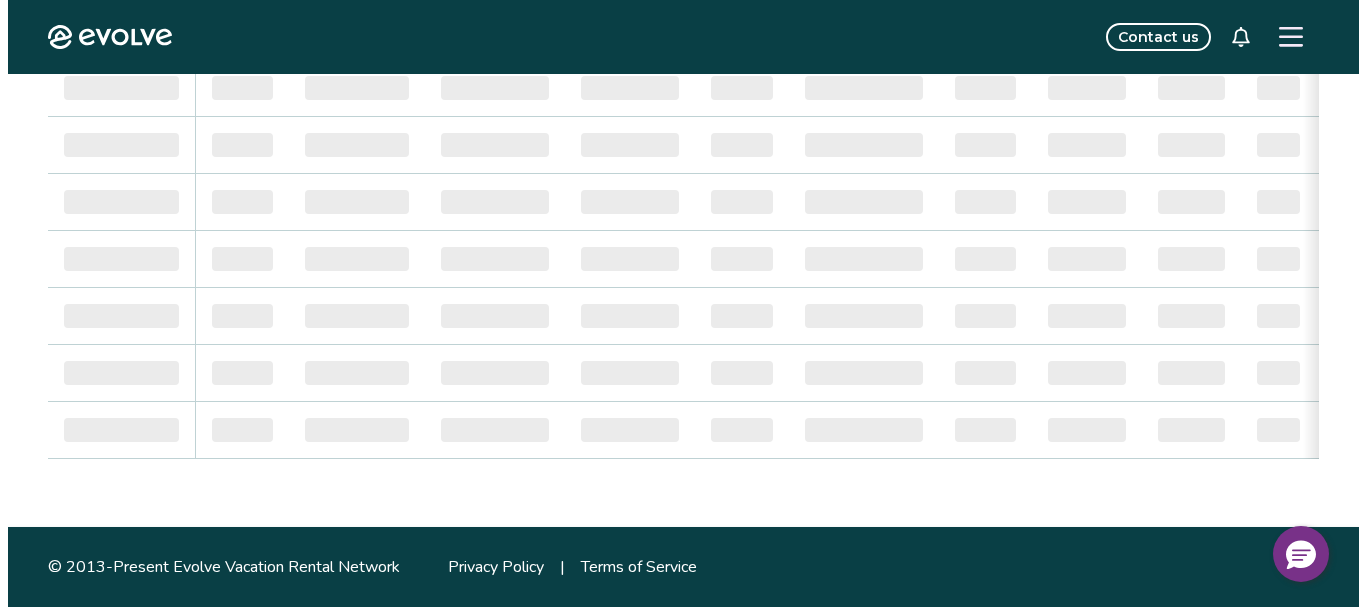 scroll, scrollTop: 0, scrollLeft: 0, axis: both 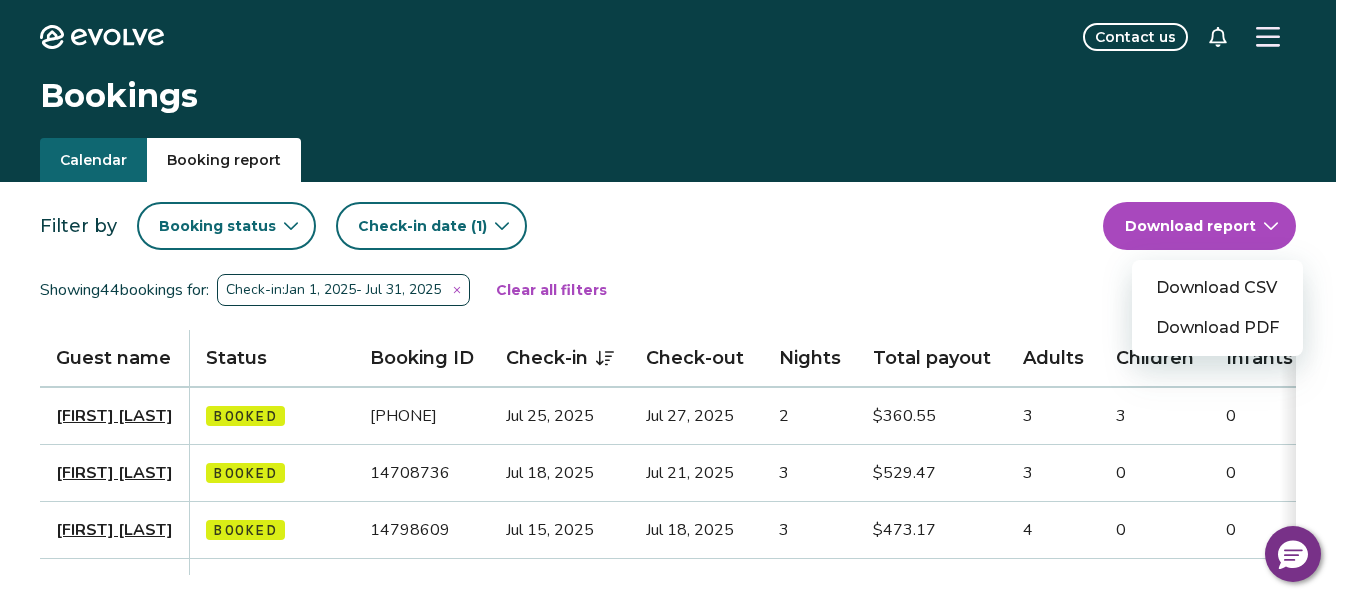 click on "Evolve Contact us Bookings Calendar Booking report Filter by Booking status Check-in date (1) Download   report Download CSV Download PDF Showing  44  bookings   for: Check-in:  Jan 1, 2025  -   Jul 31, 2025 Clear all filters Guest name Status Booking ID Check-in Check-out Nights Total payout Adults Children Infants Pets Listing Guest email Guest phone Date booked Booking site Levertice Moses Booked 14833806 Jul 25, 2025 Jul 27, 2025 2 $360.55 3 3 0 No (904) 672-6468 Jul 5, 2025 Airbnb Nina Stymacks Booked 14708736 Jul 18, 2025 Jul 21, 2025 3 $529.47 3 0 0 No (224) 716-8678 Jun 5, 2025 Airbnb Jason Judy Booked 14798609 Jul 15, 2025 Jul 18, 2025 3 $473.17 4 0 0 No (949) 903-5842 Jun 26, 2025 Airbnb Laura Strom Booked 14766908 Jul 11, 2025 Jul 15, 2025 4 $585.78 2 3 0 No (303) 877-4632 Jun 19, 2025 Airbnb Lee Stewart Canceled 14722289 Jul 7, 2025 Jul 10, 2025 3 $0.00 2 2 No leestewart2771@att.net (863) 316-8070 Jun 9, 2025 VRBO Kubilay YILMAZ Checked out 14806353 Jul 6, 2025 Jul 11, 2025 5 $814.93 3 1 No VRBO" at bounding box center (675, 898) 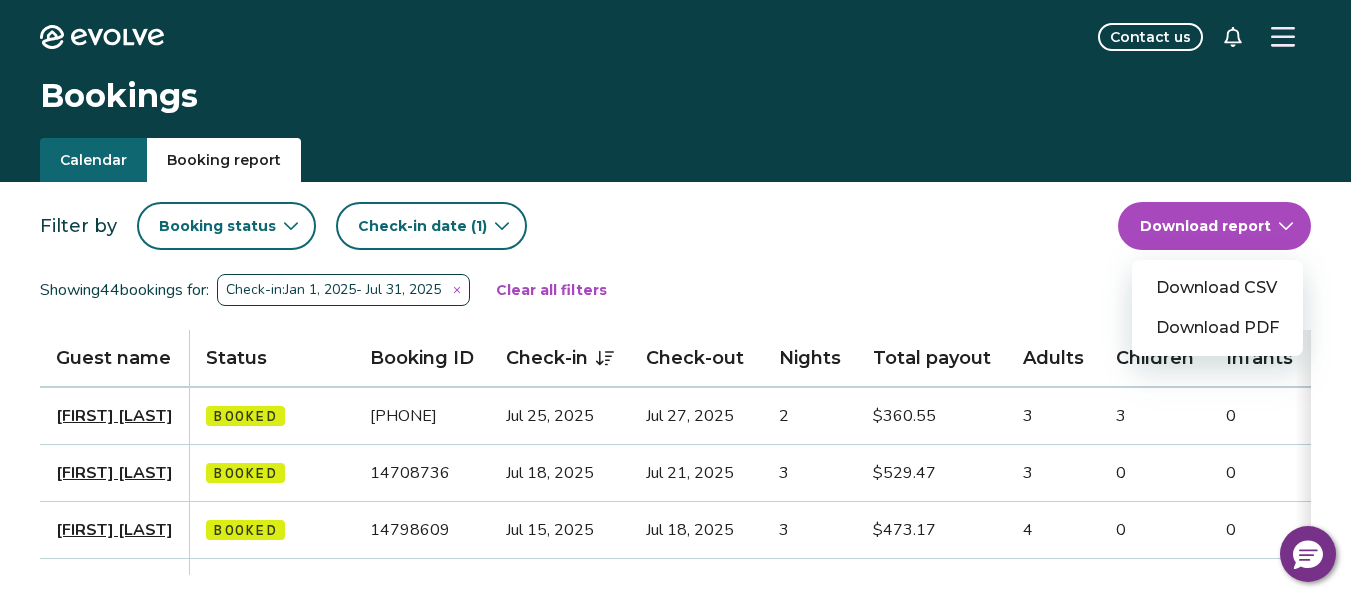 click on "Download CSV" at bounding box center [1217, 288] 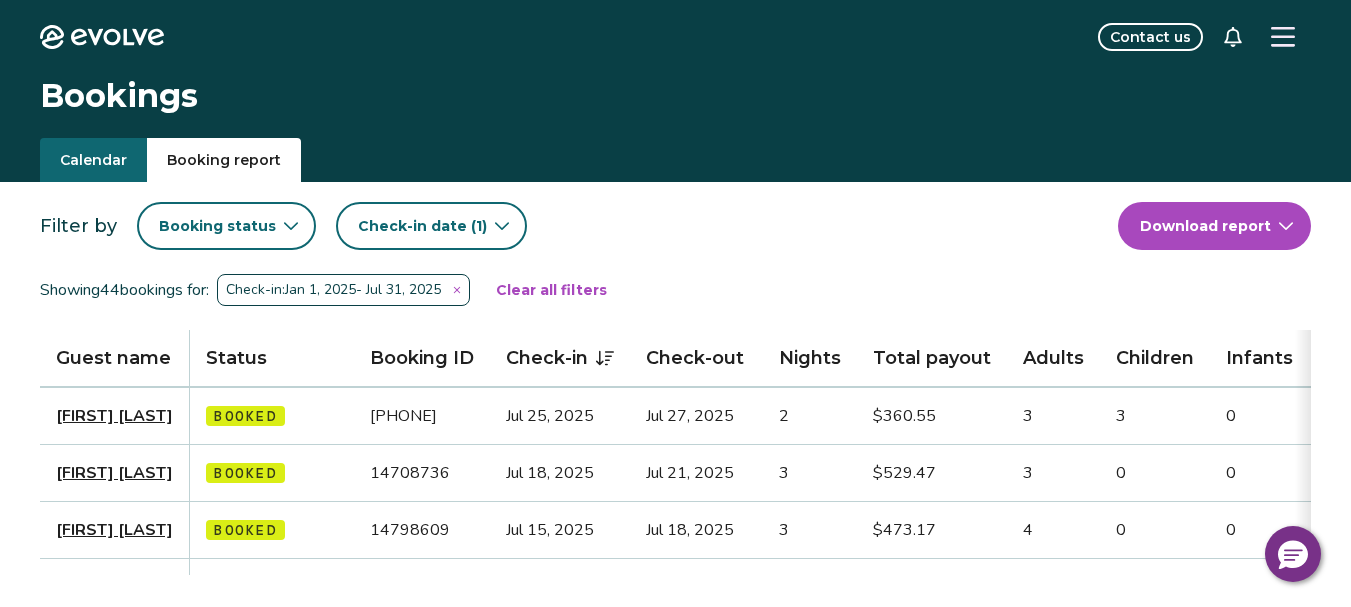 click 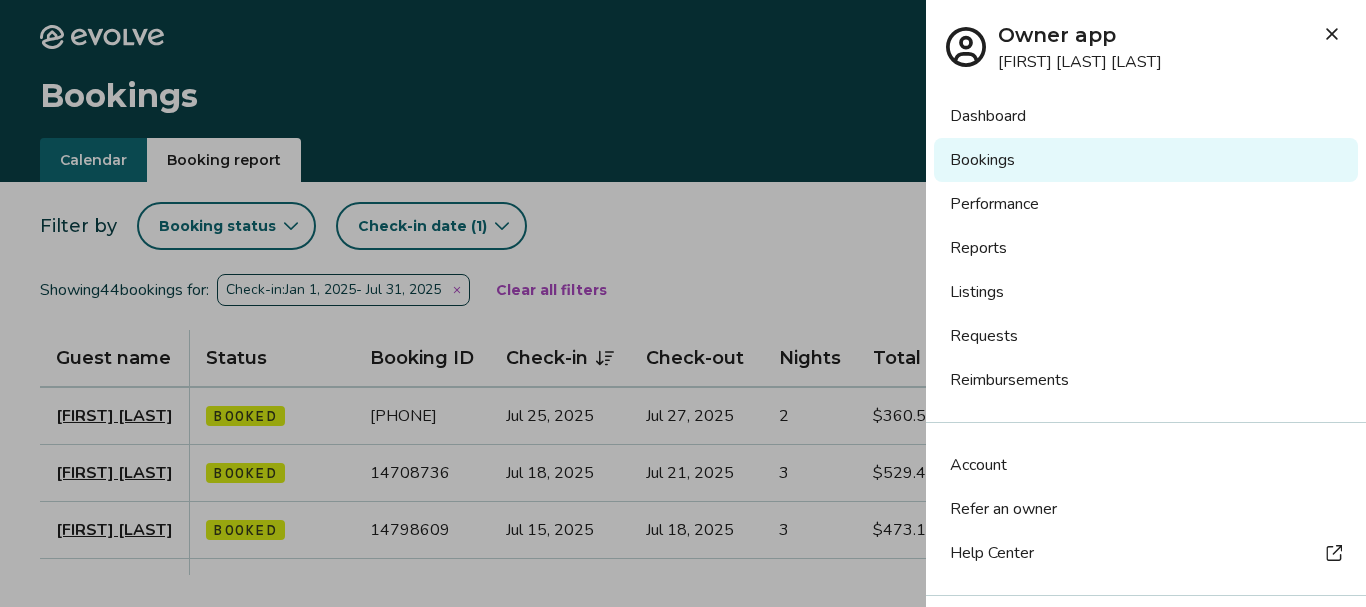 click on "Reports" at bounding box center (1146, 248) 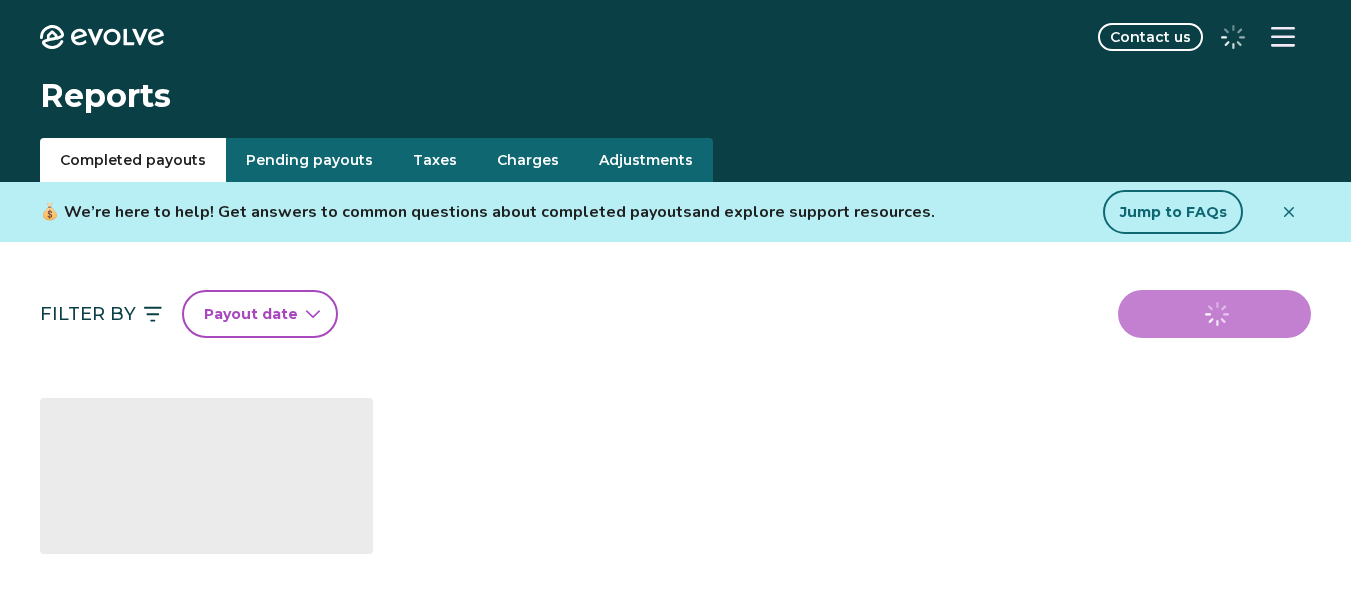 scroll, scrollTop: 0, scrollLeft: 0, axis: both 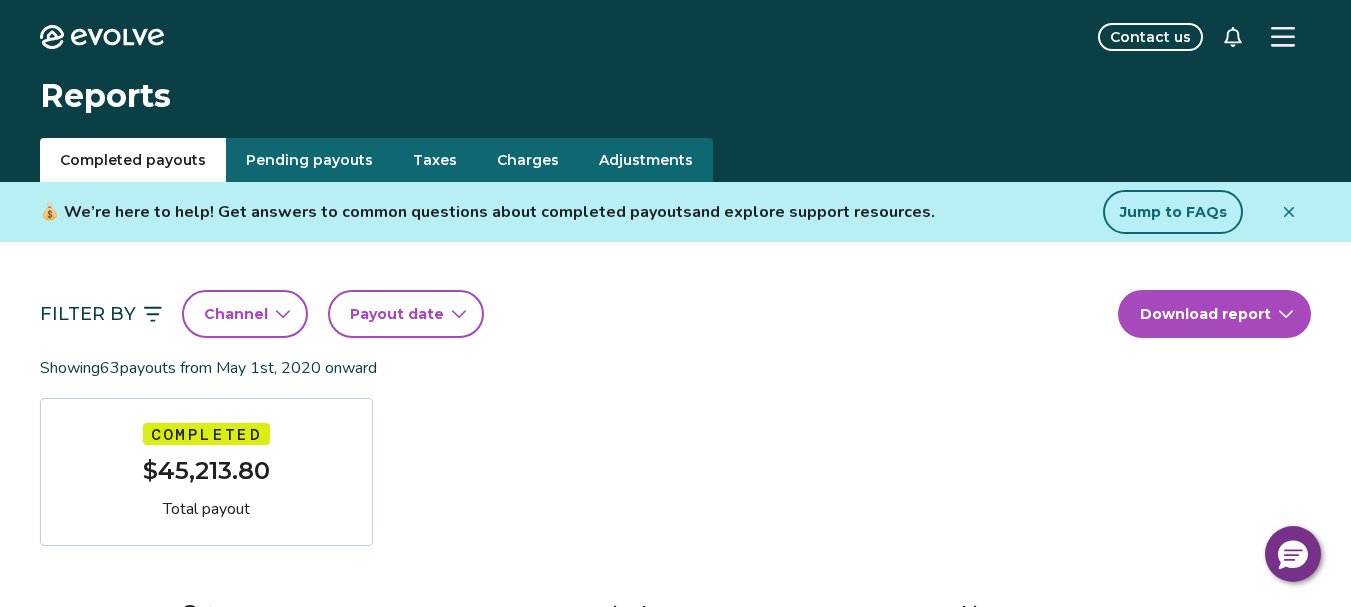 click on "Taxes" at bounding box center [435, 160] 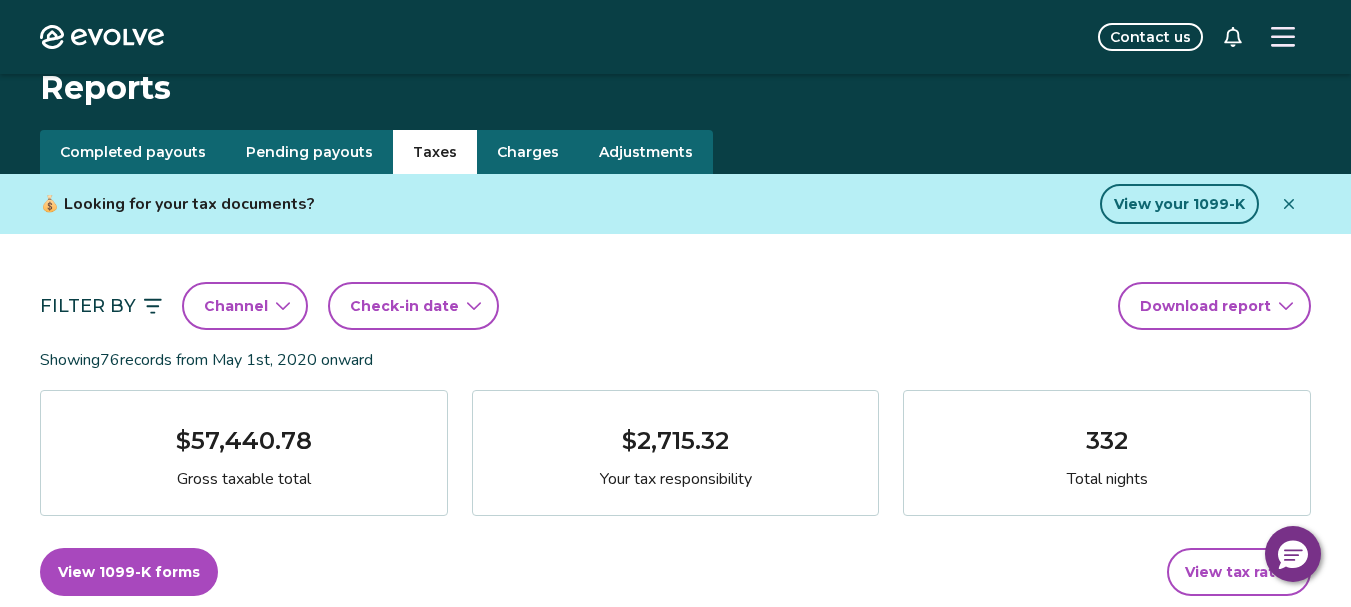 scroll, scrollTop: 0, scrollLeft: 0, axis: both 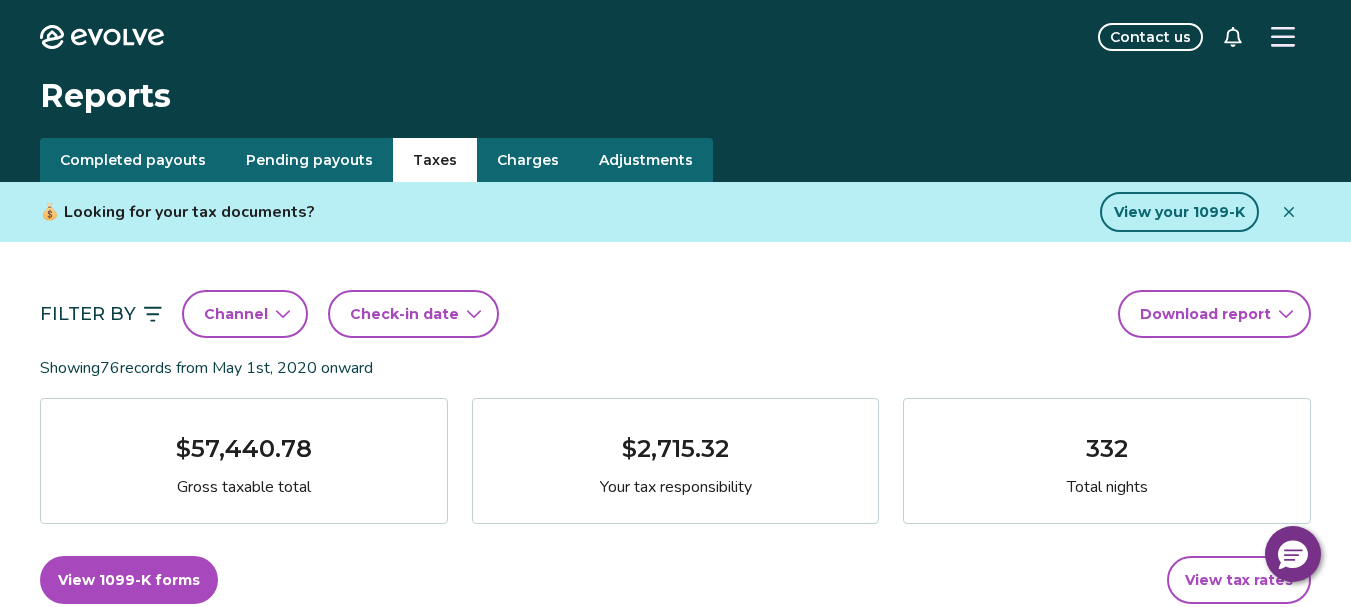 click 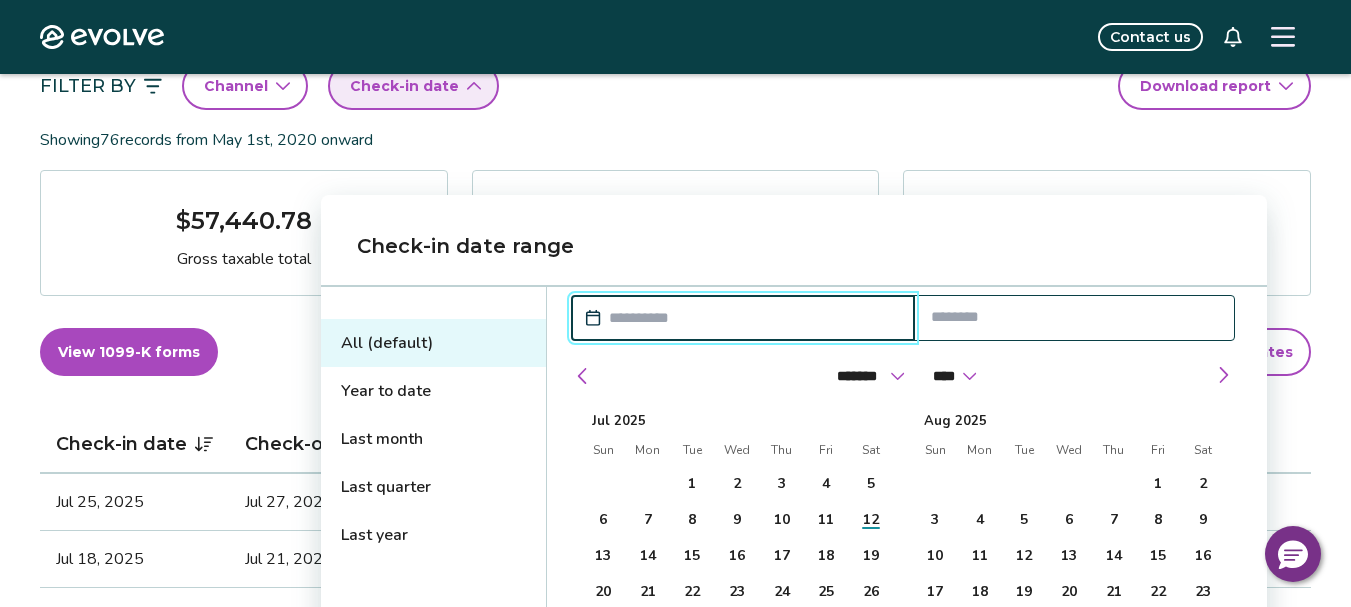 scroll, scrollTop: 300, scrollLeft: 0, axis: vertical 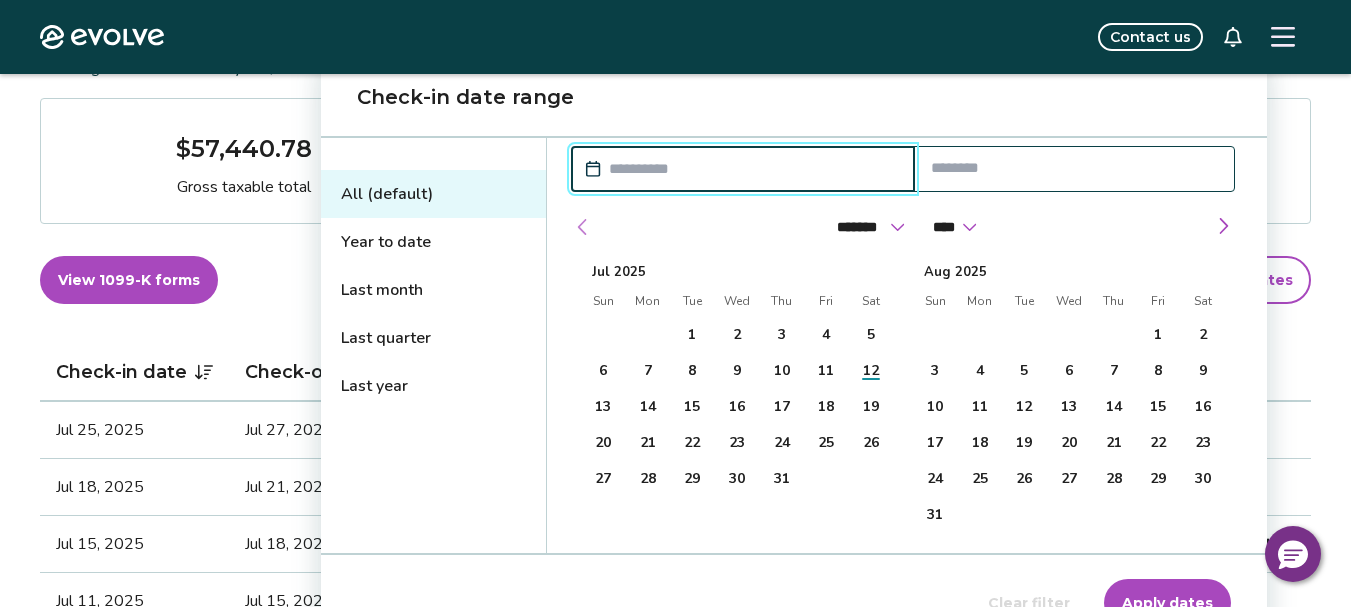 click at bounding box center [583, 227] 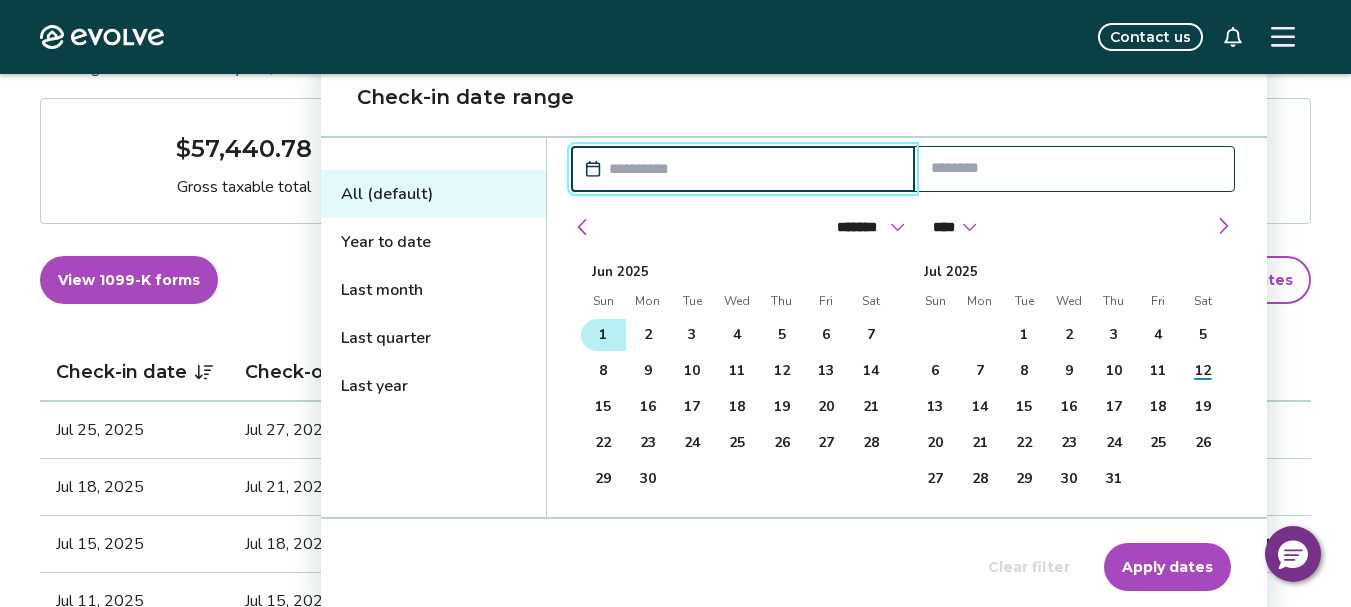 click on "1" at bounding box center (603, 335) 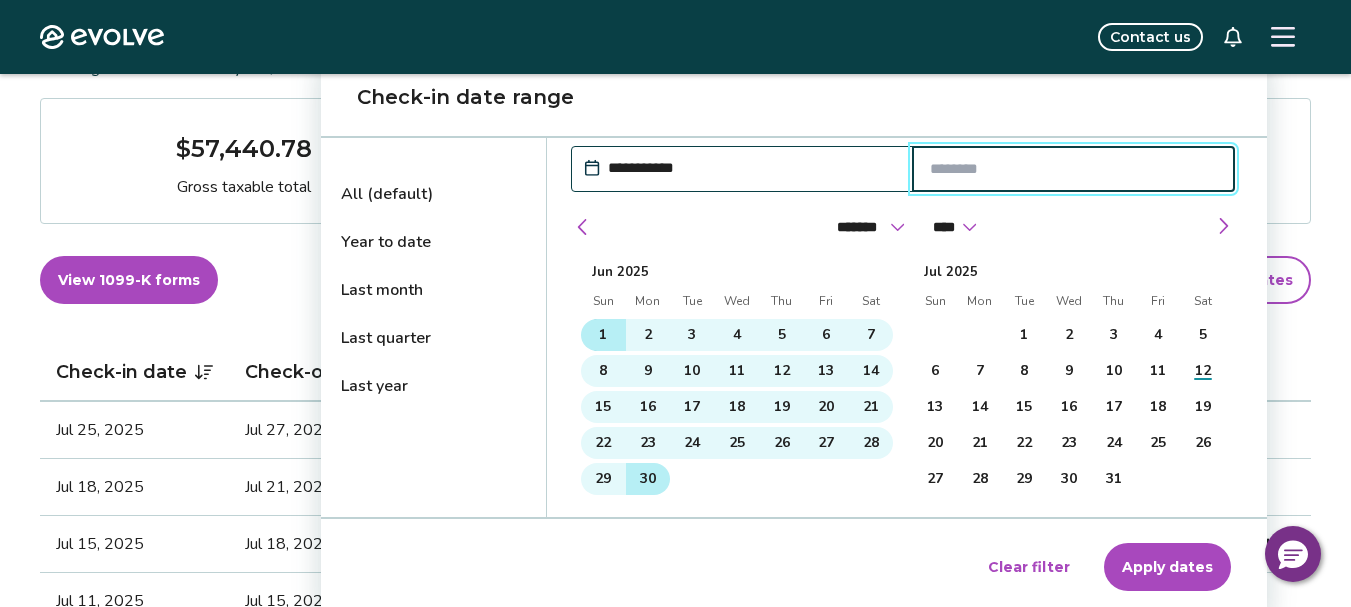 click on "30" at bounding box center [648, 479] 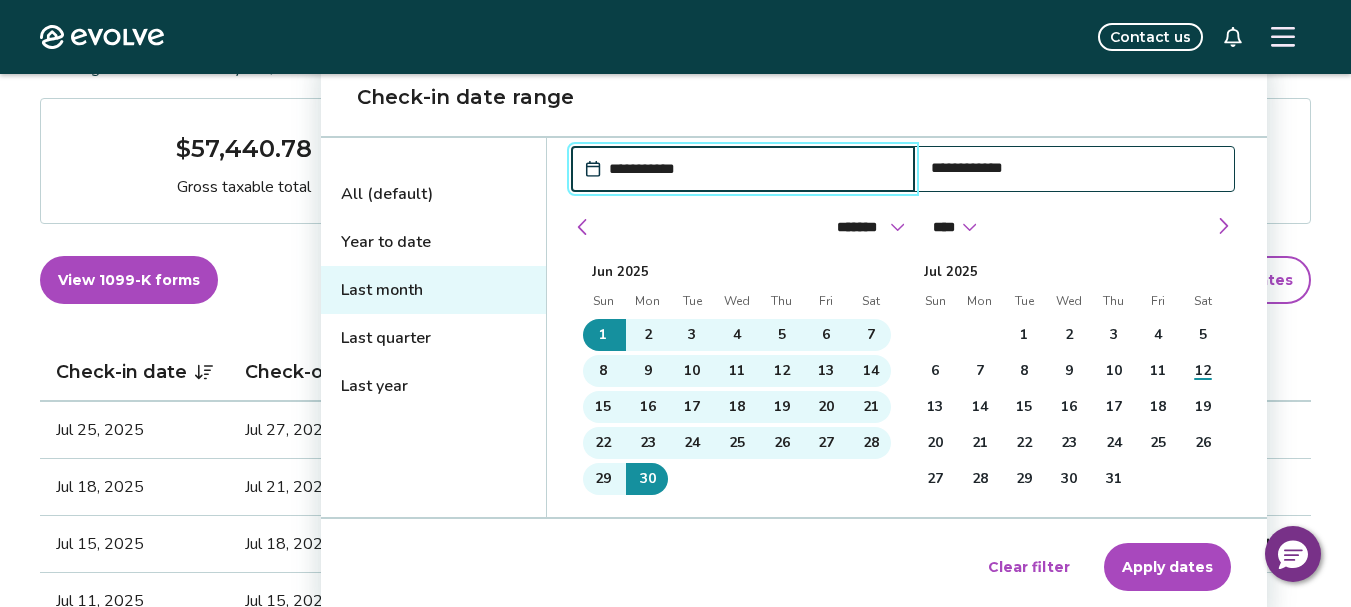 click on "Apply dates" at bounding box center (1167, 567) 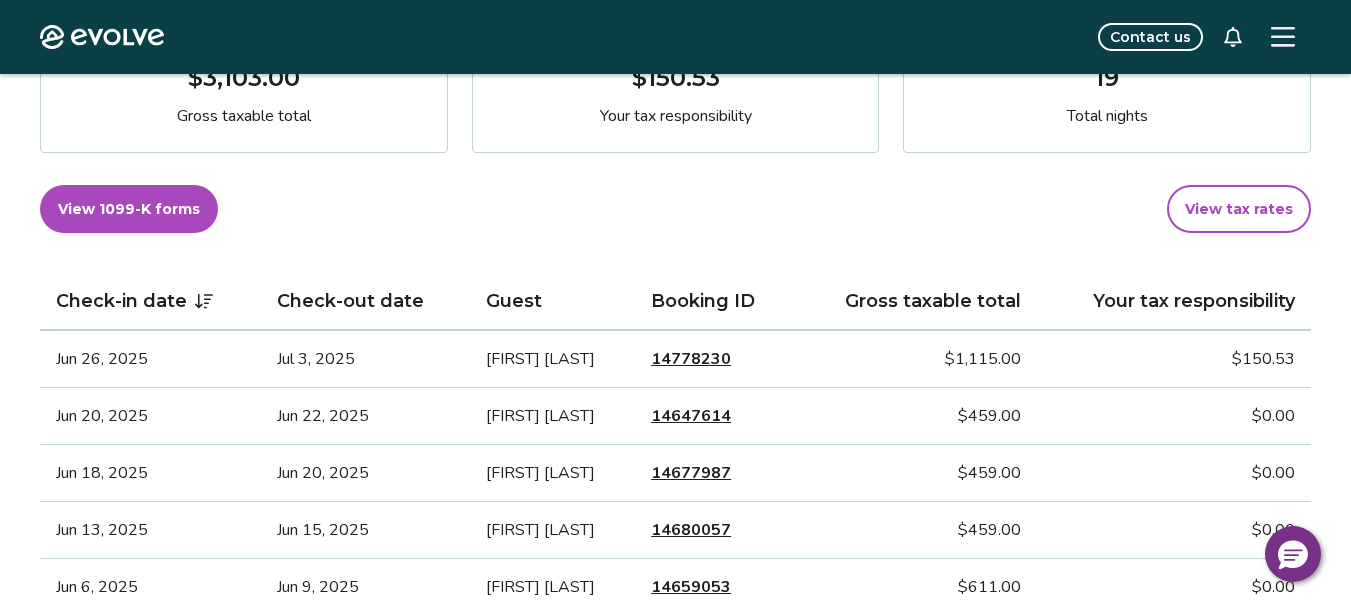 scroll, scrollTop: 390, scrollLeft: 0, axis: vertical 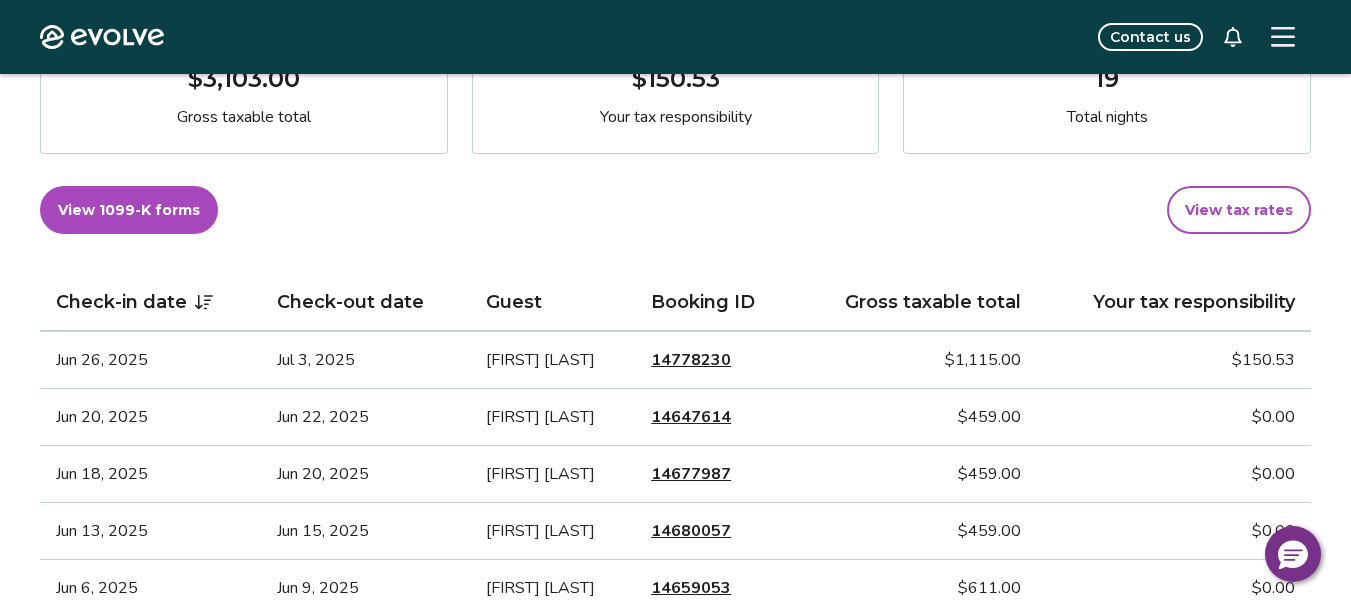 click 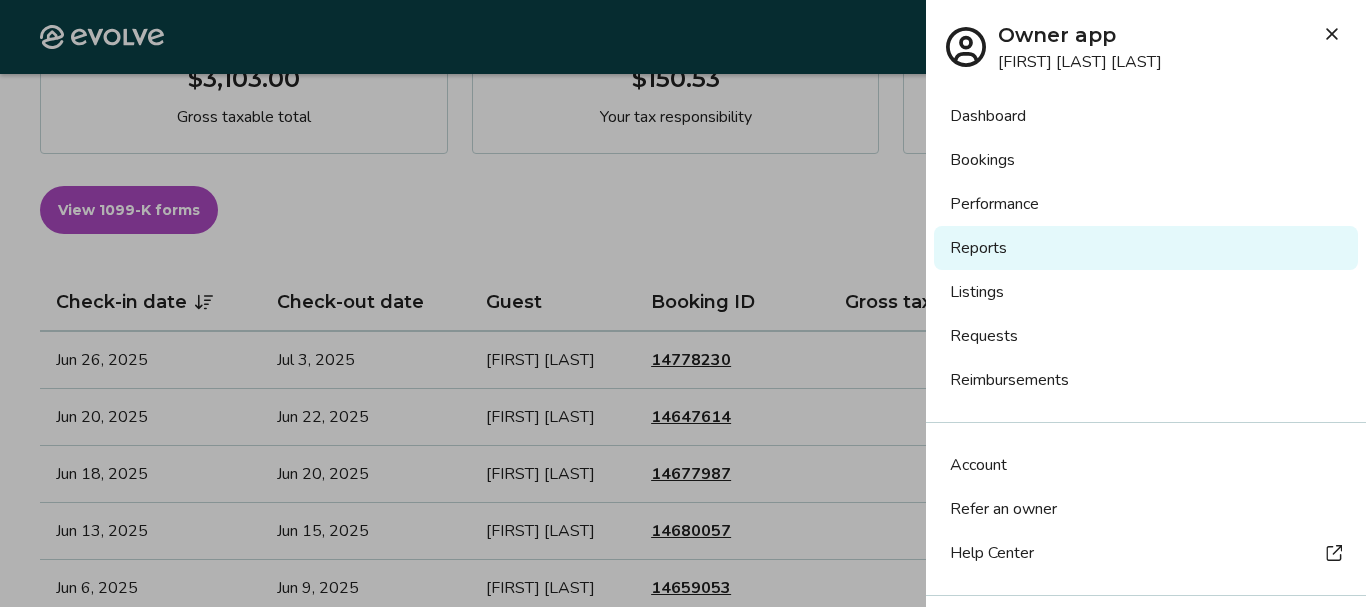 click at bounding box center [683, 303] 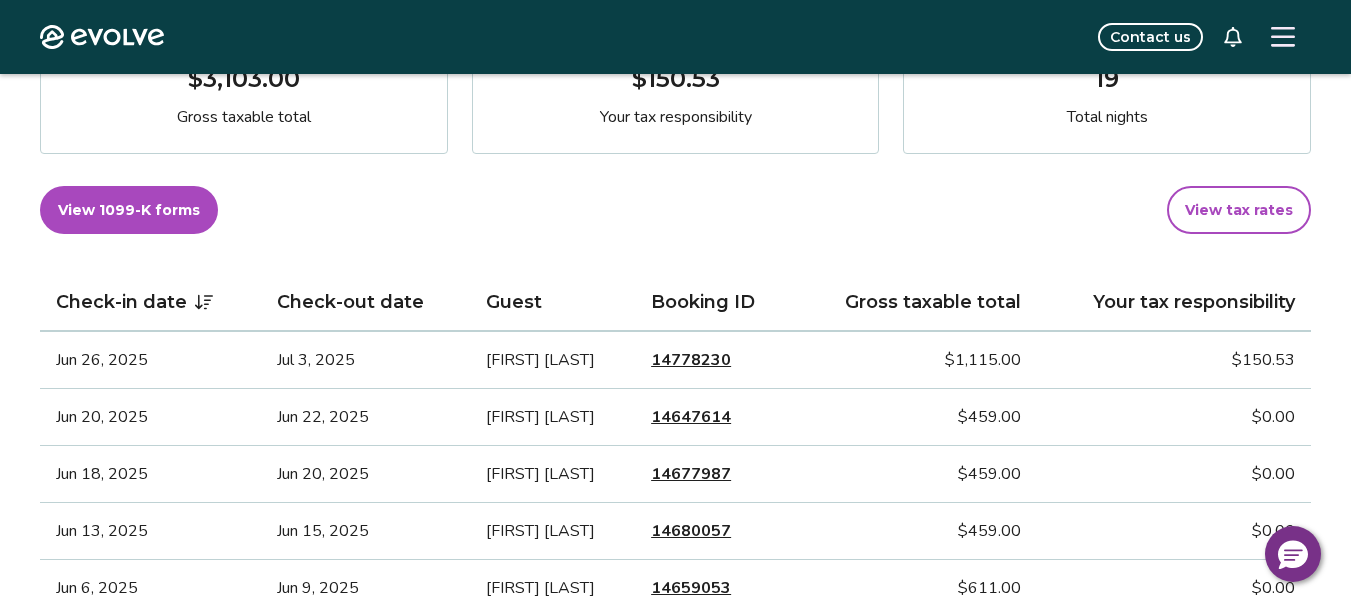 scroll, scrollTop: 0, scrollLeft: 0, axis: both 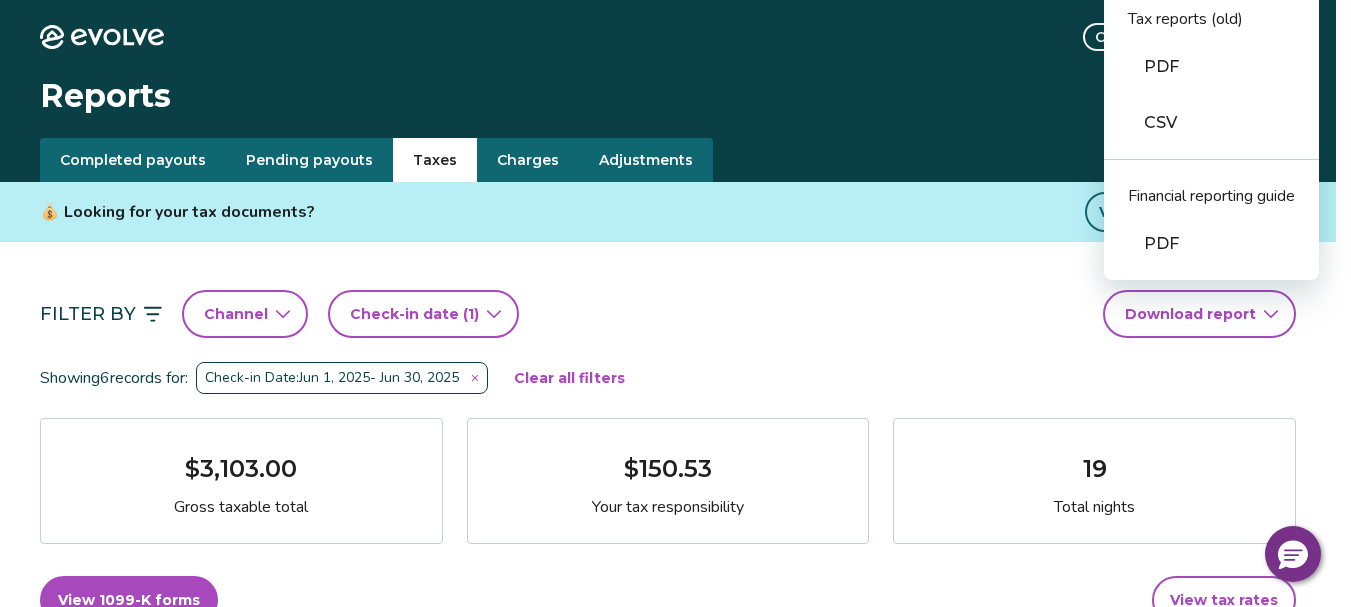 click on "Evolve Contact us Reports Completed payouts Pending payouts Taxes Charges Adjustments 💰 Looking for your tax documents? View your 1099-K Filter By  Channel Check-in date (1) Download   report Guest paid tax reports PDF CSV Tax reports (old) PDF CSV Financial reporting guide PDF Showing  6  records   for: Check-in Date:  Jun 1, 2025  -   Jun 30, 2025 Clear all filters $3,103.00 Gross taxable total $150.53 Your tax responsibility 19 Total nights View 1099-K forms View tax rates Check-in date Check-out date Guest Booking ID Gross taxable total Your tax responsibility Jun 26, 2025 Jul 3, 2025 Kubilay YILMAZ 14778230 $1,115.00 $150.53 Jun 20, 2025 Jun 22, 2025 Tordra George 14647614 $459.00 $0.00 Jun 18, 2025 Jun 20, 2025 Brian Josephs 14677987 $459.00 $0.00 Jun 13, 2025 Jun 15, 2025 Jossie Mazzarella 14680057 $459.00 $0.00 Jun 6, 2025 Jun 9, 2025 Michael Fischman 14659053 $611.00 $0.00 Jun 6, 2025 Jun 9, 2025 Michael Fischman 14565409 $0.00 $0.00 Tax FAQs How is my gross taxable total calculated? |" at bounding box center (675, 1137) 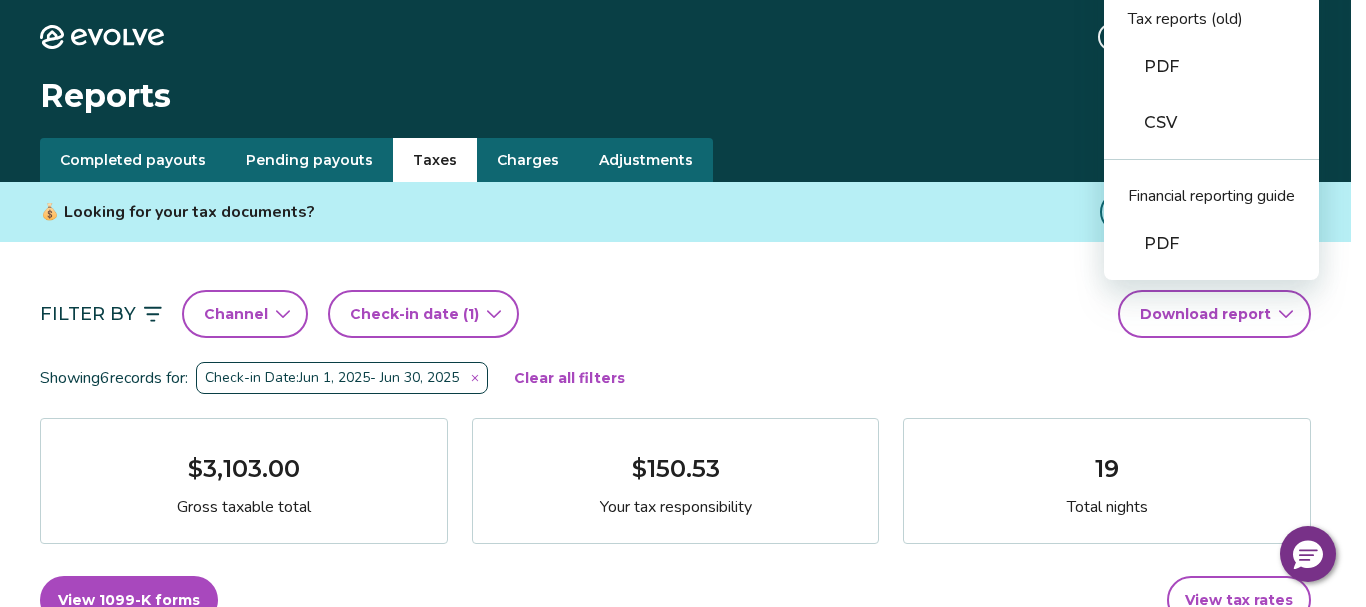 click on "CSV" at bounding box center (1211, 123) 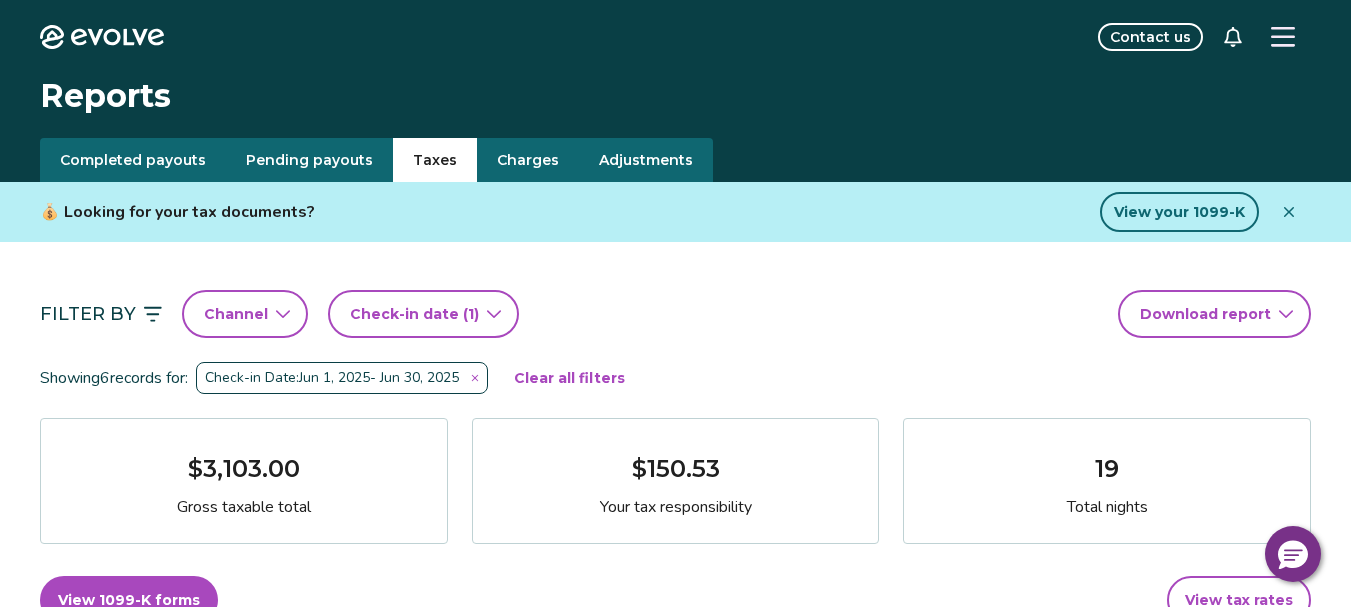 drag, startPoint x: 130, startPoint y: 154, endPoint x: 161, endPoint y: 179, distance: 39.824615 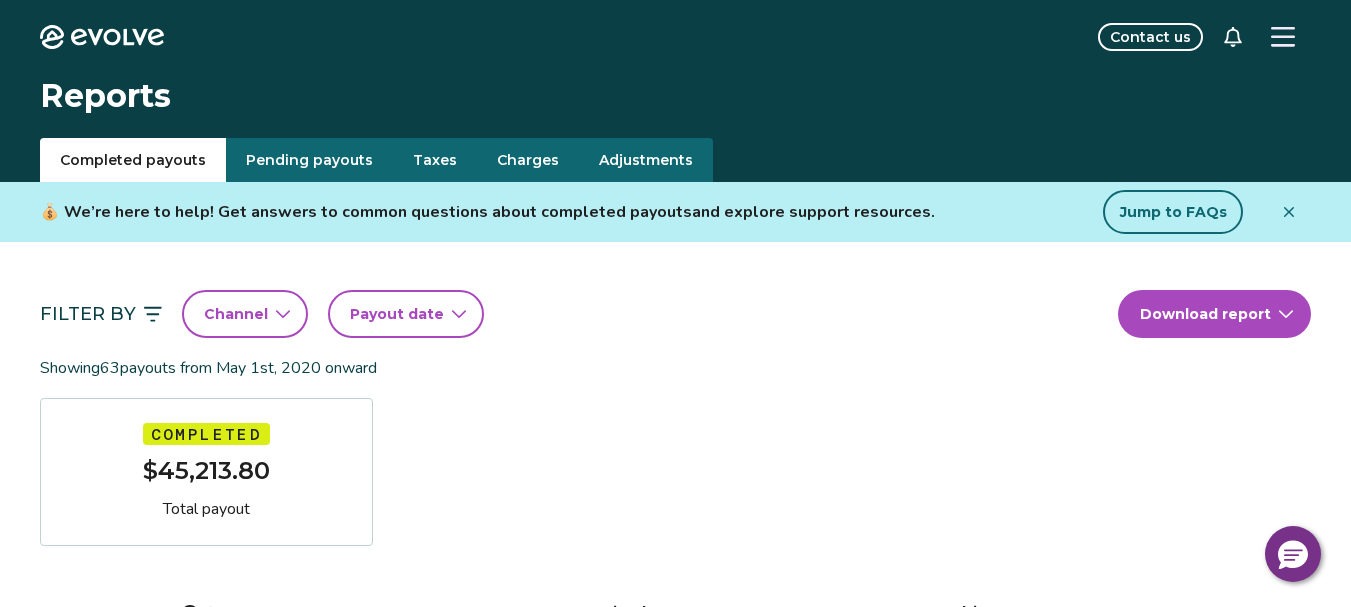 click 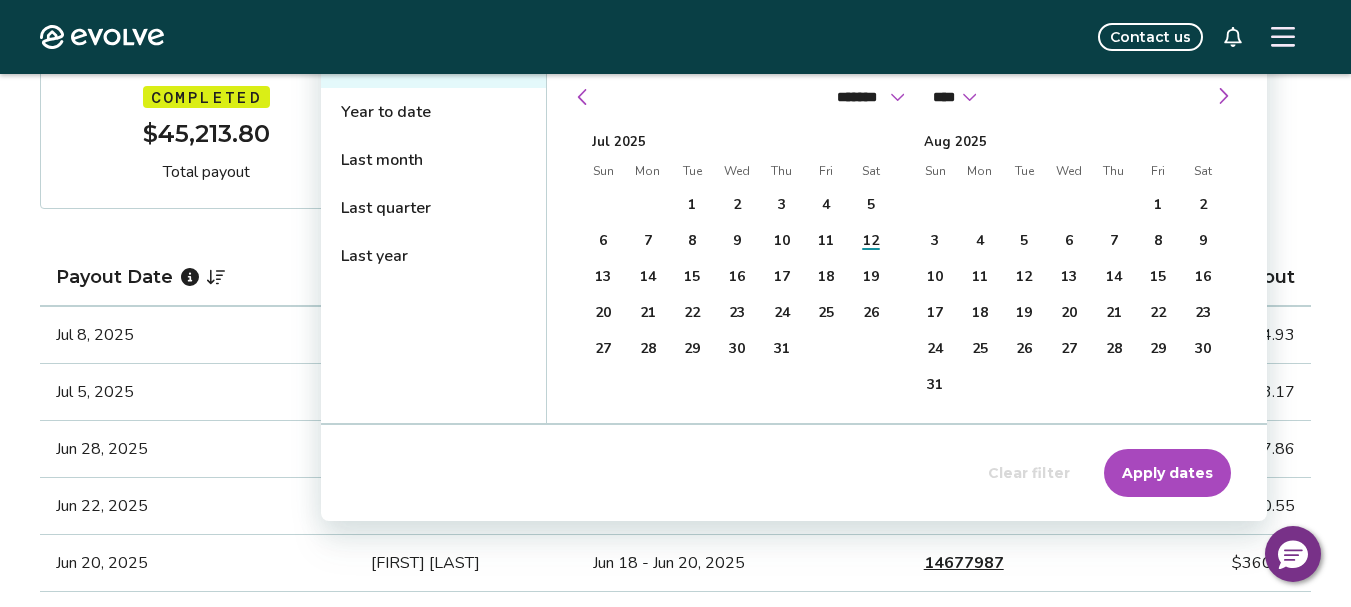 scroll, scrollTop: 300, scrollLeft: 0, axis: vertical 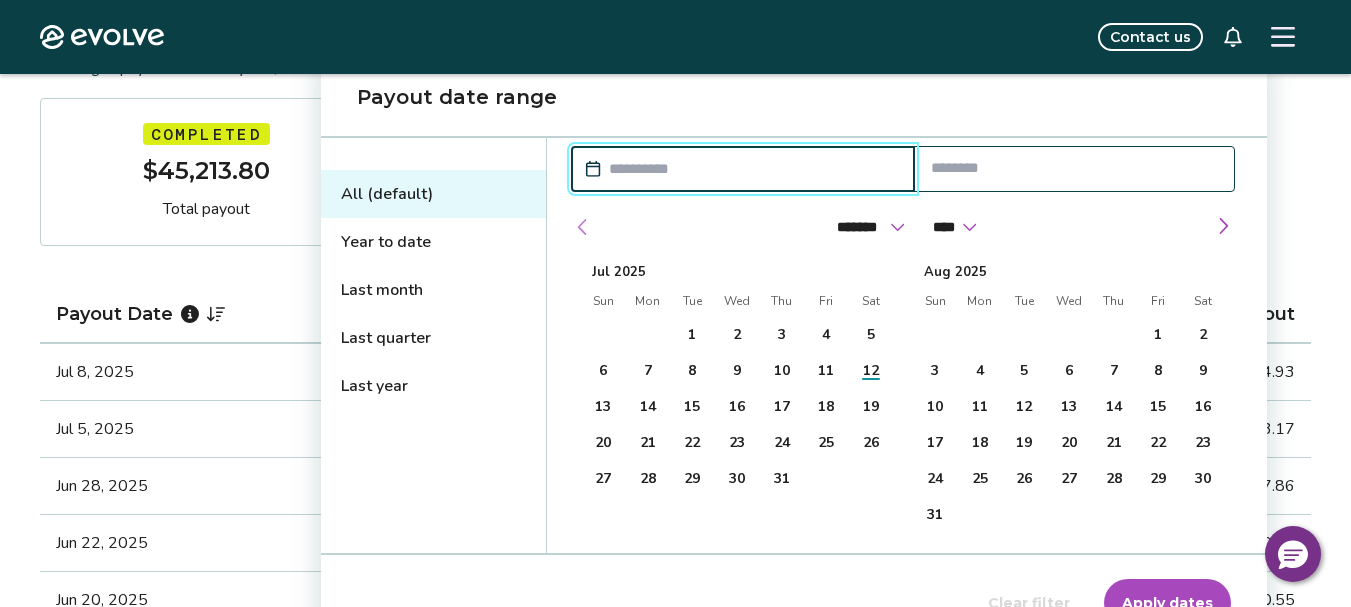 click at bounding box center [583, 227] 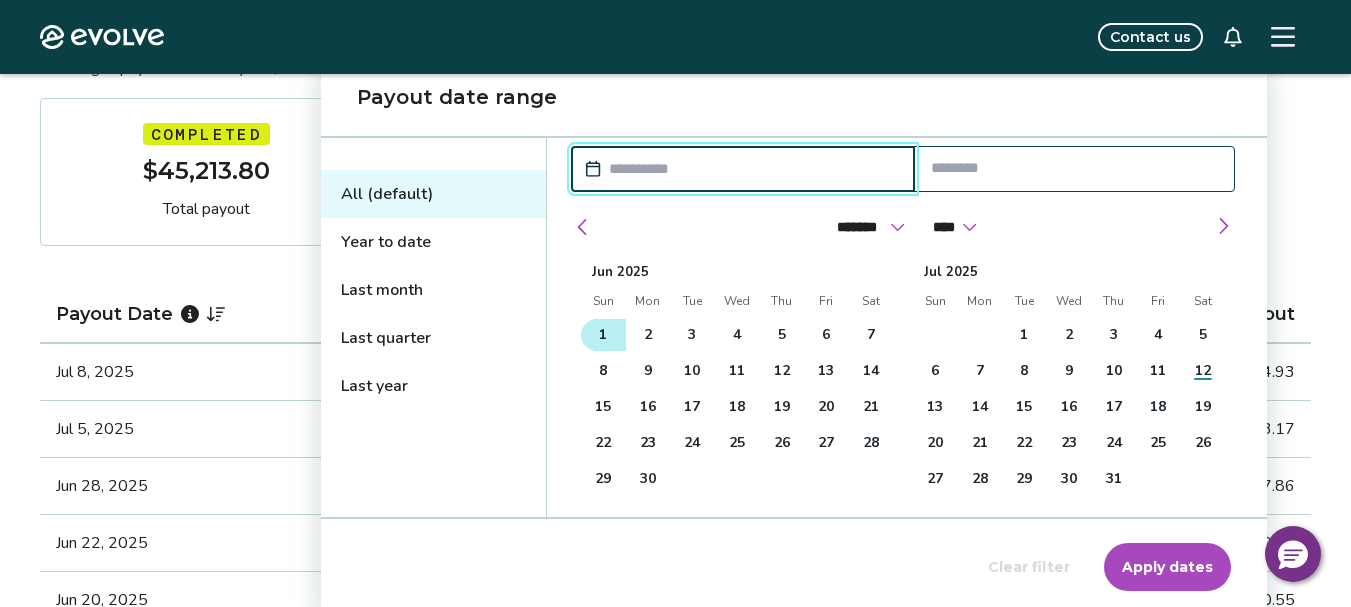 click on "1" at bounding box center (603, 335) 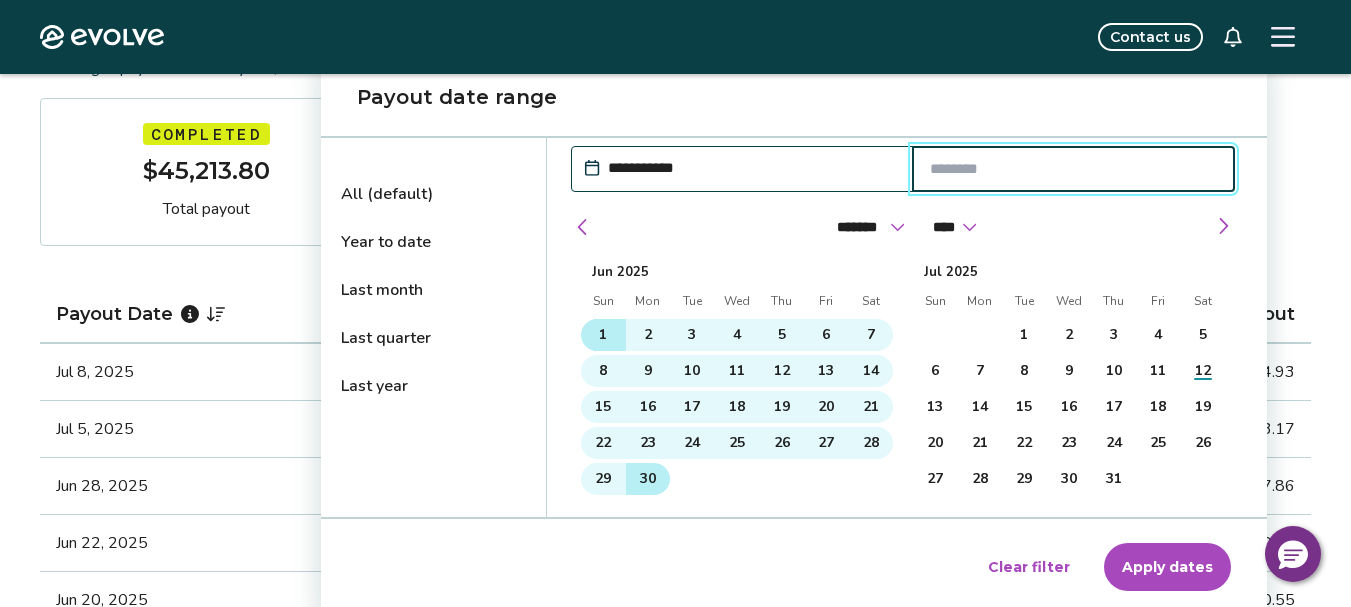 click on "30" at bounding box center (648, 479) 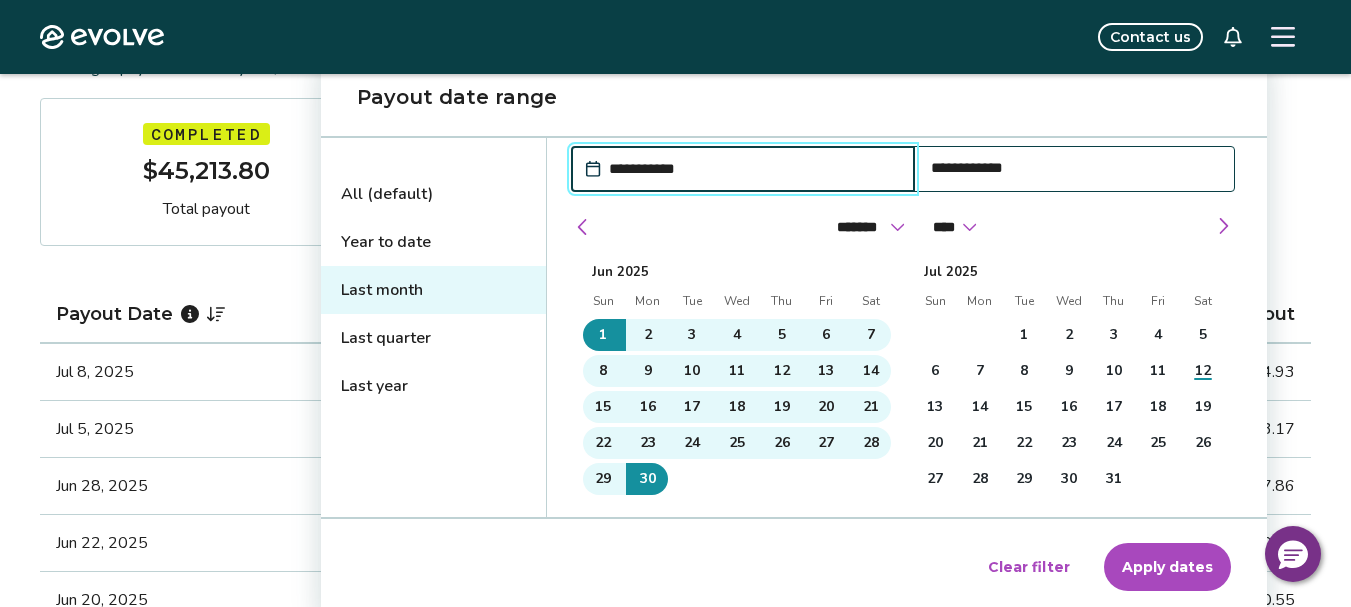 click on "Apply dates" at bounding box center (1167, 567) 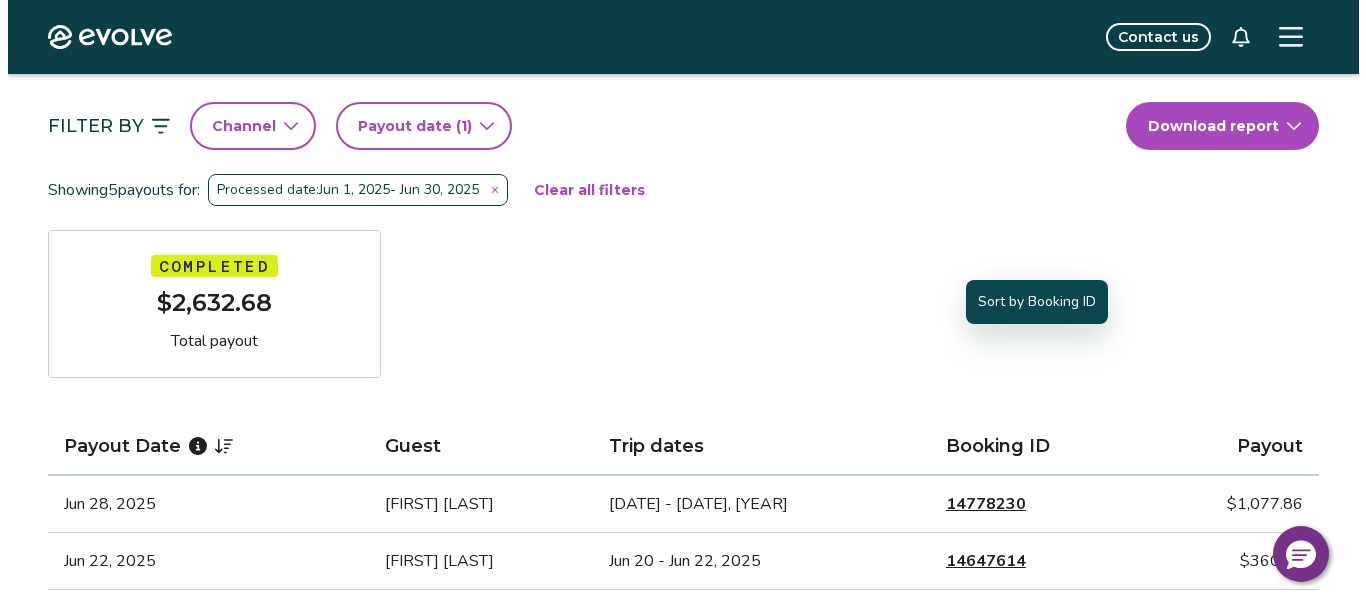 scroll, scrollTop: 0, scrollLeft: 0, axis: both 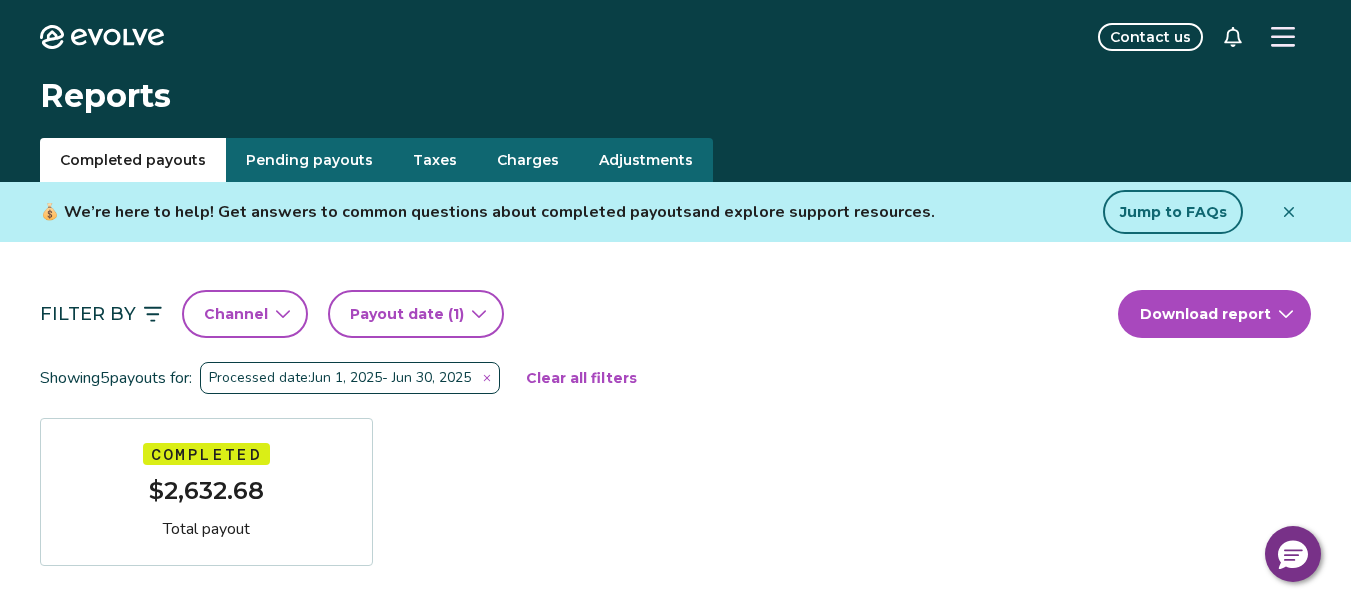 click on "Evolve Contact us Reports Completed payouts Pending payouts Taxes Charges Adjustments 💰 We’re here to help! Get answers to common questions about   completed payouts  and explore support resources. Jump to FAQs Filter By  Channel Payout date (1) Download   report Showing  5  payouts   for: Processed date:  Jun 1, 2025  -   Jun 30, 2025 Clear all filters Completed $2,632.68 Total payout Payout Date Guest Trip dates Booking ID Payout Jun 28, 2025 Kubilay YILMAZ Jun 26 - Jul 3, 2025 14778230 $1,077.86 Jun 22, 2025 Tordra George Jun 20 - Jun 22, 2025 14647614 $360.55 Jun 20, 2025 Brian Josephs Jun 18 - Jun 20, 2025 14677987 $360.55 Jun 15, 2025 Jossie Mazzarella Jun 13 - Jun 15, 2025 14680057 $360.55 Jun 8, 2025 Michael Fischman Jun 6 - Jun 9, 2025 14659053 $473.17 Completed Payout FAQs How is my payout amount calculated? How is Evolve’s management fee calculated? When will I receive my payout? How are payouts processed for monthly stays? Completed Payout resources   Do Guest Refunds Affect My Payouts?" at bounding box center (675, 1040) 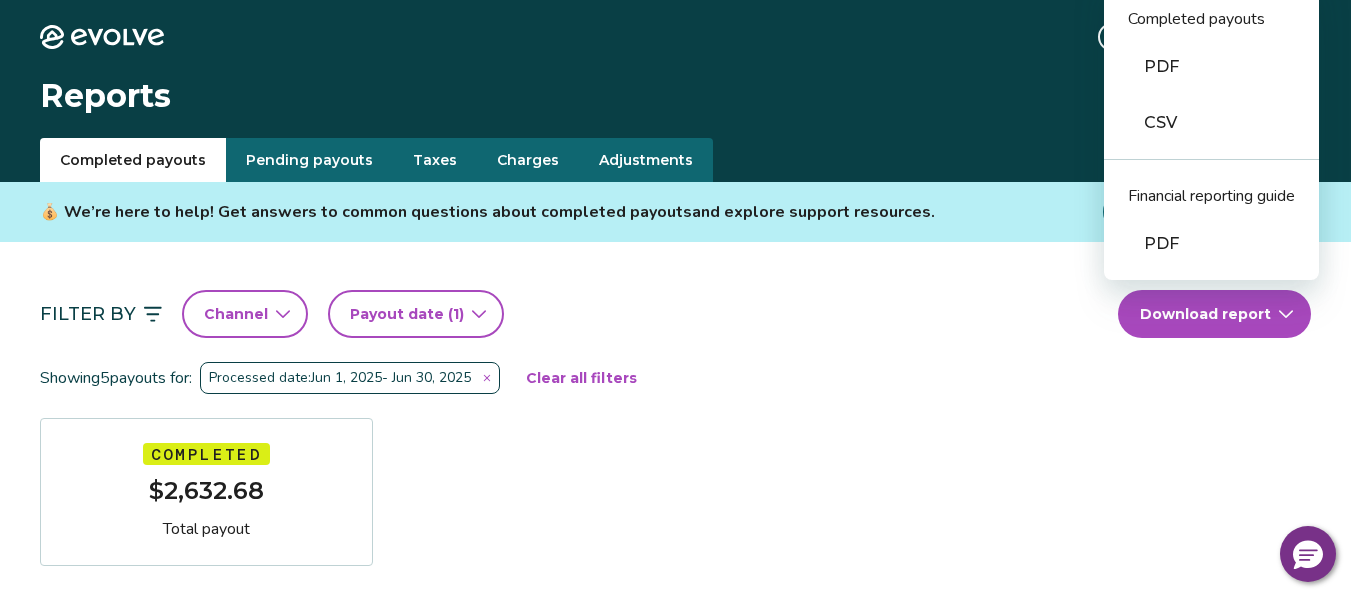 drag, startPoint x: 1162, startPoint y: 115, endPoint x: 1158, endPoint y: 125, distance: 10.770329 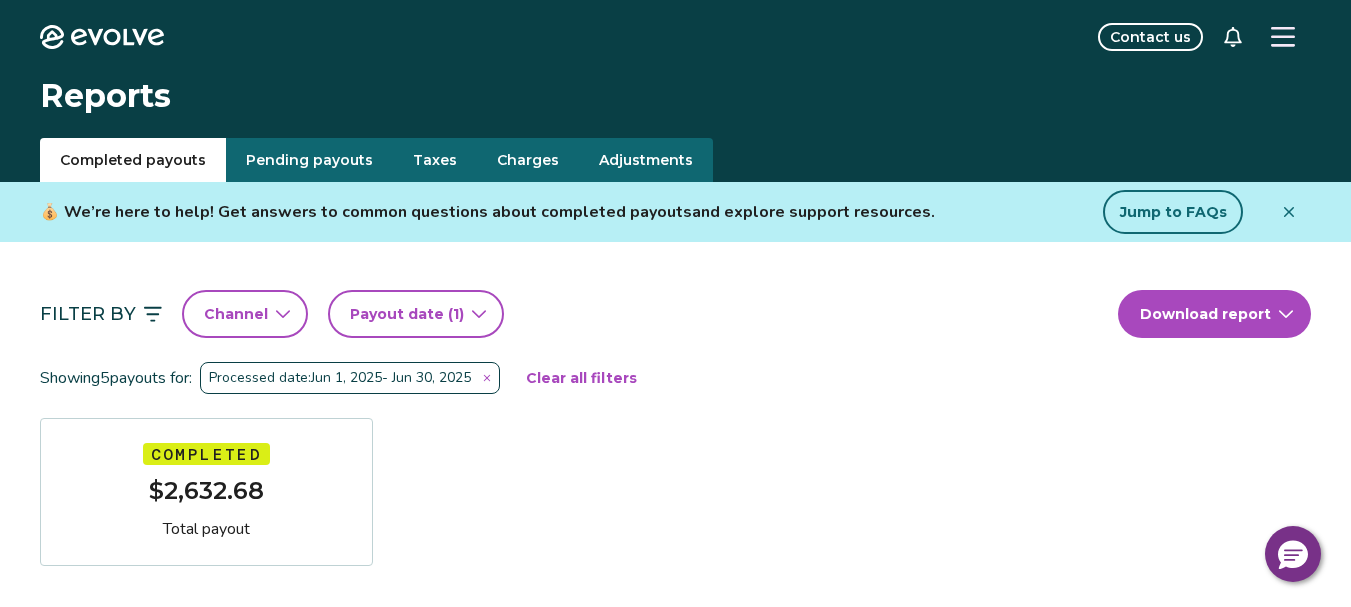 click on "Pending payouts" at bounding box center (309, 160) 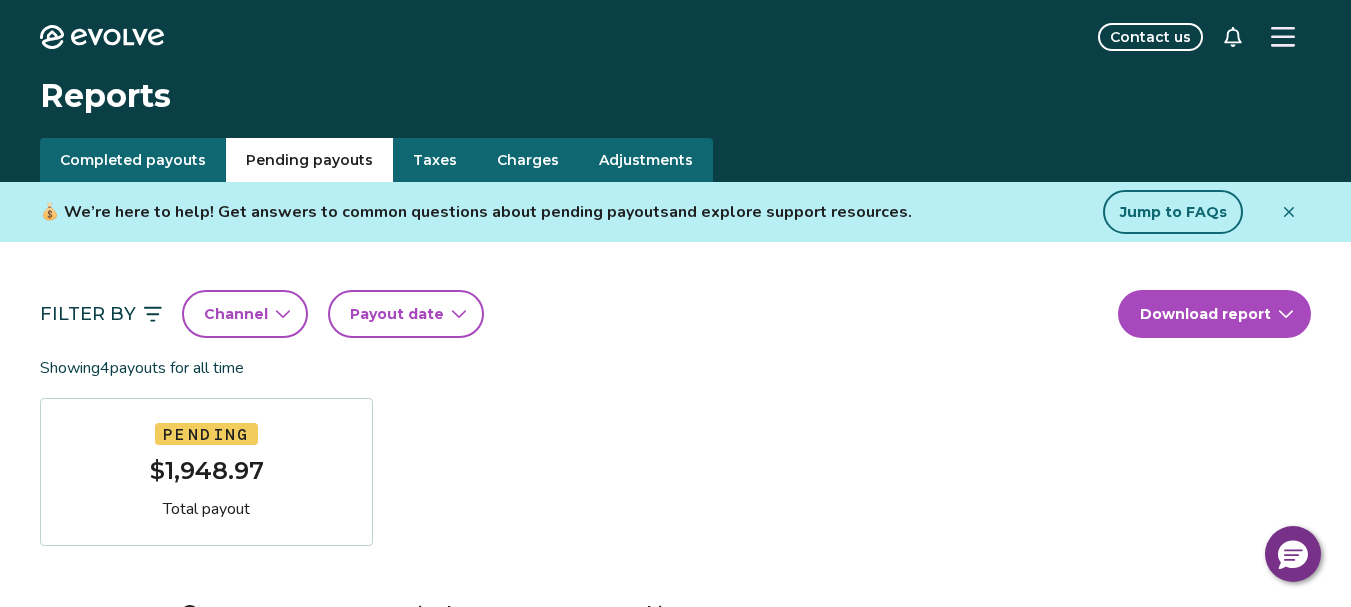 click on "Taxes" at bounding box center (435, 160) 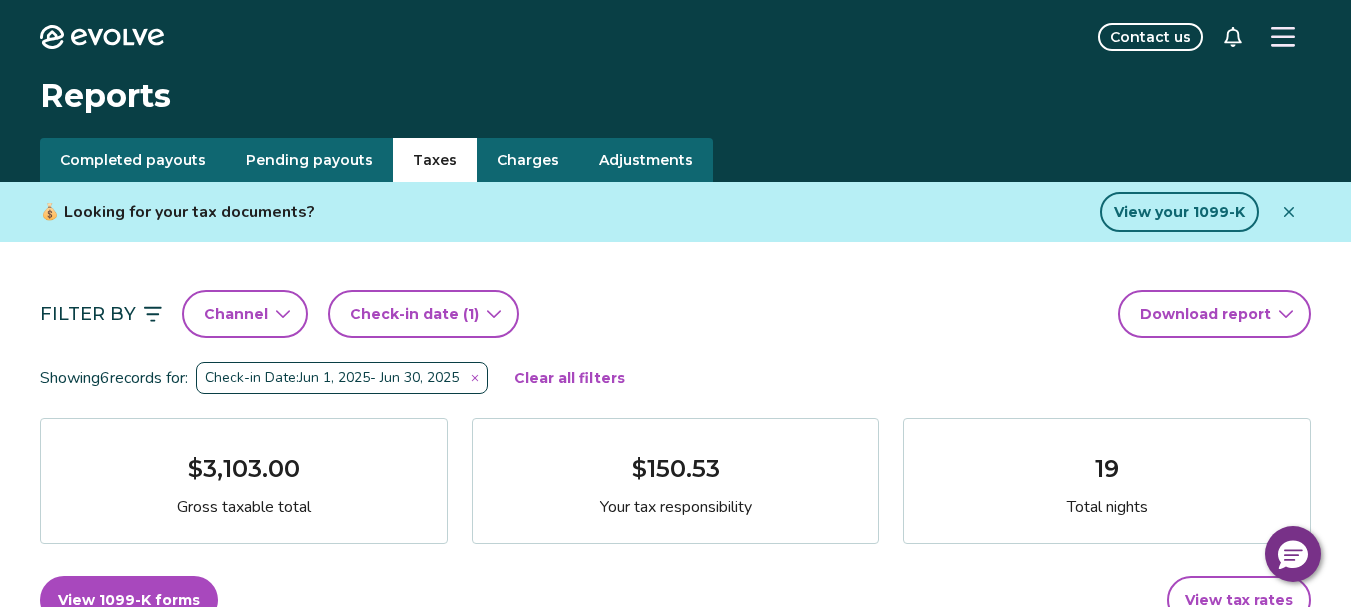 click 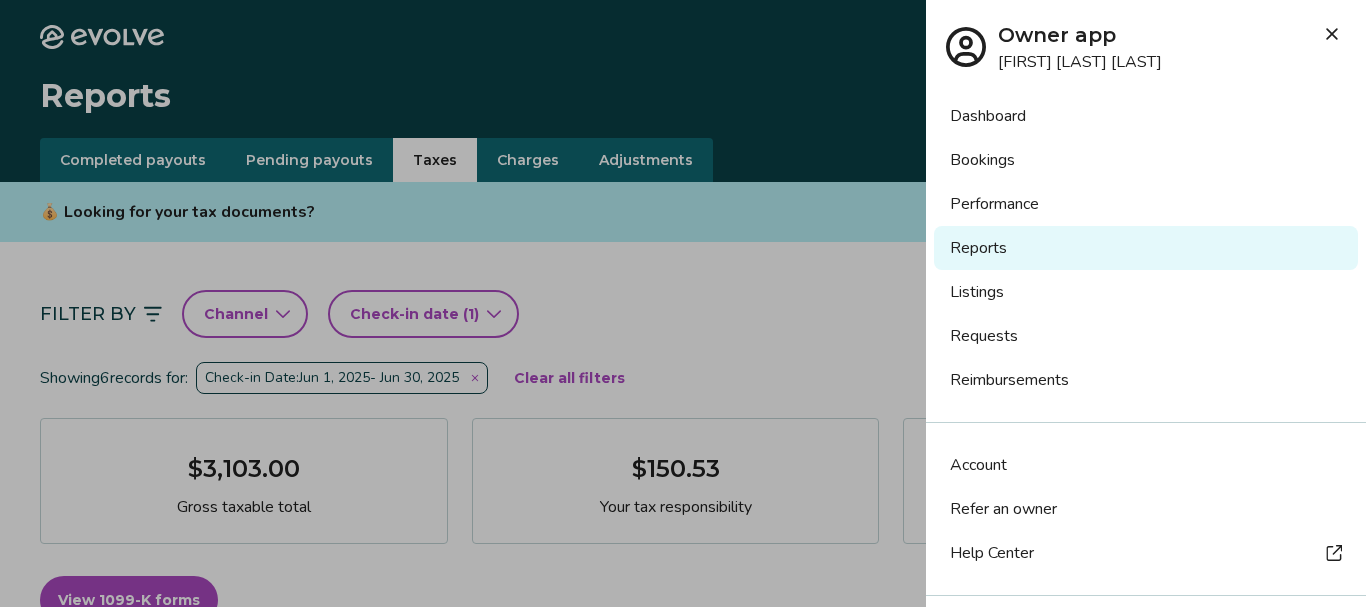 click on "Bookings" at bounding box center (1146, 160) 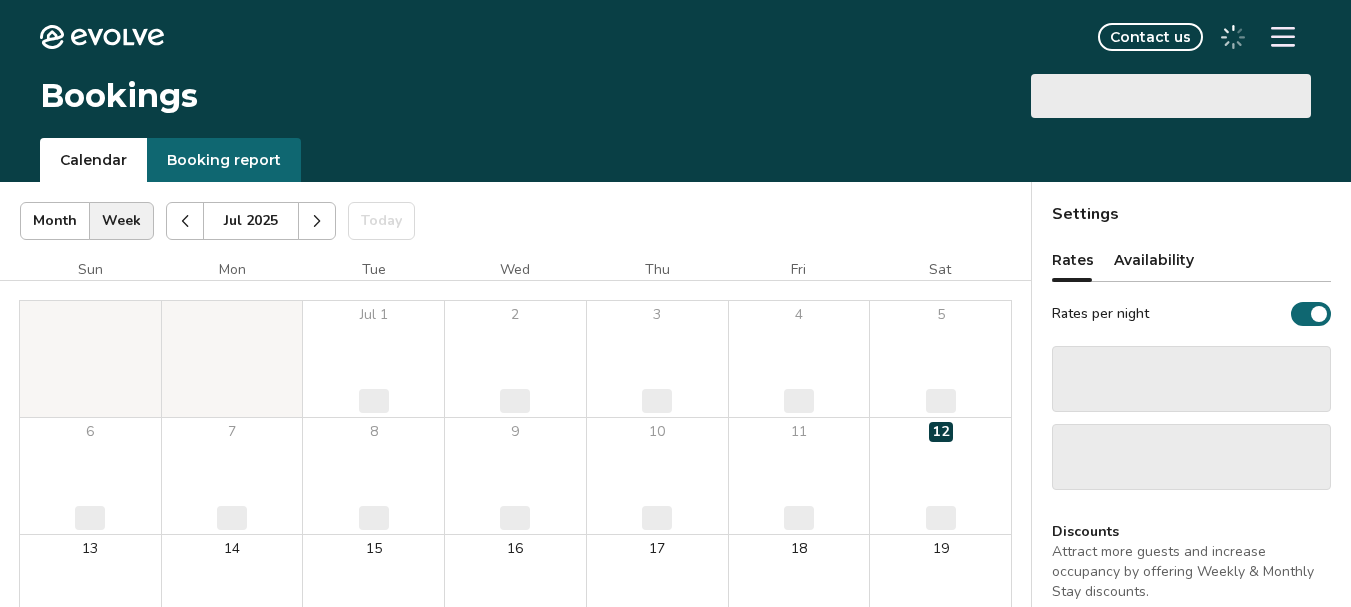 scroll, scrollTop: 0, scrollLeft: 0, axis: both 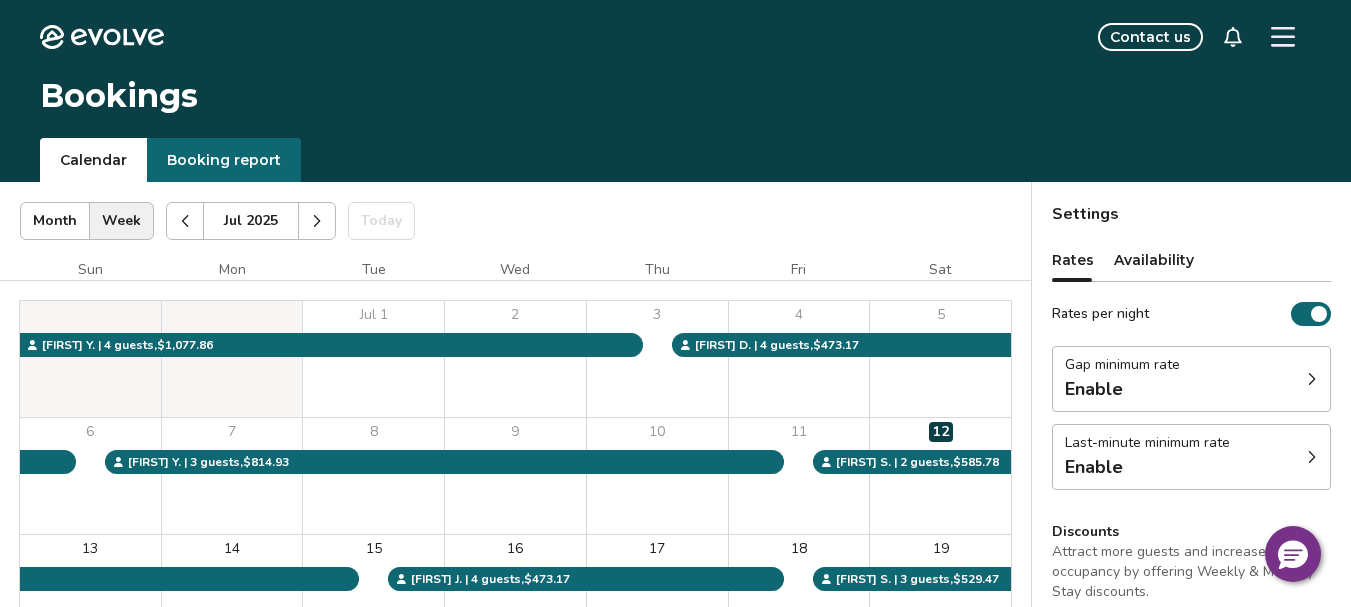 click on "Booking report" at bounding box center (224, 160) 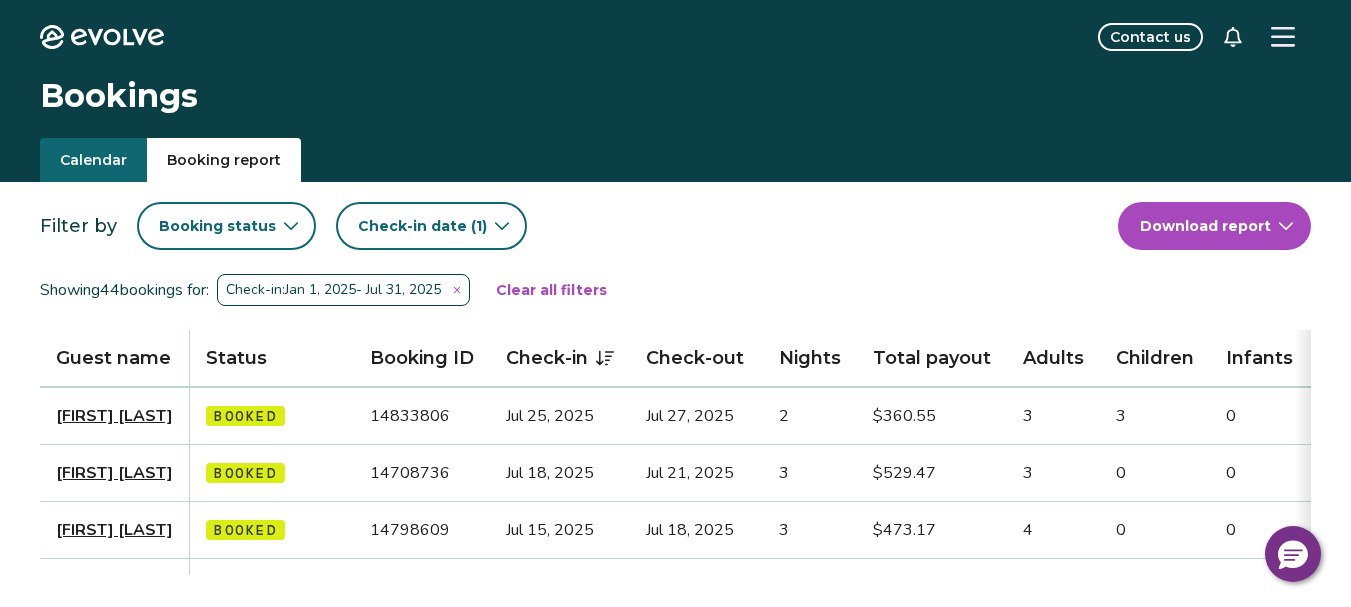click 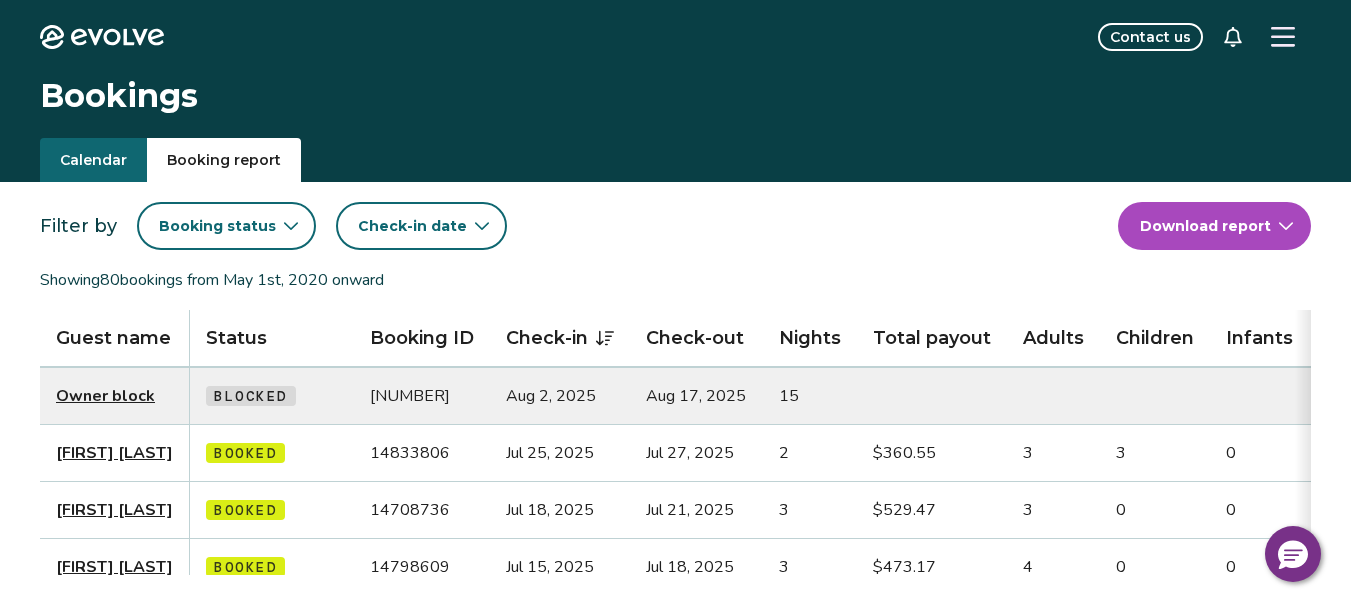 click 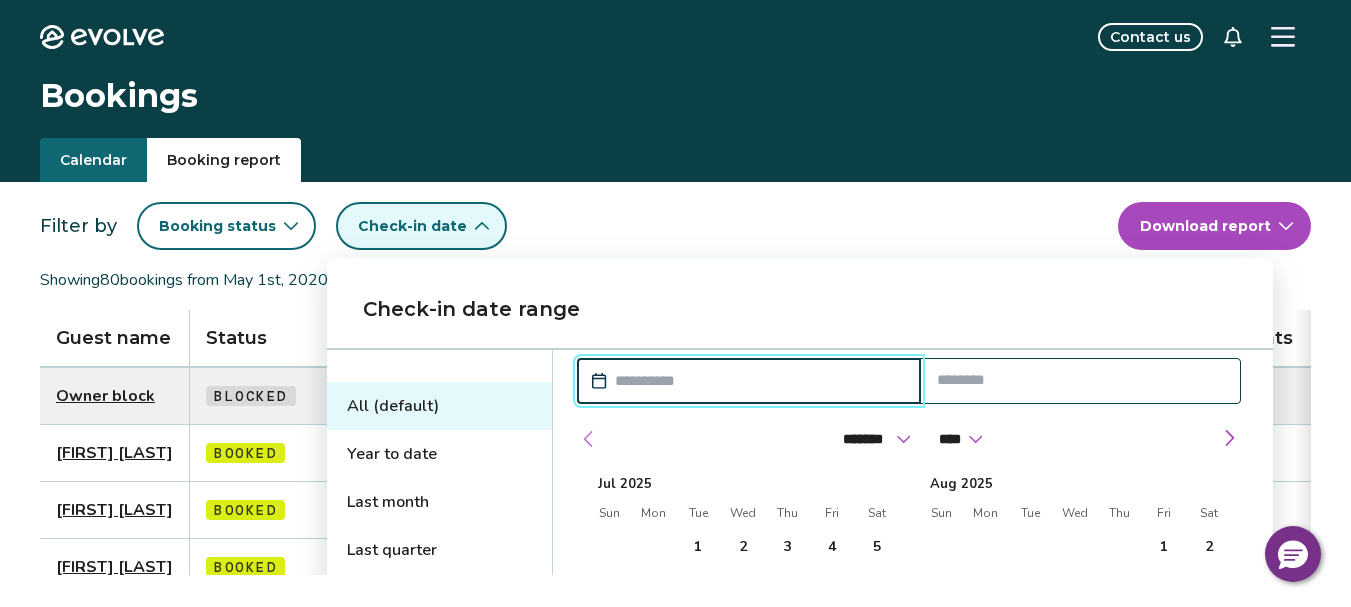 click at bounding box center [589, 439] 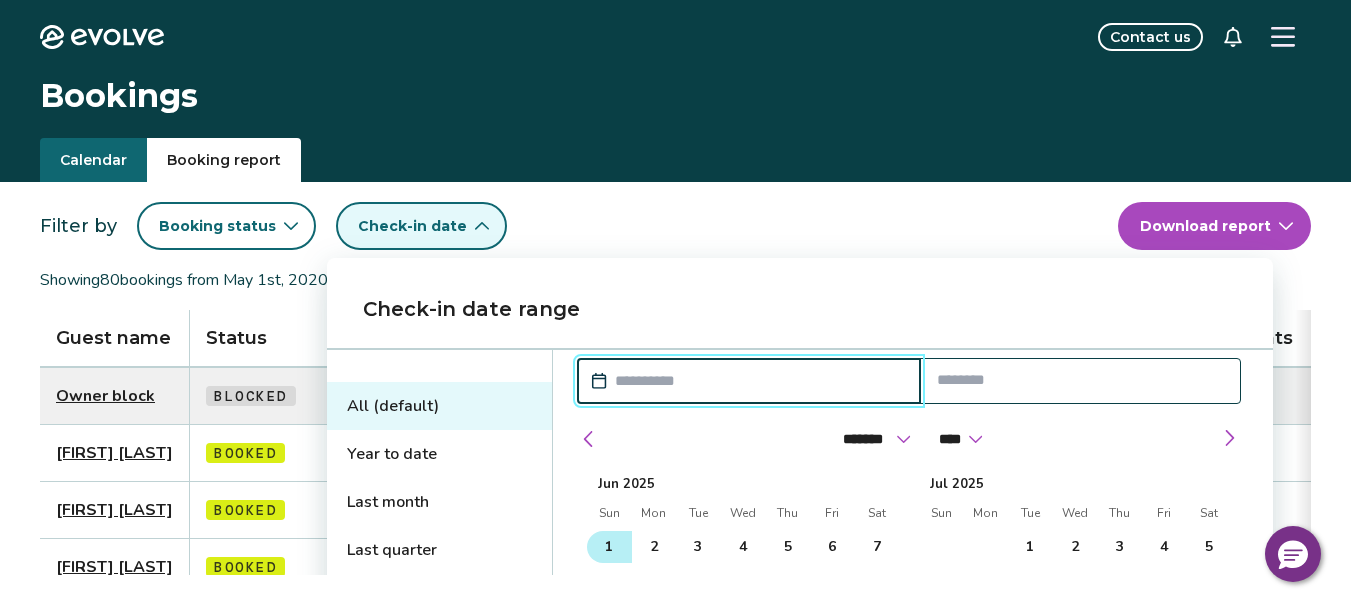 click on "1" at bounding box center (609, 547) 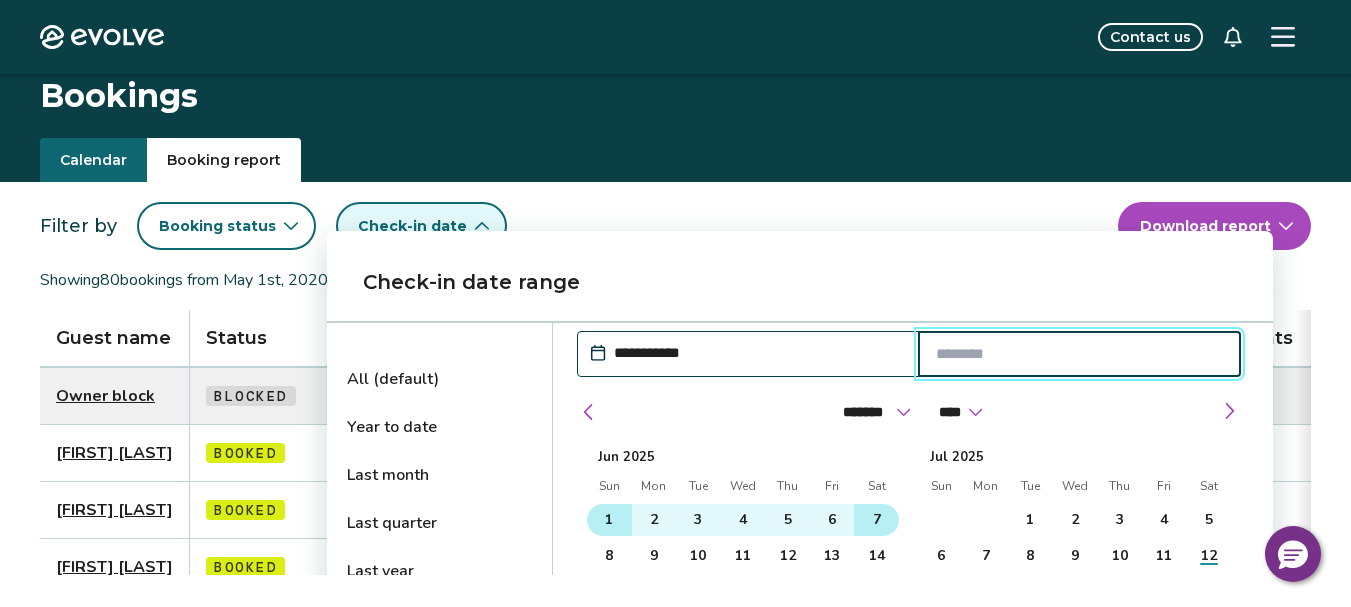scroll, scrollTop: 300, scrollLeft: 0, axis: vertical 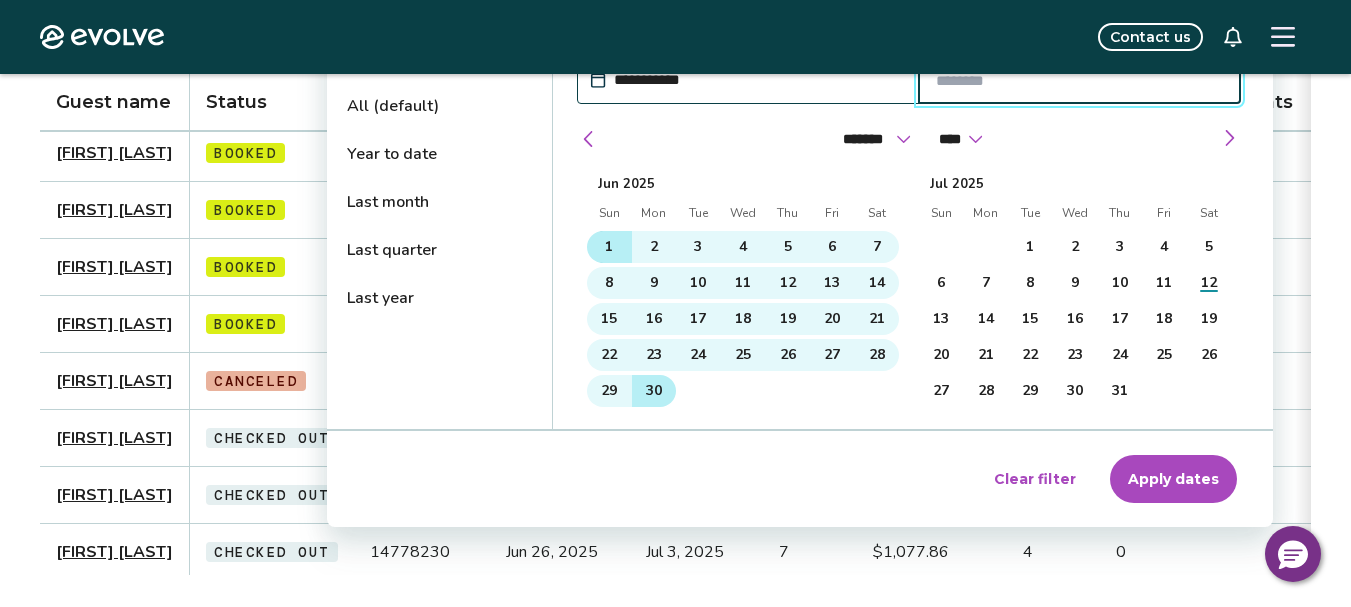click on "30" at bounding box center (654, 391) 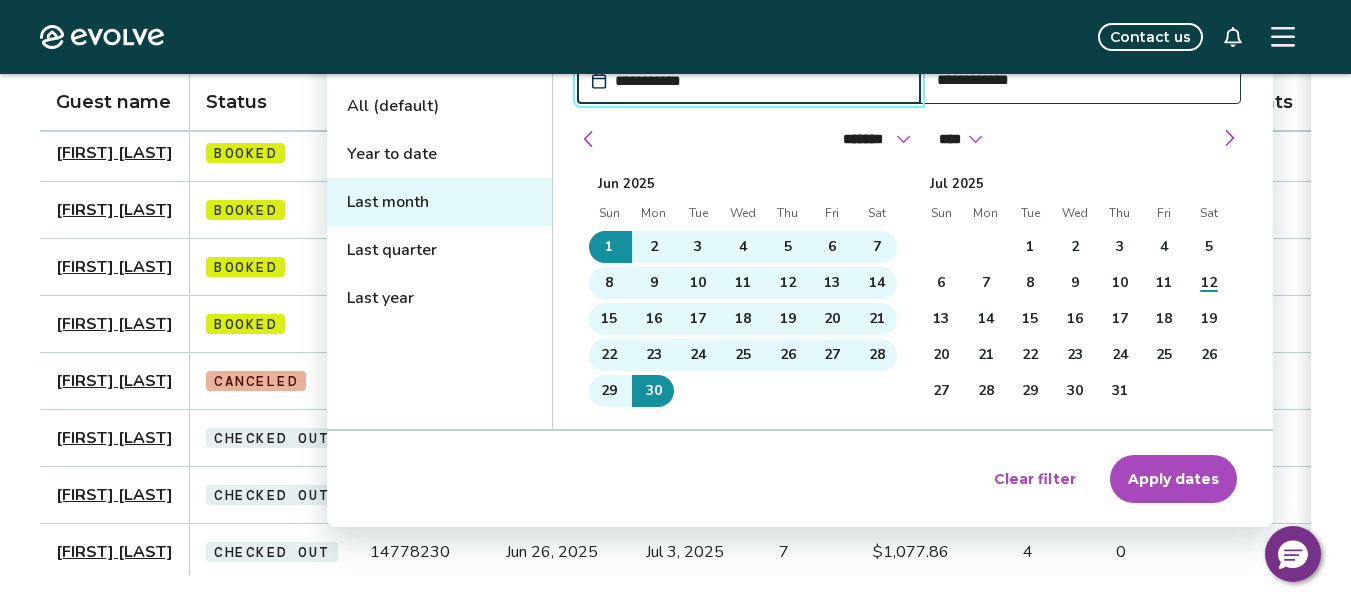 click on "Apply dates" at bounding box center [1173, 479] 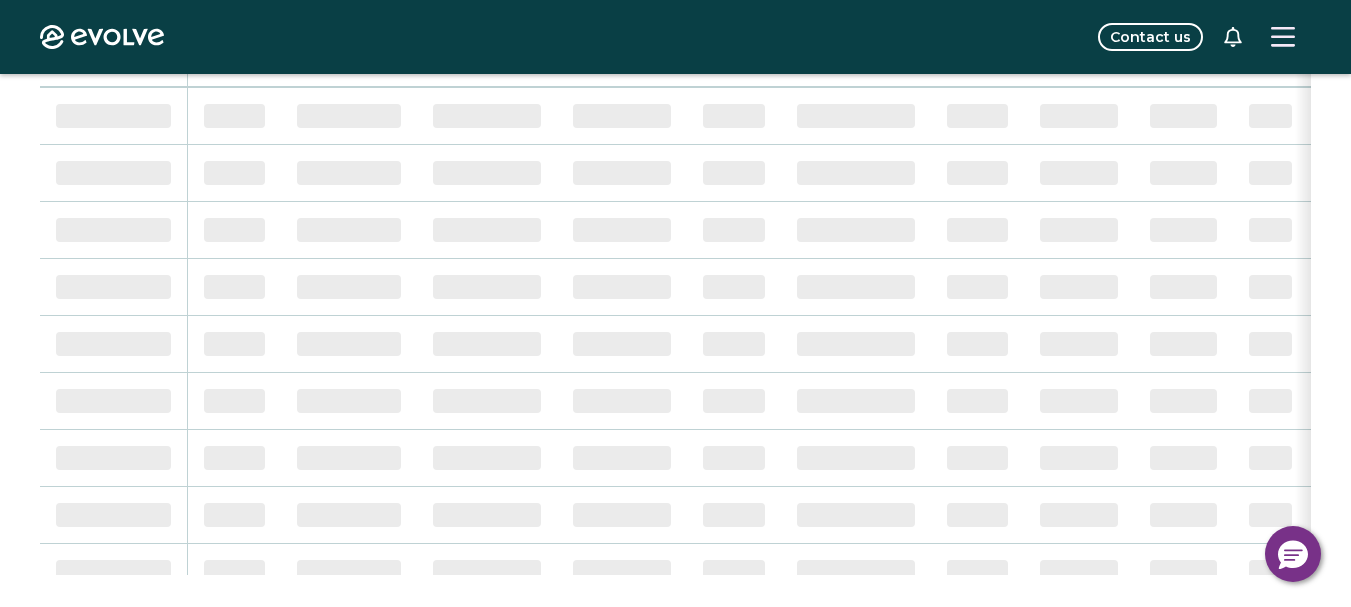 scroll, scrollTop: 0, scrollLeft: 0, axis: both 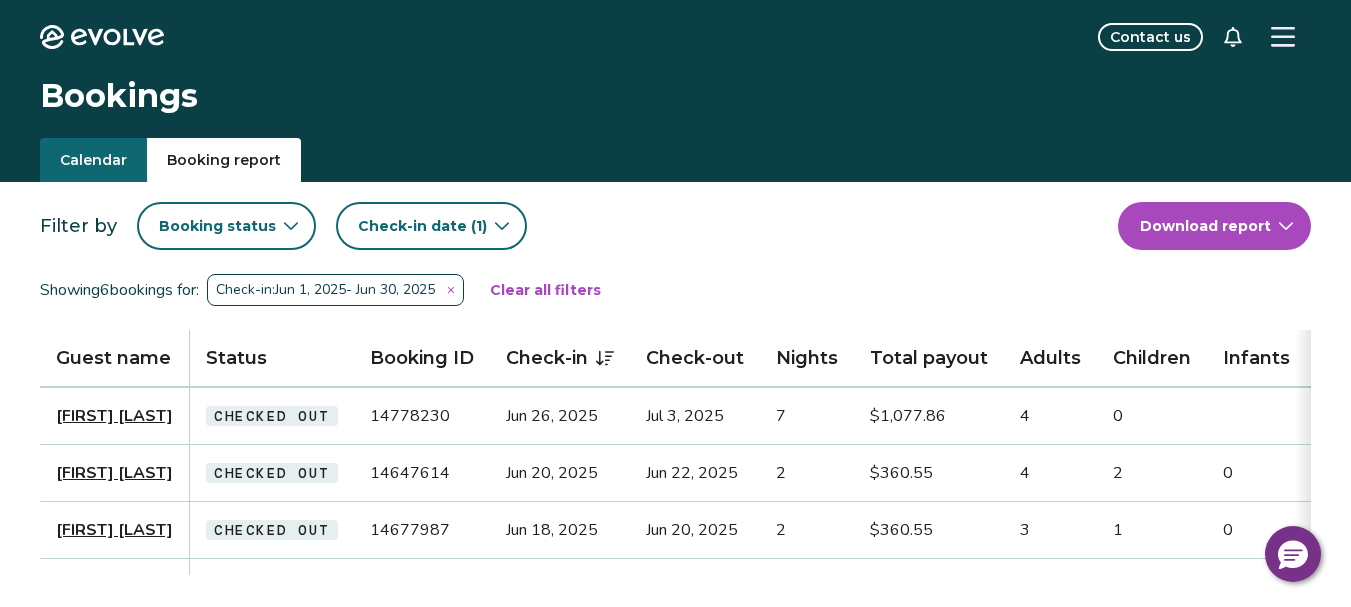 click 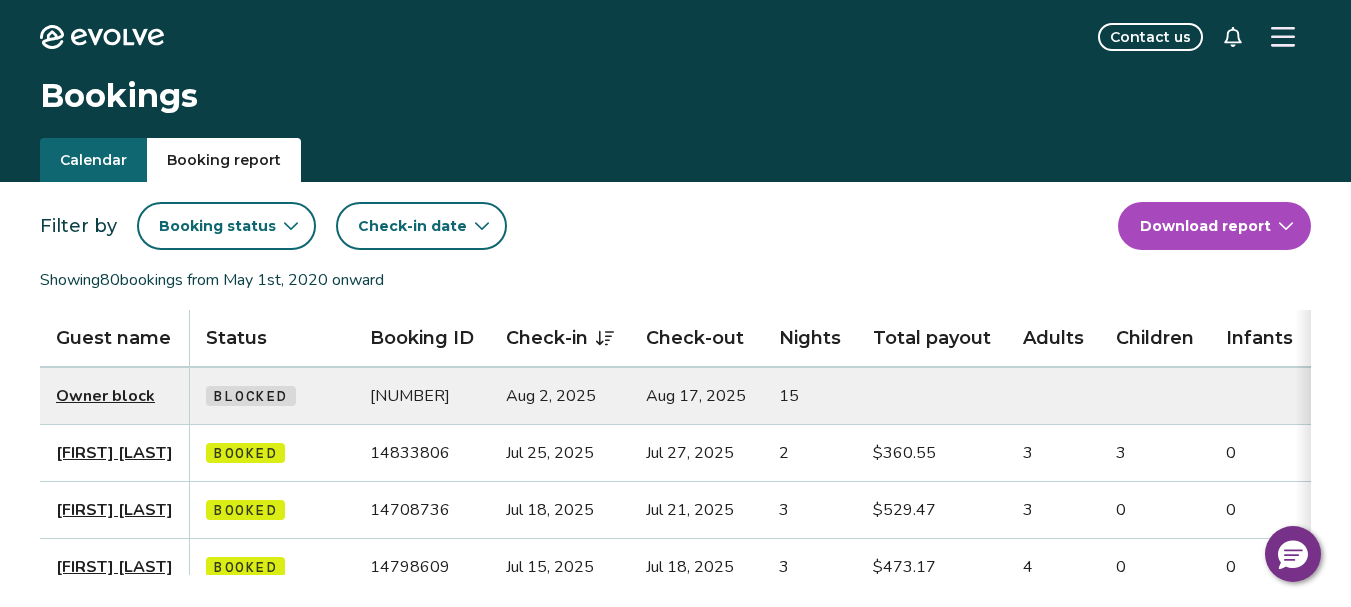 click 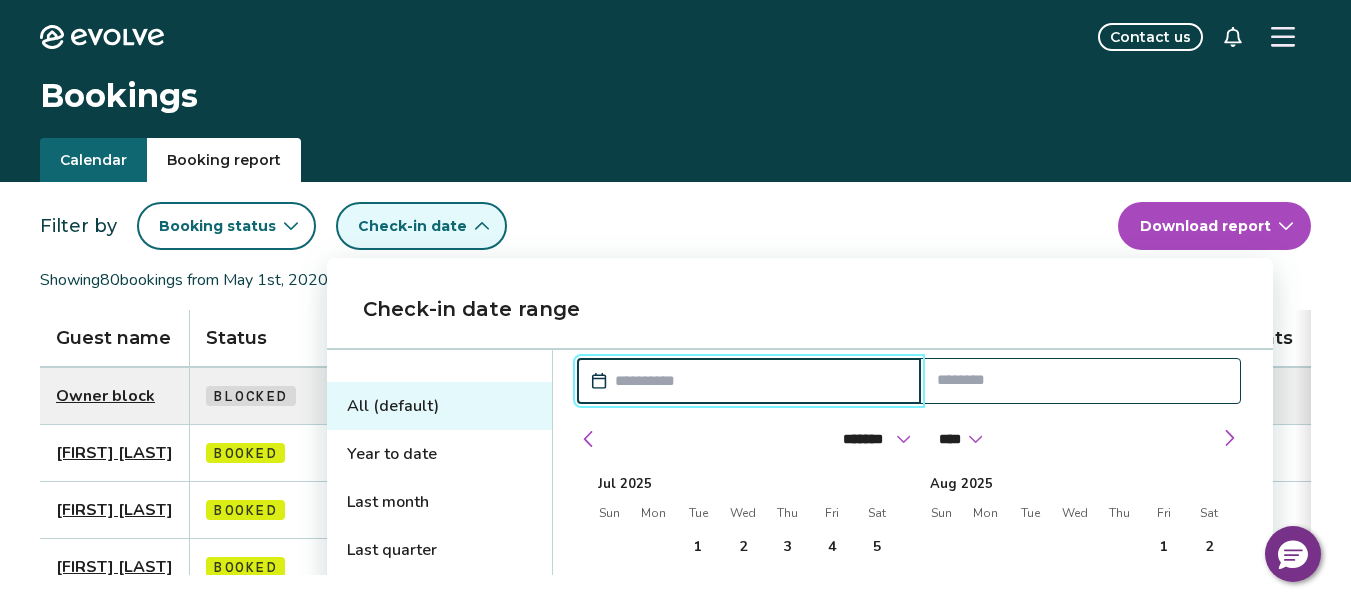 click at bounding box center (759, 381) 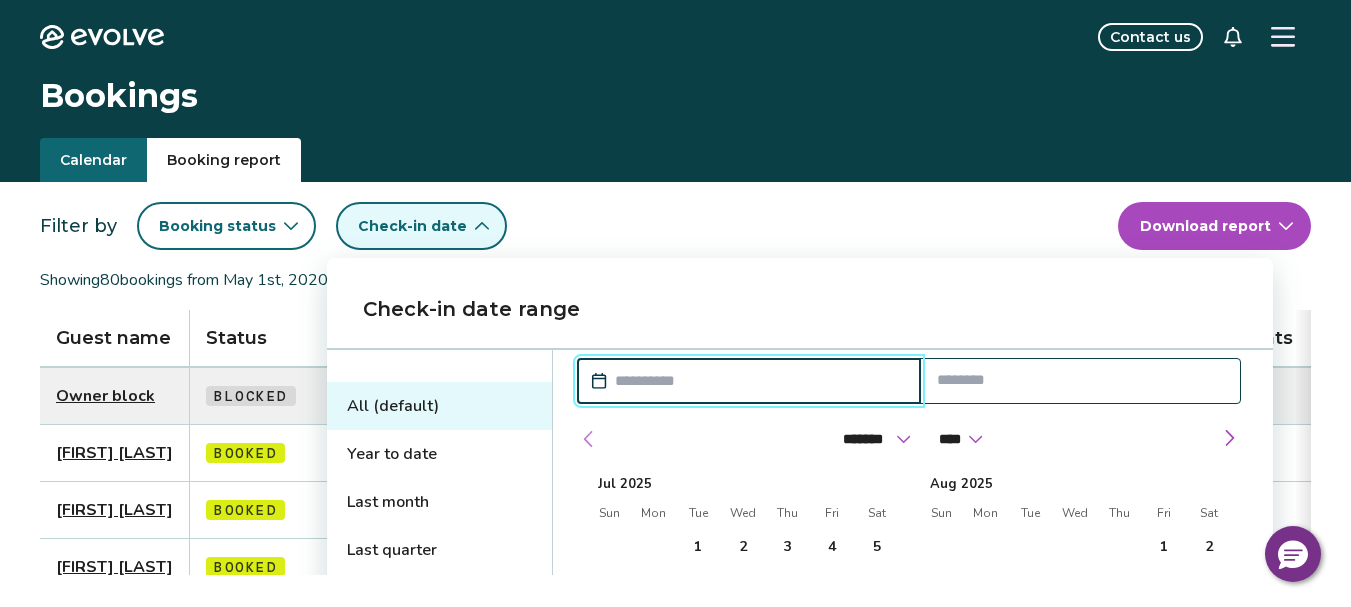click at bounding box center (589, 439) 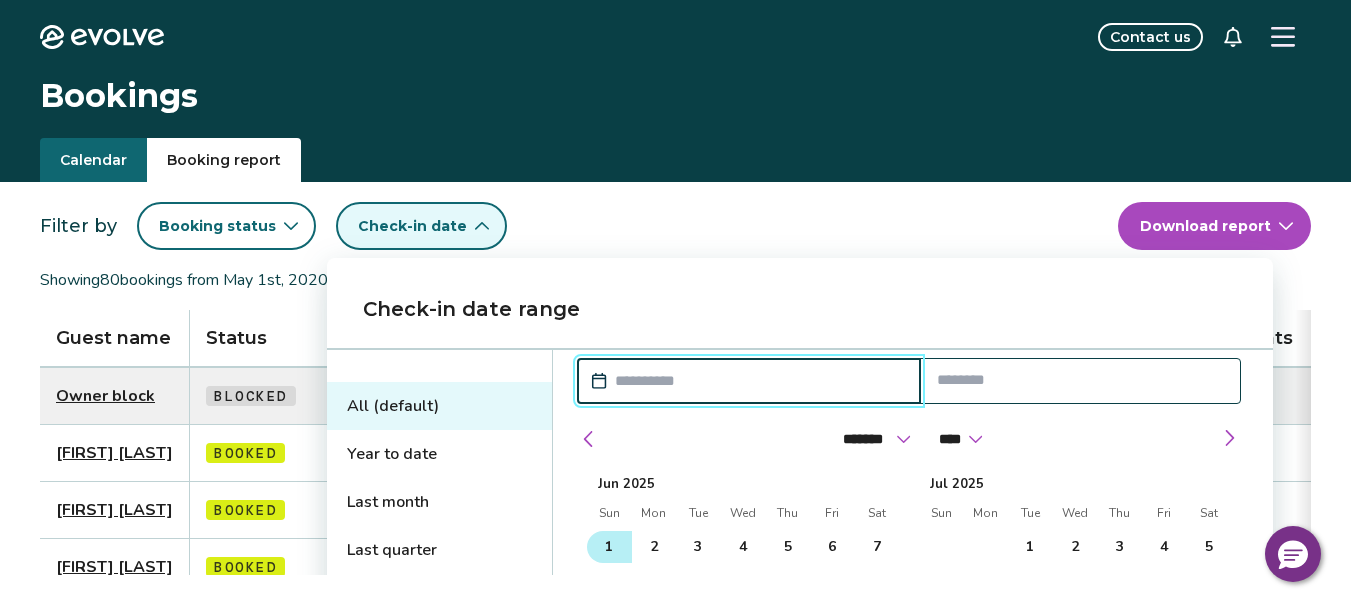 click on "1" at bounding box center [609, 547] 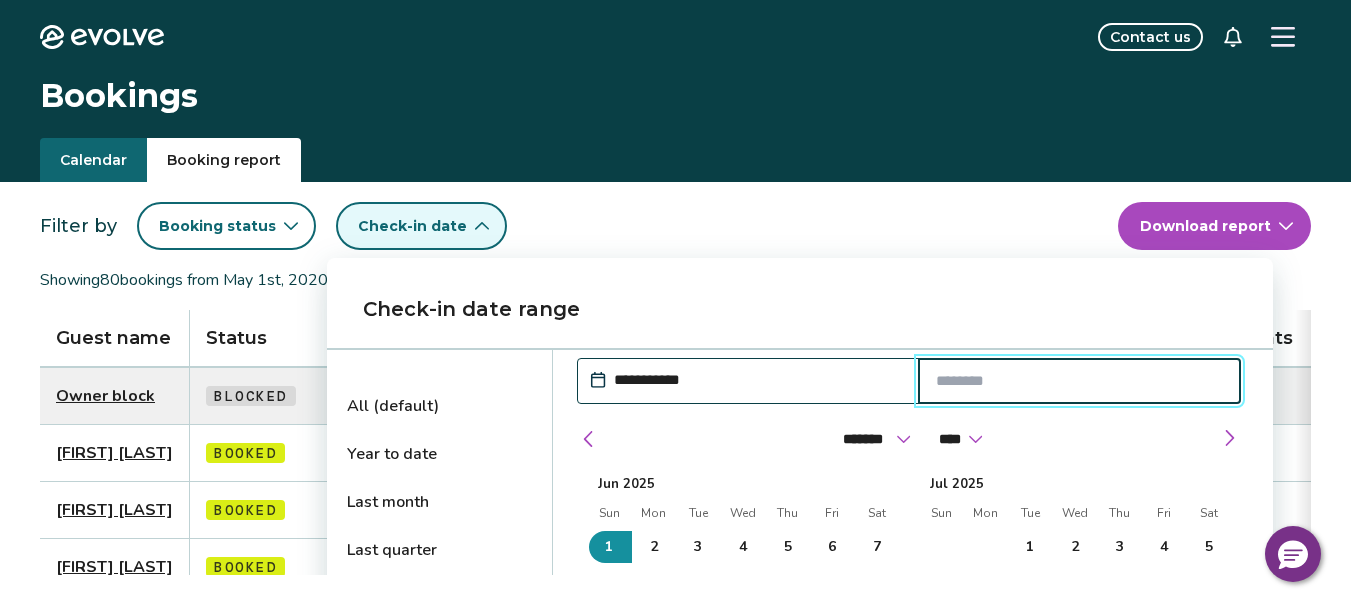 click at bounding box center [1080, 381] 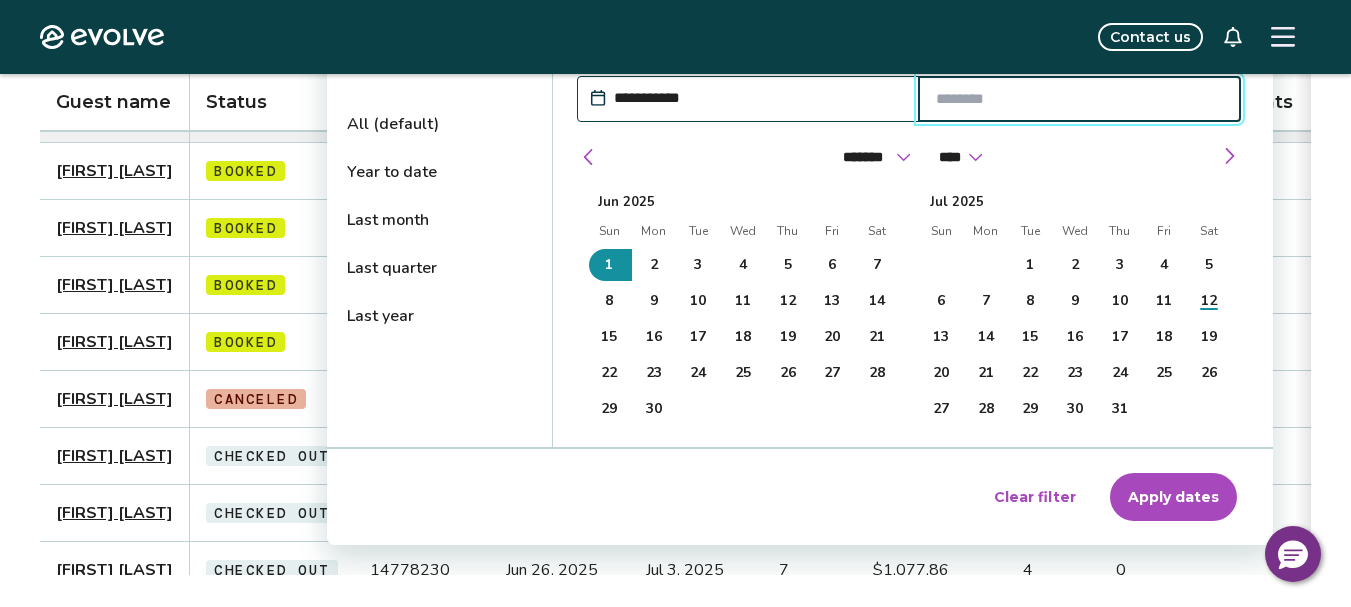 scroll, scrollTop: 300, scrollLeft: 0, axis: vertical 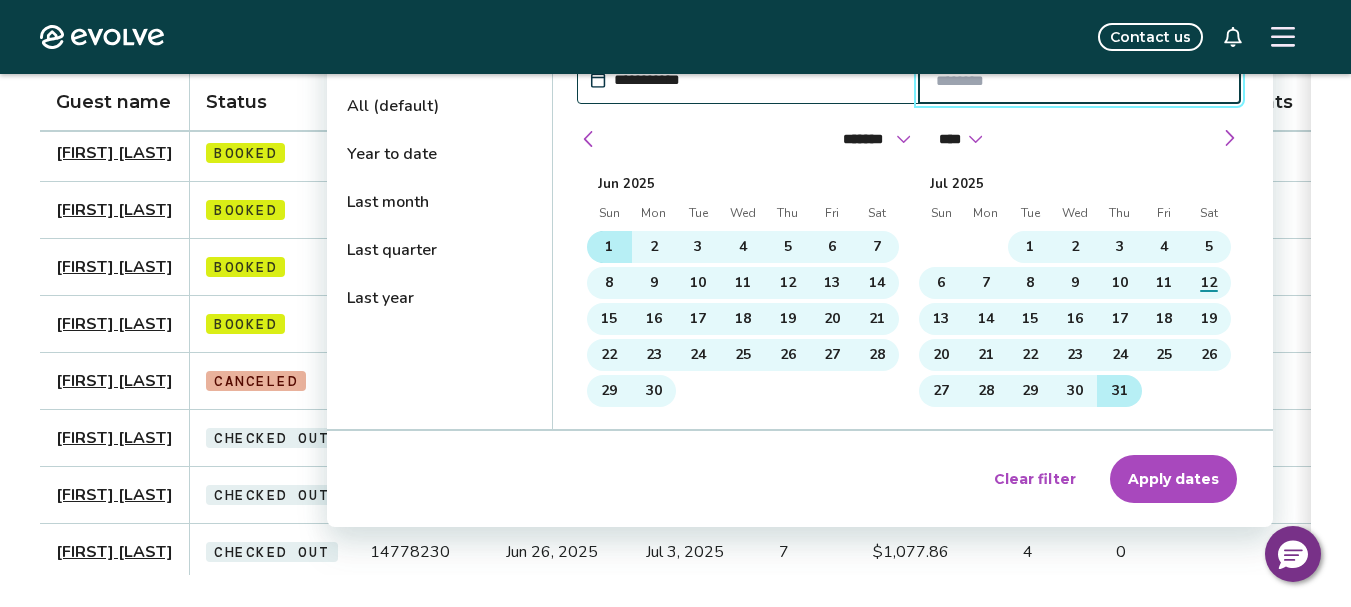 click on "31" at bounding box center [1119, 391] 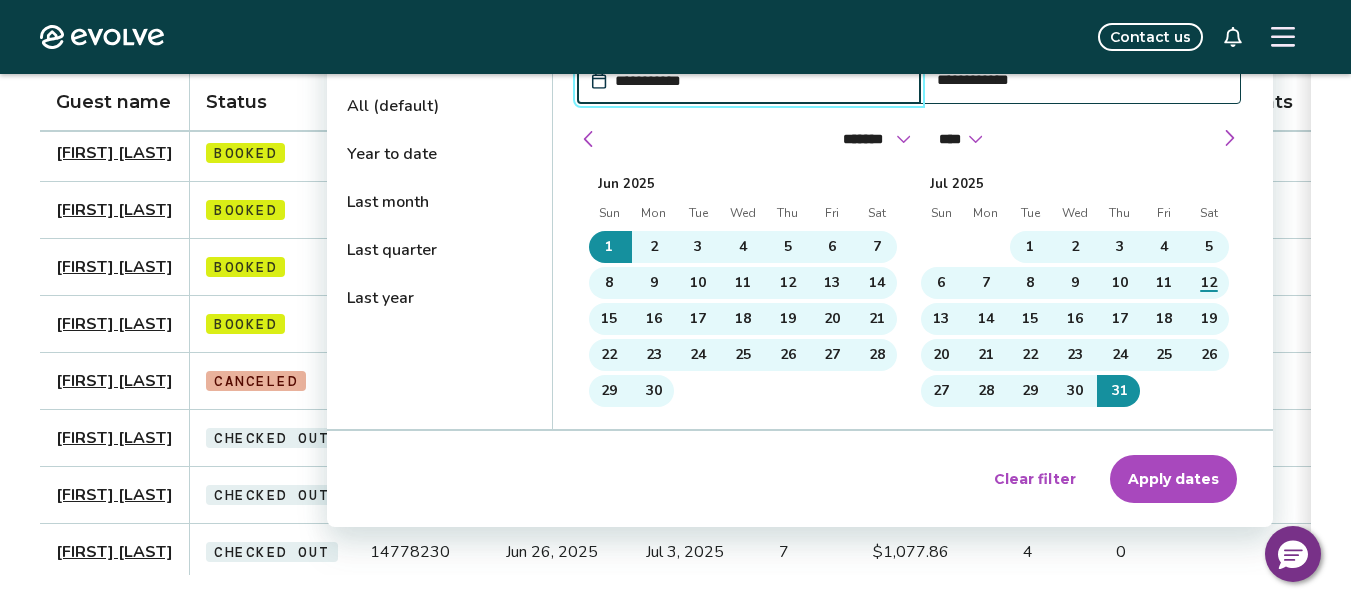 click on "Apply dates" at bounding box center (1173, 479) 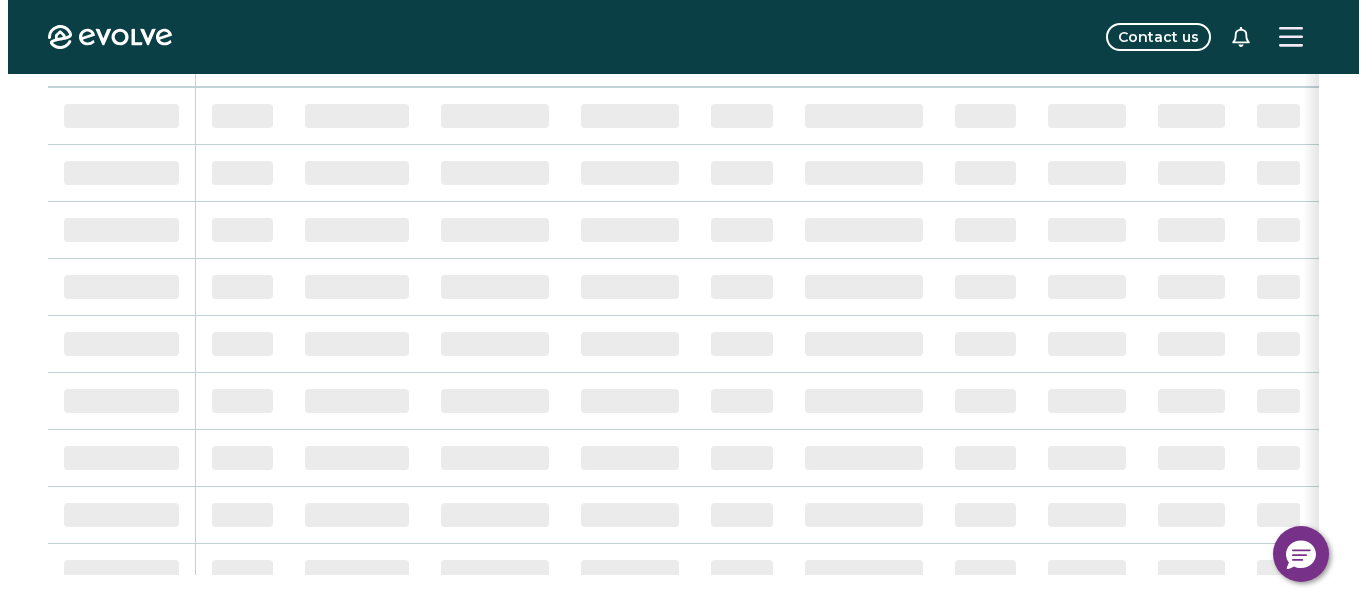 scroll, scrollTop: 0, scrollLeft: 0, axis: both 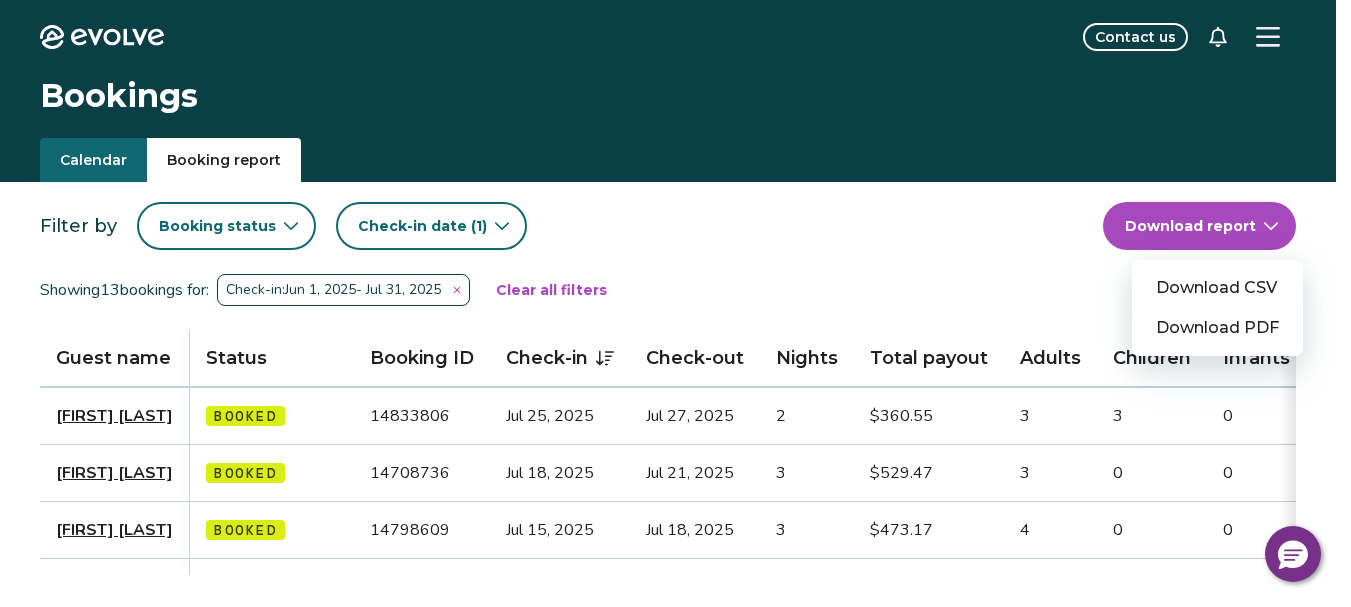 click on "Evolve Contact us Bookings Calendar Booking report Filter by Booking status Check-in date (1) Download   report Download CSV Download PDF Showing  13  bookings   for: Check-in:  Jun 1, 2025  -   Jul 31, 2025 Clear all filters Guest name Status Booking ID Check-in Check-out Nights Total payout Adults Children Infants Pets Listing Guest email Guest phone Date booked Booking site Levertice Moses Booked 14833806 Jul 25, 2025 Jul 27, 2025 2 $360.55 3 3 0 No (904) 672-6468 Jul 5, 2025 Airbnb Nina Stymacks Booked 14708736 Jul 18, 2025 Jul 21, 2025 3 $529.47 3 0 0 No (224) 716-8678 Jun 5, 2025 Airbnb Jason Judy Booked 14798609 Jul 15, 2025 Jul 18, 2025 3 $473.17 4 0 0 No (949) 903-5842 Jun 26, 2025 Airbnb Laura Strom Booked 14766908 Jul 11, 2025 Jul 15, 2025 4 $585.78 2 3 0 No (303) 877-4632 Jun 19, 2025 Airbnb Lee Stewart Canceled 14722289 Jul 7, 2025 Jul 10, 2025 3 $0.00 2 2 No leestewart2771@att.net (863) 316-8070 Jun 9, 2025 VRBO Kubilay YILMAZ Checked out 14806353 Jul 6, 2025 Jul 11, 2025 5 $814.93 3 1 No VRBO" at bounding box center [675, 638] 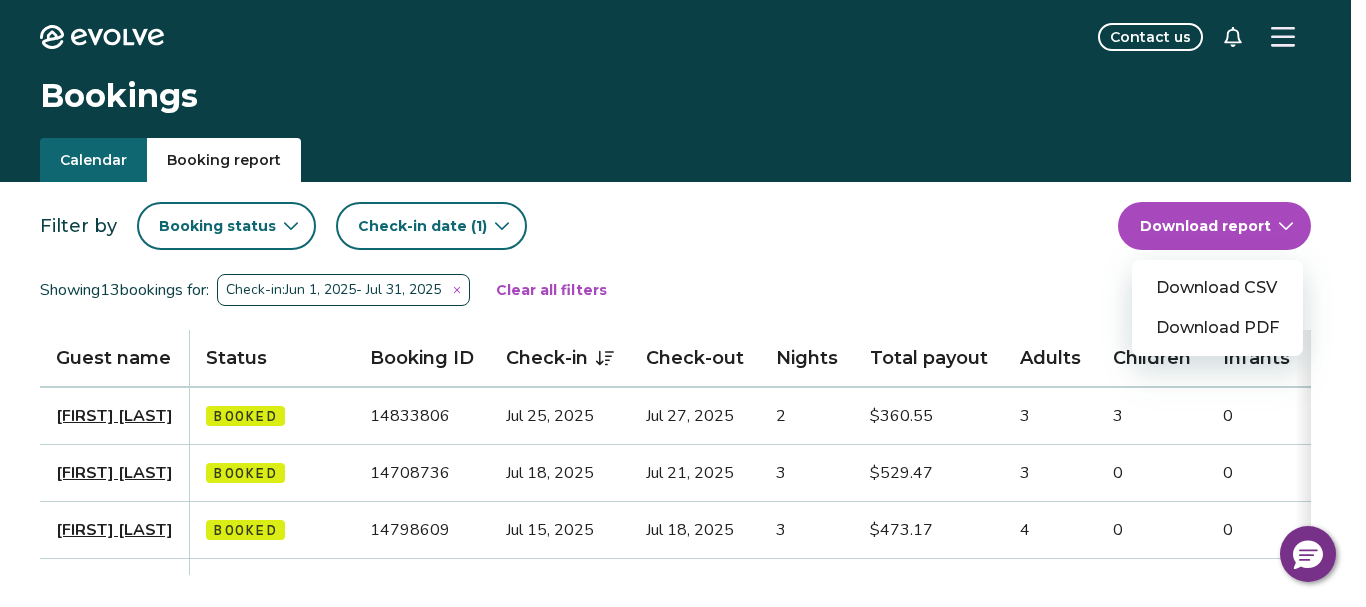 click on "Download CSV" at bounding box center (1217, 288) 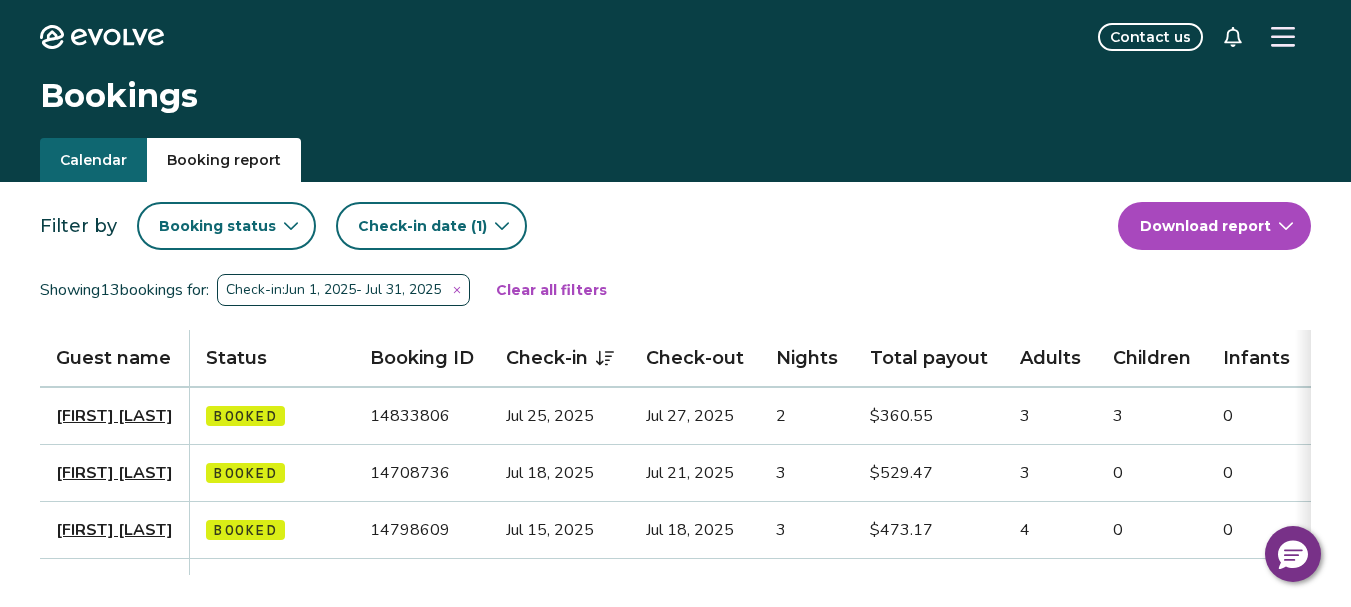 click 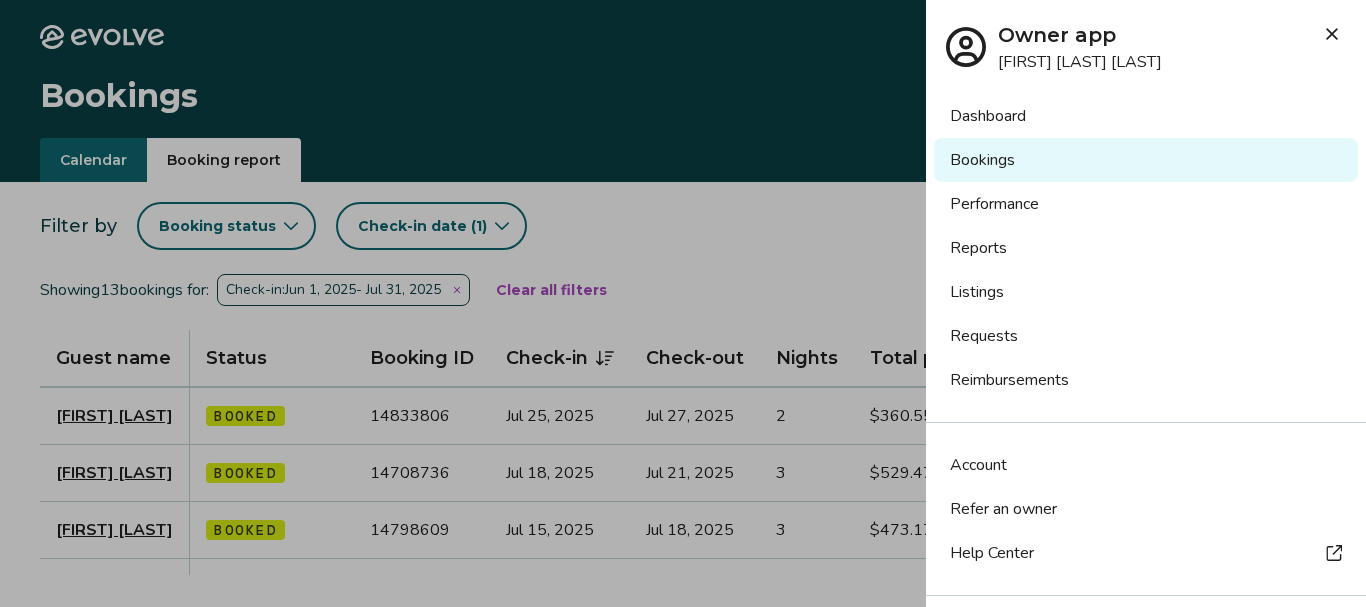 drag, startPoint x: 990, startPoint y: 252, endPoint x: 859, endPoint y: 320, distance: 147.59743 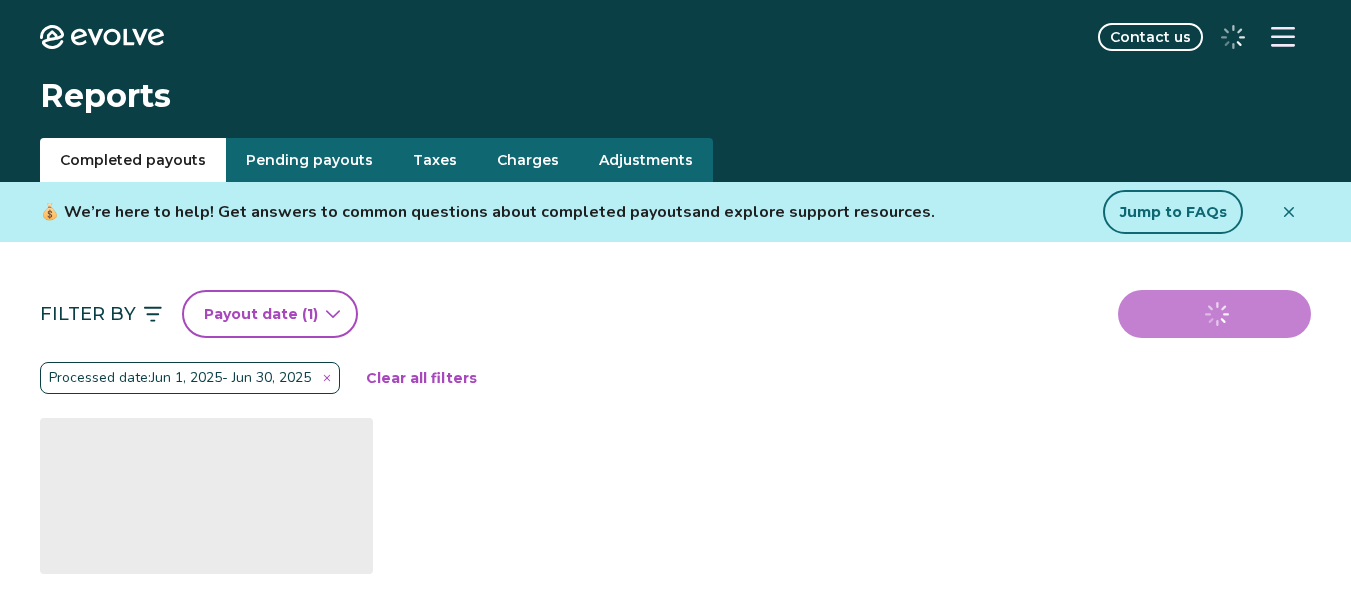 scroll, scrollTop: 0, scrollLeft: 0, axis: both 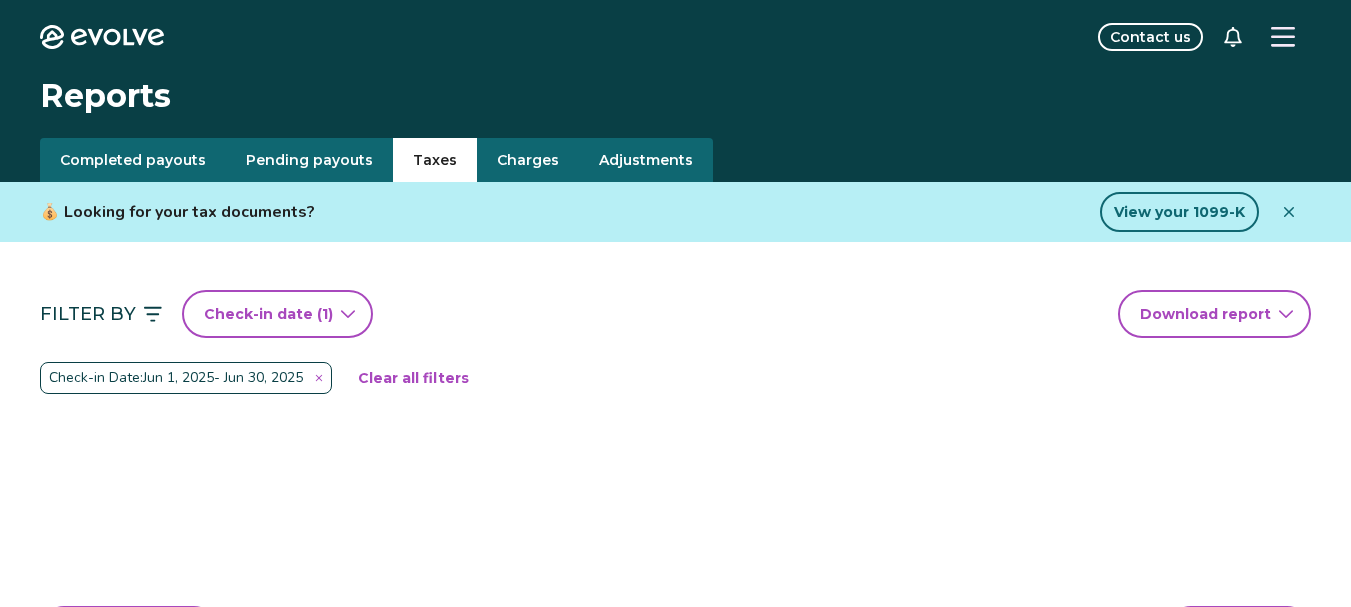 drag, startPoint x: 437, startPoint y: 157, endPoint x: 429, endPoint y: 279, distance: 122.26202 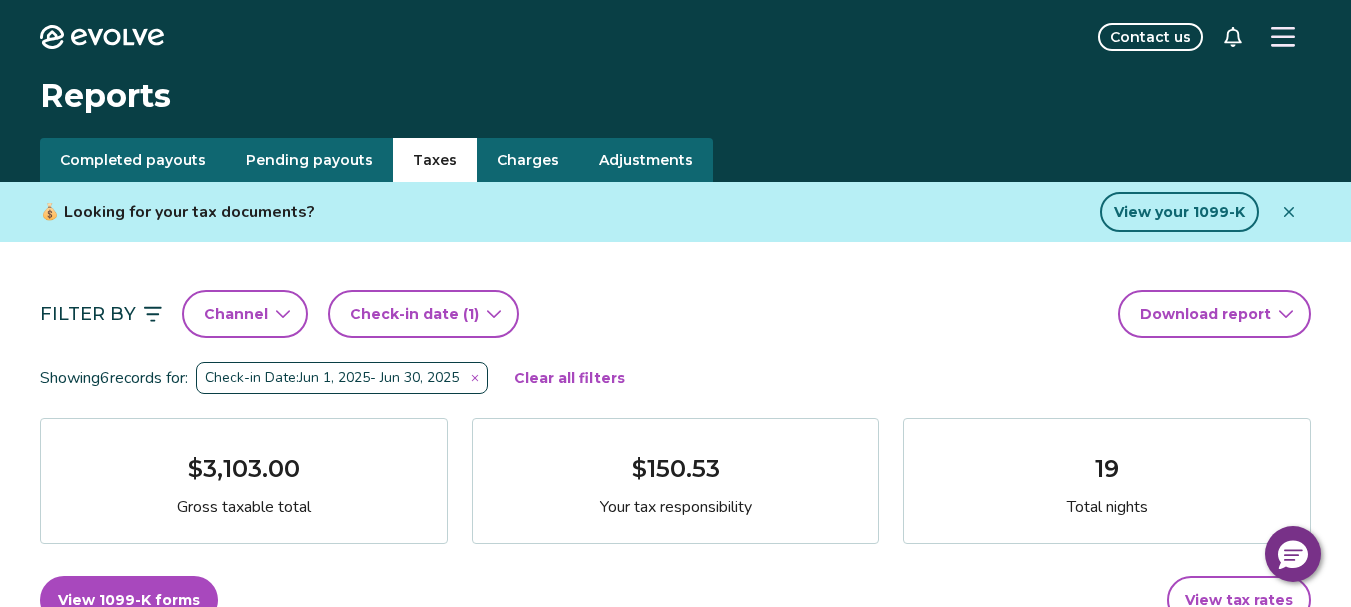 click 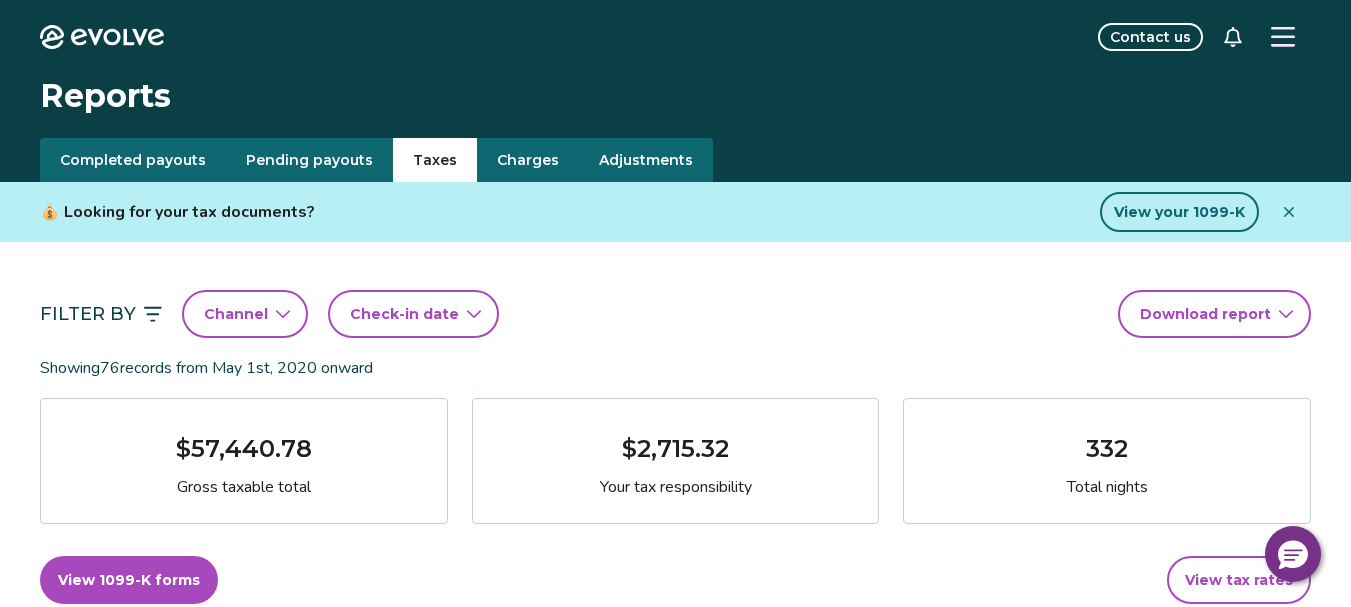 click on "Check-in date" at bounding box center [404, 314] 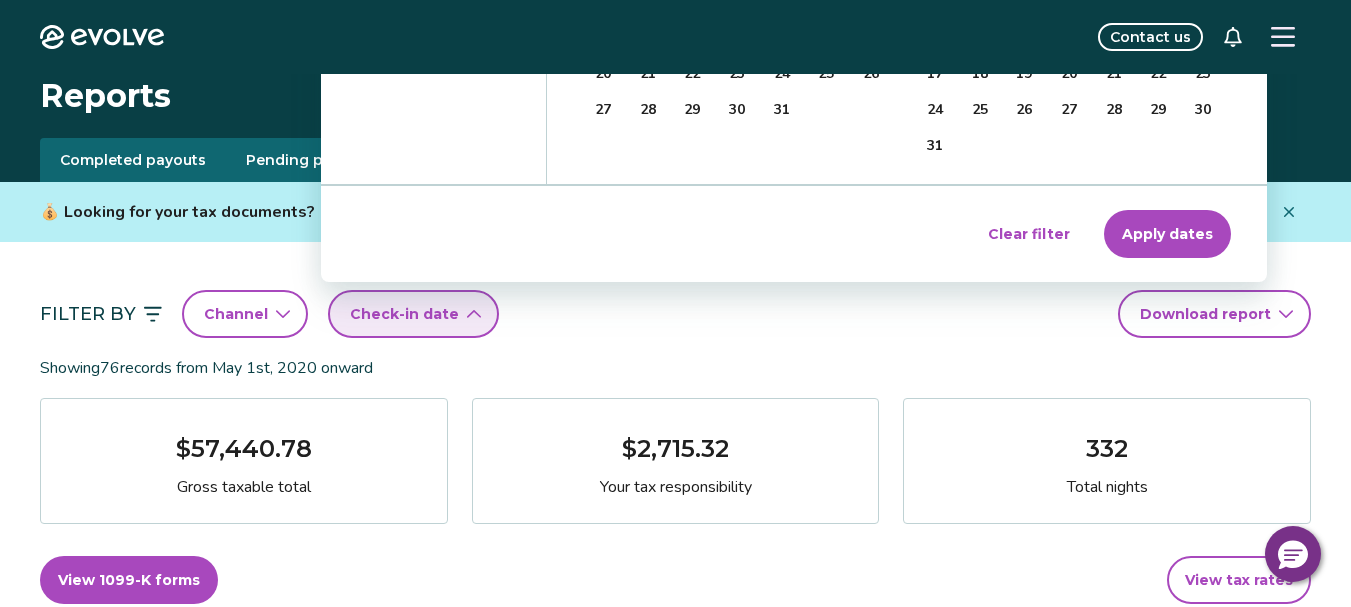 click on "Aug 2025 Sun Mon Tue Wed Thu Fri Sat 27 28 29 30 31 1 2 3 4 5 6 7 8 9 10 11 12 13 14 15 16 17 18 19 20 21 22 23 24 25 26 27 28 29 30 31 1 2 3 4 5 6" at bounding box center [1069, 33] 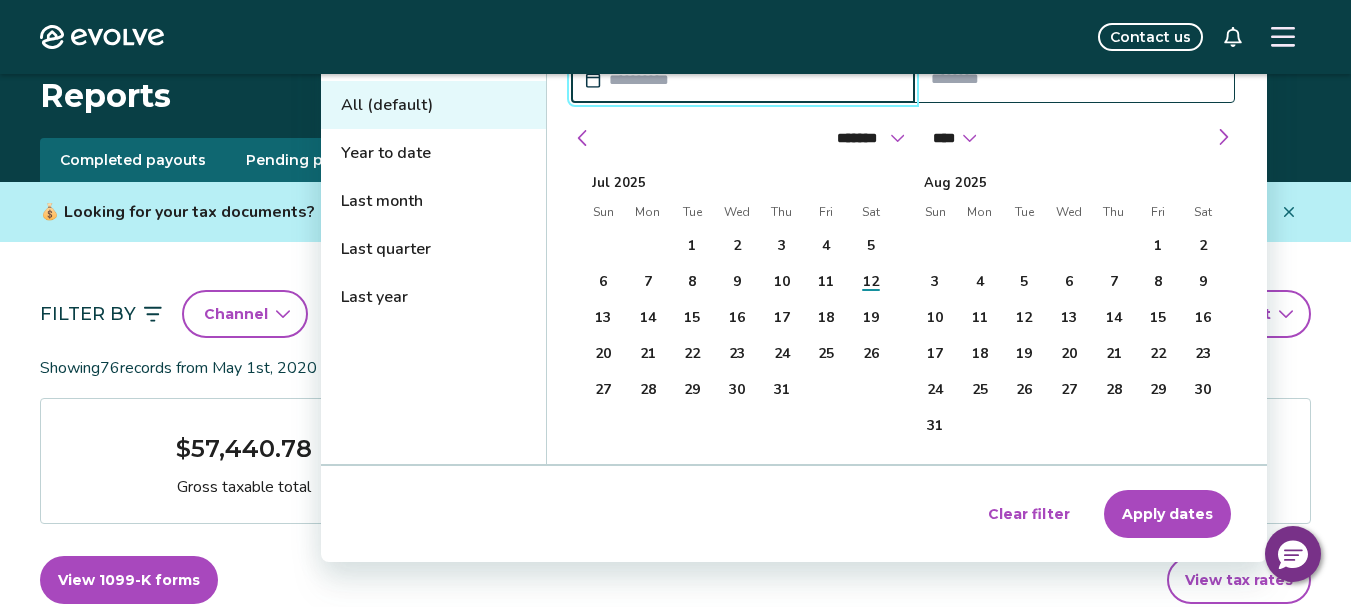 scroll, scrollTop: 400, scrollLeft: 0, axis: vertical 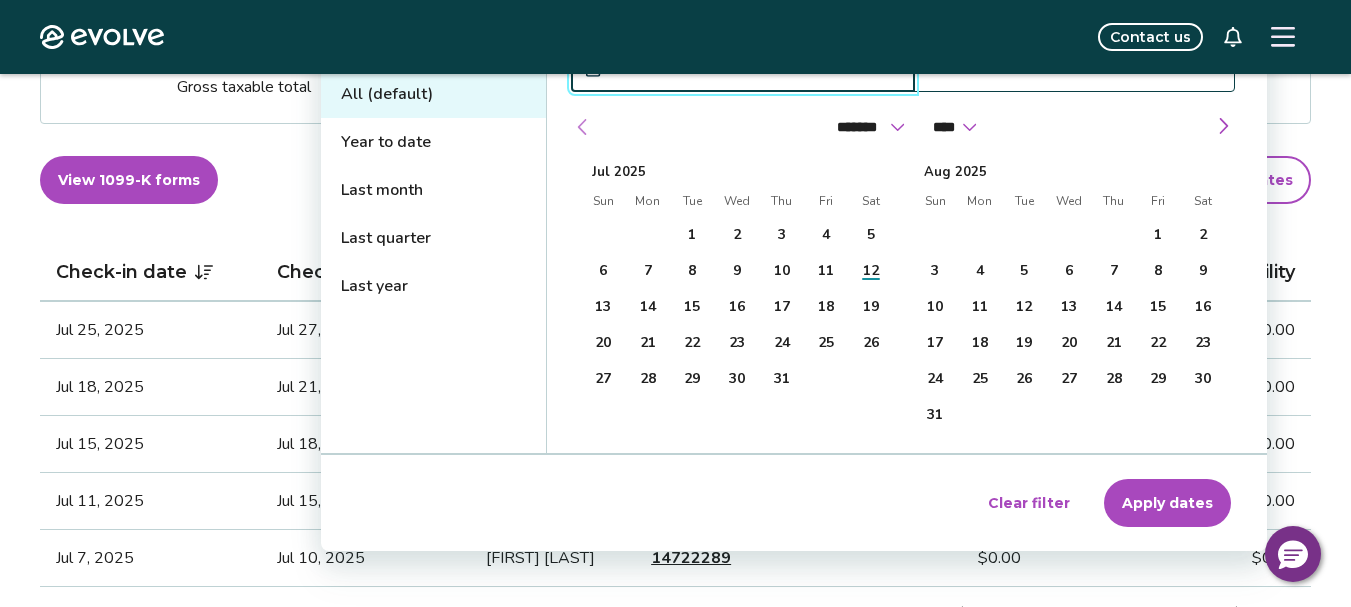 click at bounding box center [583, 127] 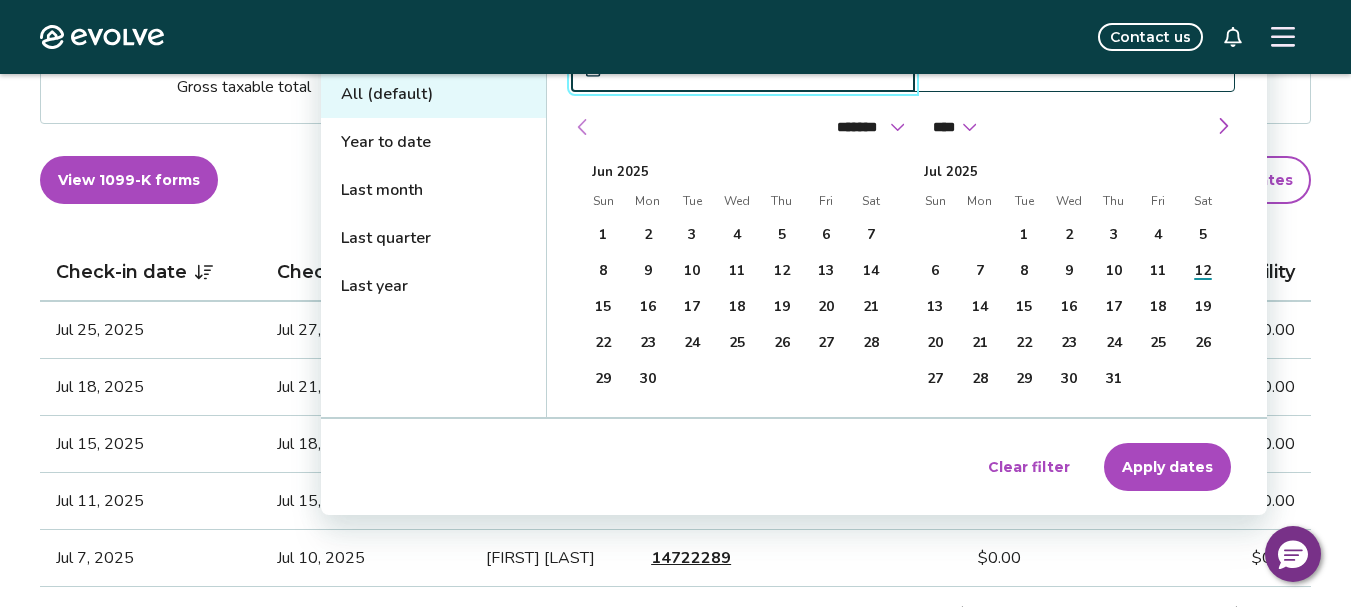 click at bounding box center [583, 127] 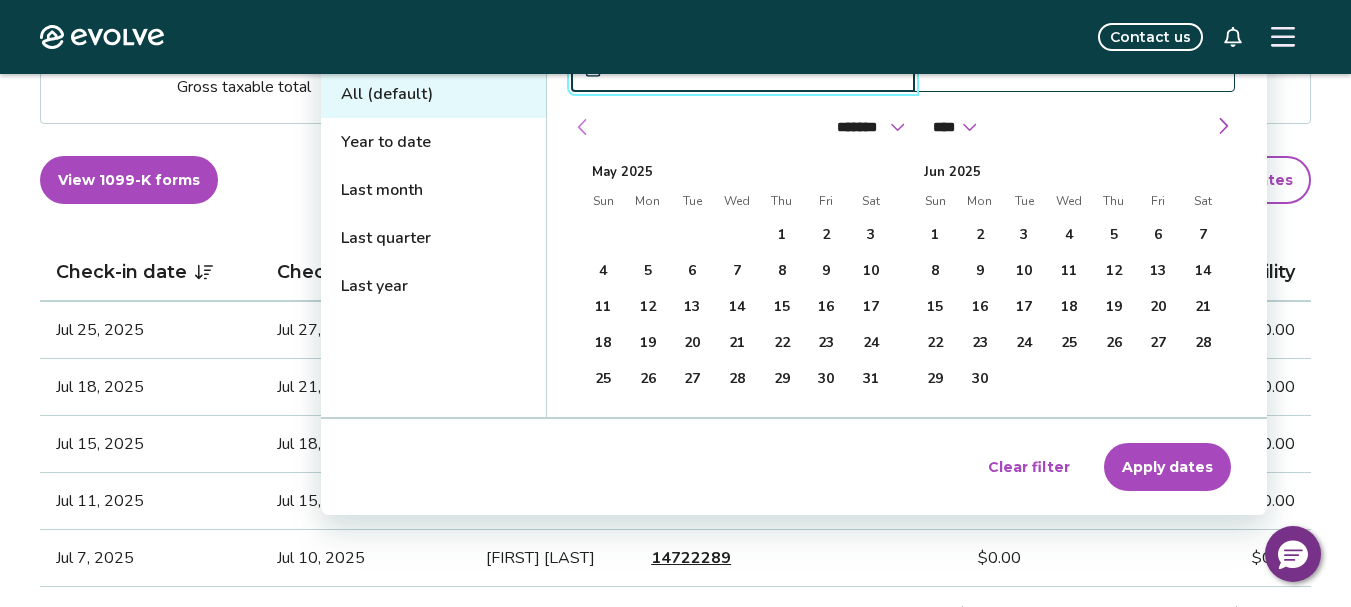 click at bounding box center (583, 127) 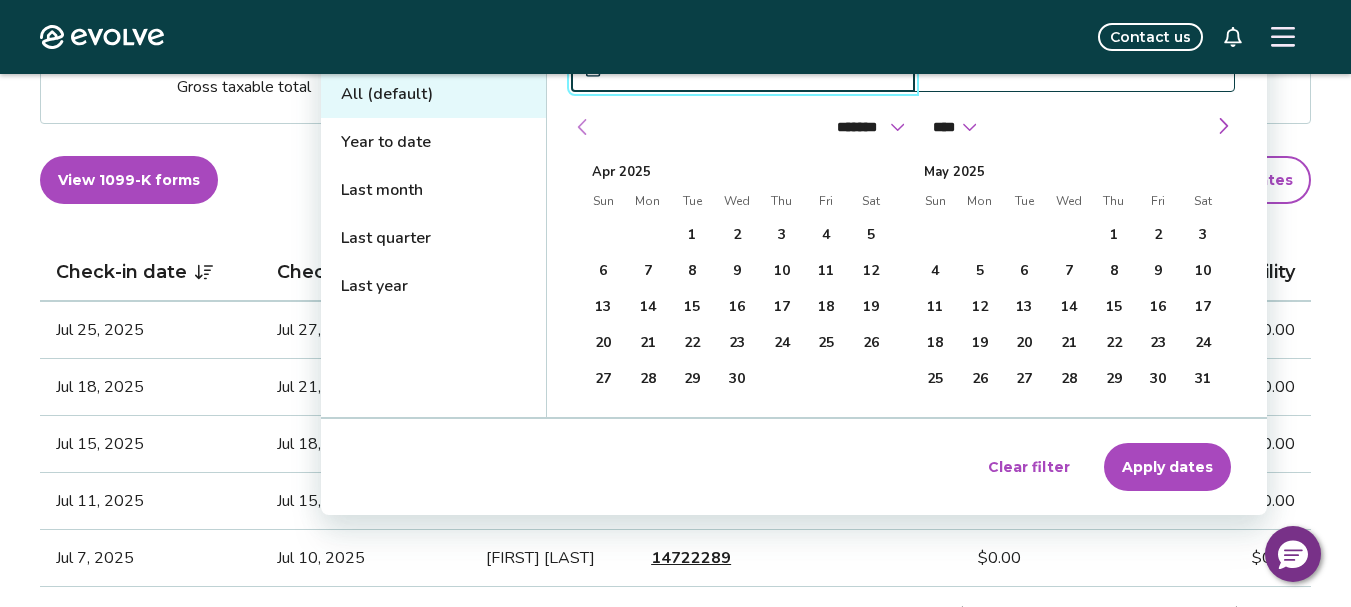 click at bounding box center (583, 127) 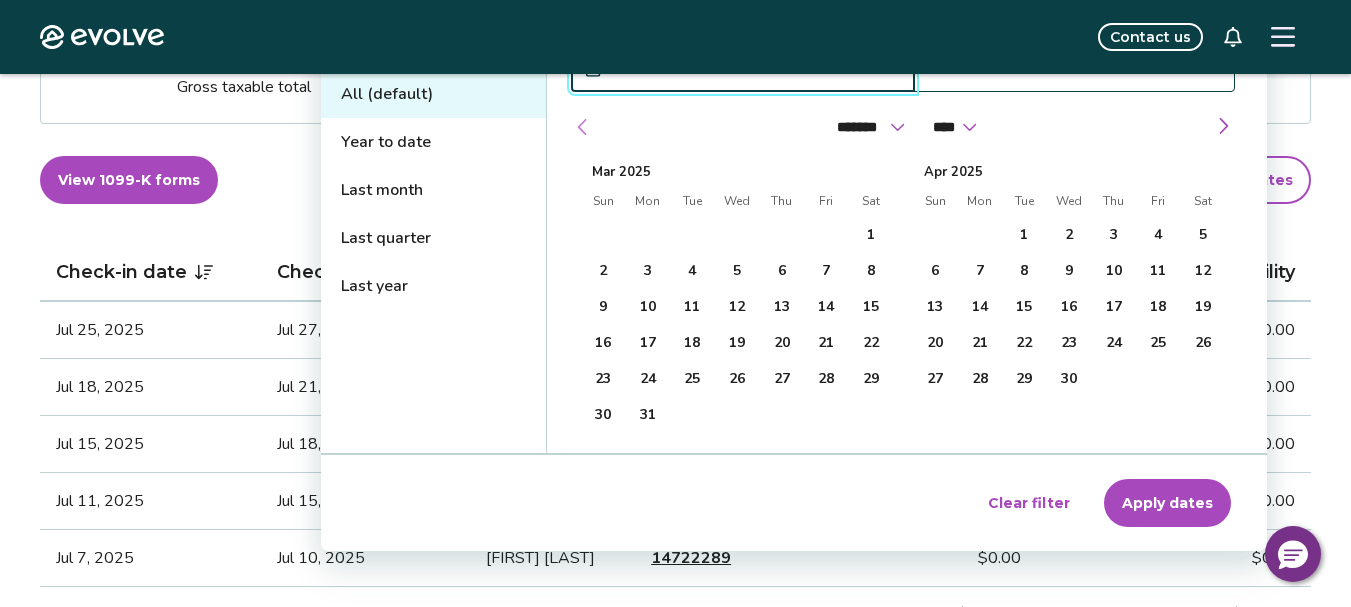 click at bounding box center (583, 127) 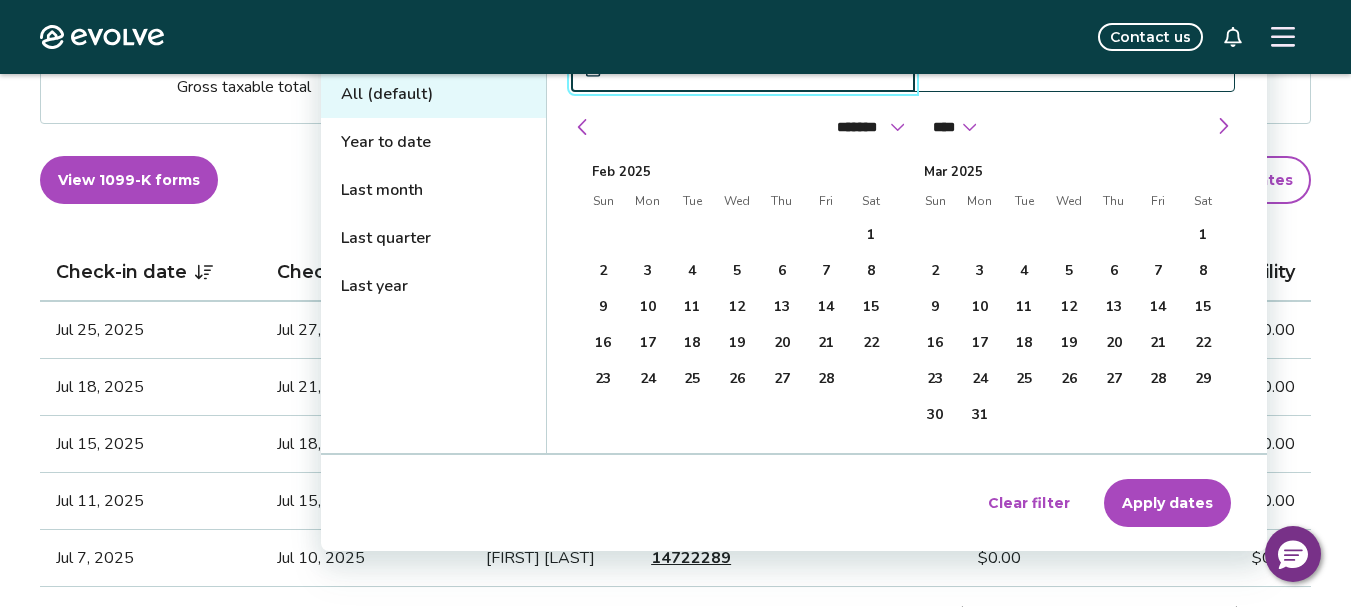 click on "All (default) Year to date Last month Last quarter Last year ******* ******** ***** ***** *** **** **** ****** ********* ******* ******** ******** **** **** **** **** **** **** **** **** **** **** **** **** **** **** **** **** **** **** **** **** **** **** **** **** **** **** [MONTH] Sun Mon Tue Wed Thu Fri Sat 26 27 28 29 30 31 1 2 3 4 5 6 7 8 9 10 11 12 13 14 15 16 17 18 19 20 21 22 23 24 25 26 27 28 1 [MONTH] Sun Mon Tue Wed Thu Fri Sat 23 24 25 26 27 28 1 2 3 4 5 6 7 8 9 10 11 12 13 14 15 16 17 18 19 20 21 22 23 24 25 26 27 28 29 30 31 1 2 3 4 5" at bounding box center [778, 245] 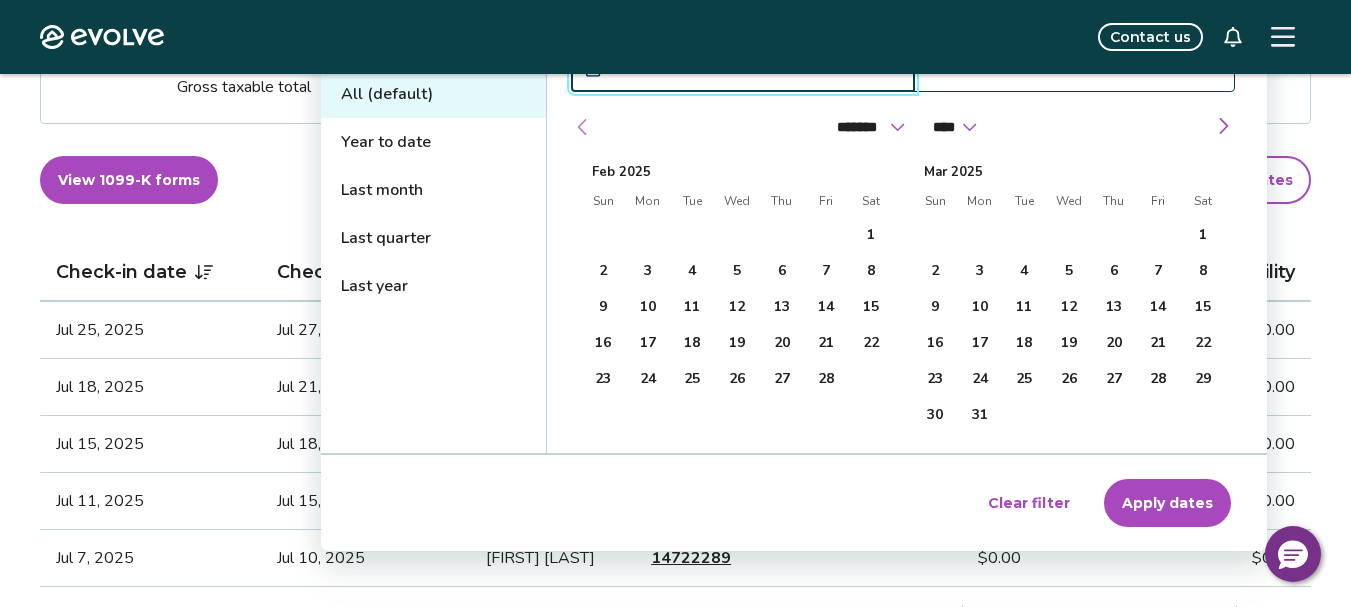 click at bounding box center (583, 127) 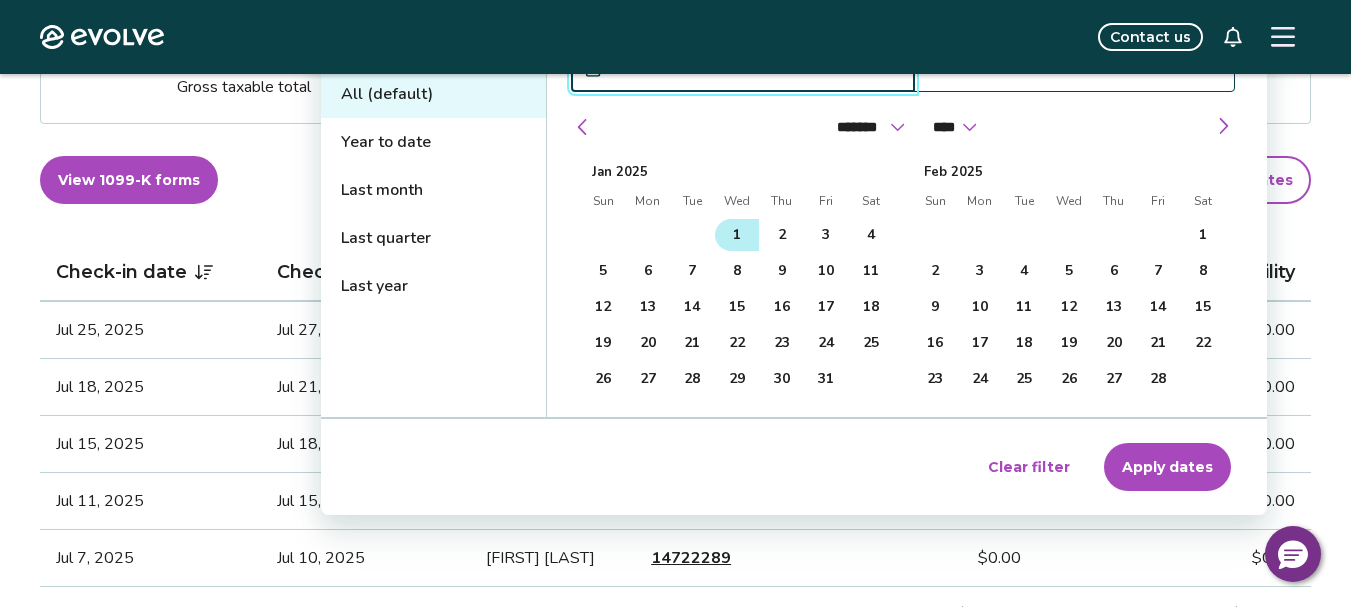 click on "1" at bounding box center [737, 235] 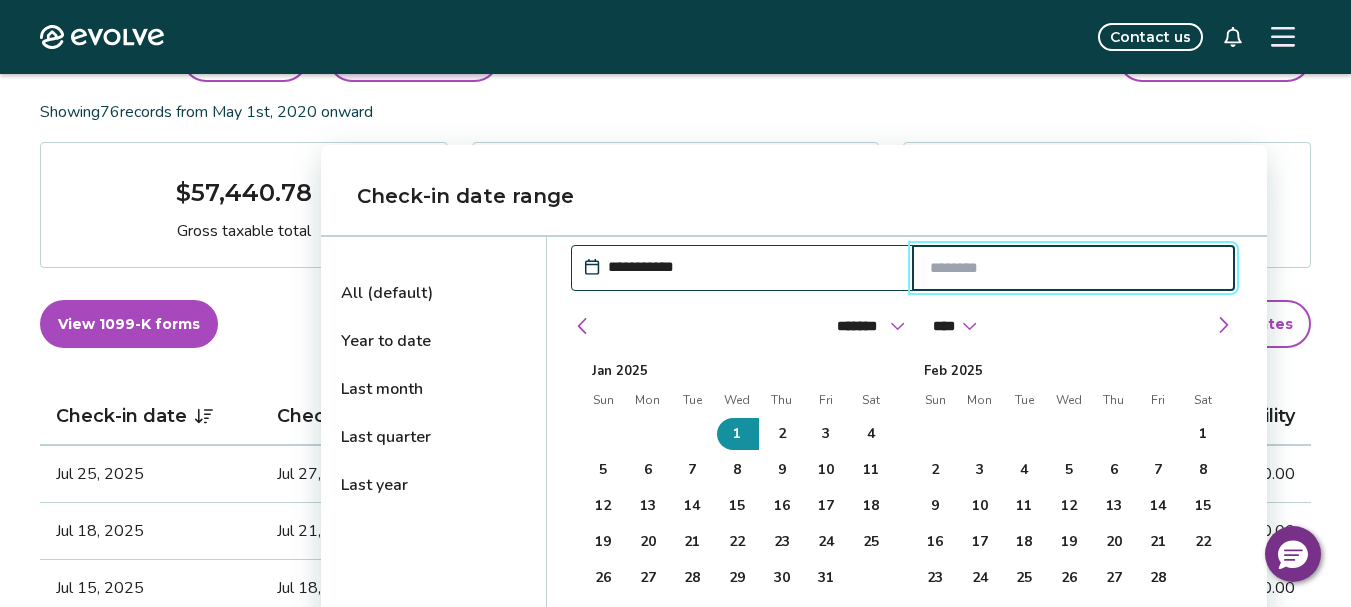 scroll, scrollTop: 300, scrollLeft: 0, axis: vertical 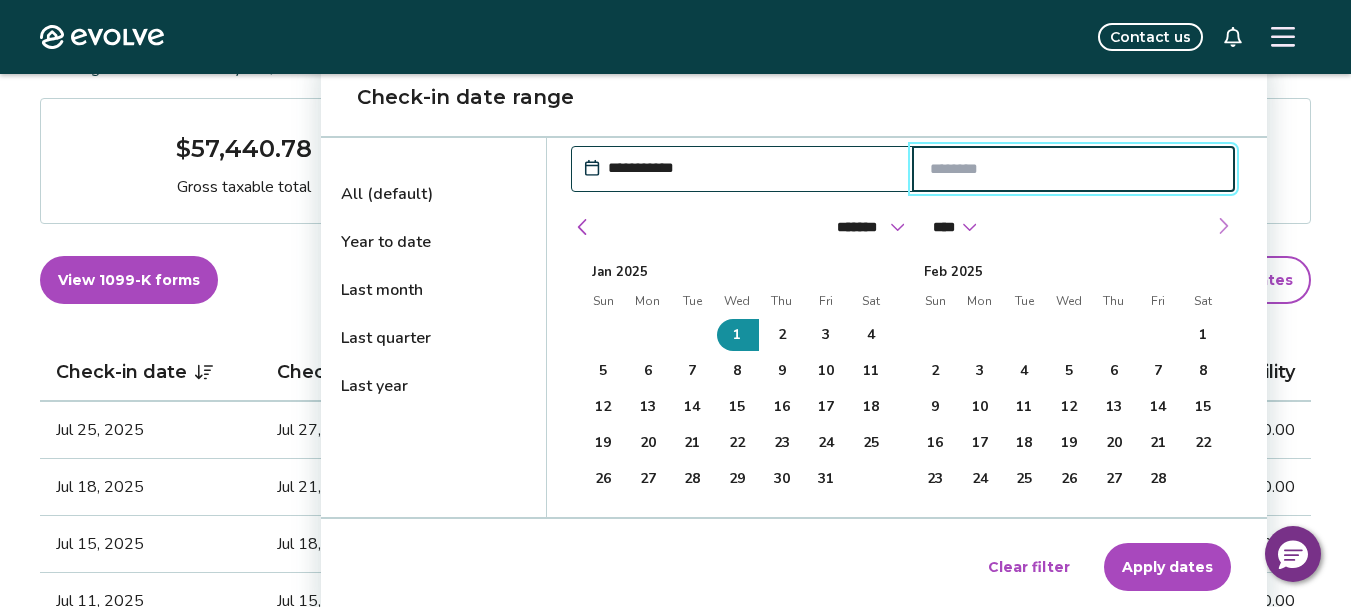 click at bounding box center (1223, 226) 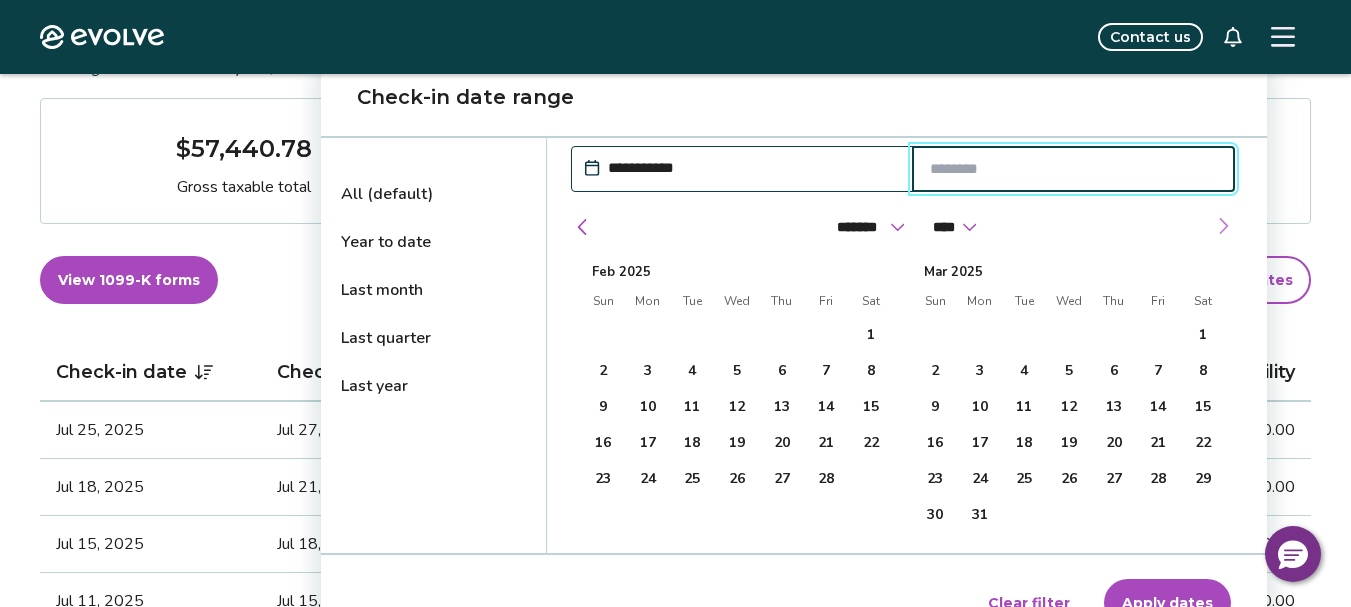 click at bounding box center [1223, 226] 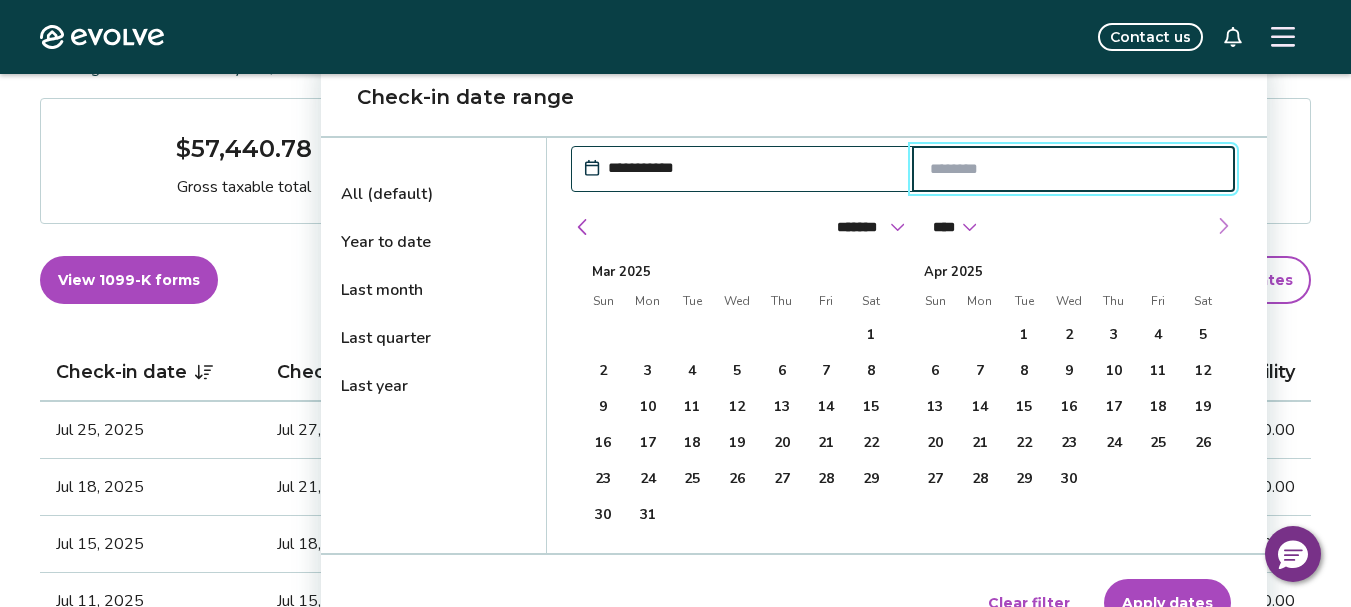 click at bounding box center (1223, 226) 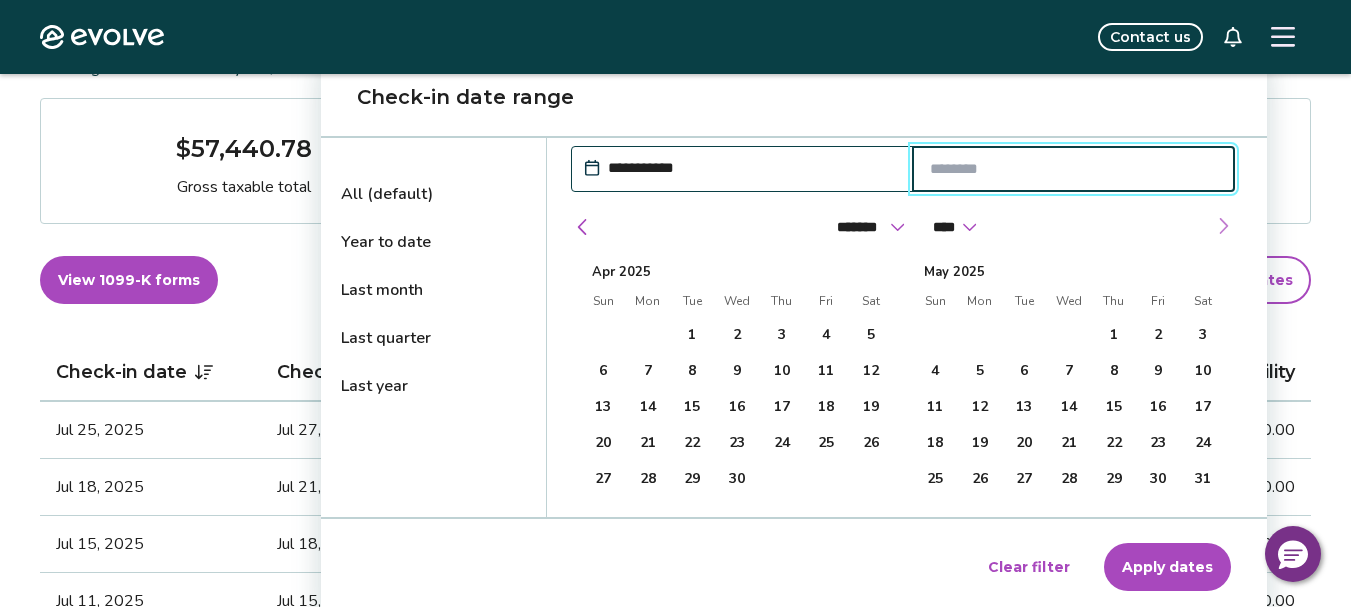click at bounding box center [1223, 226] 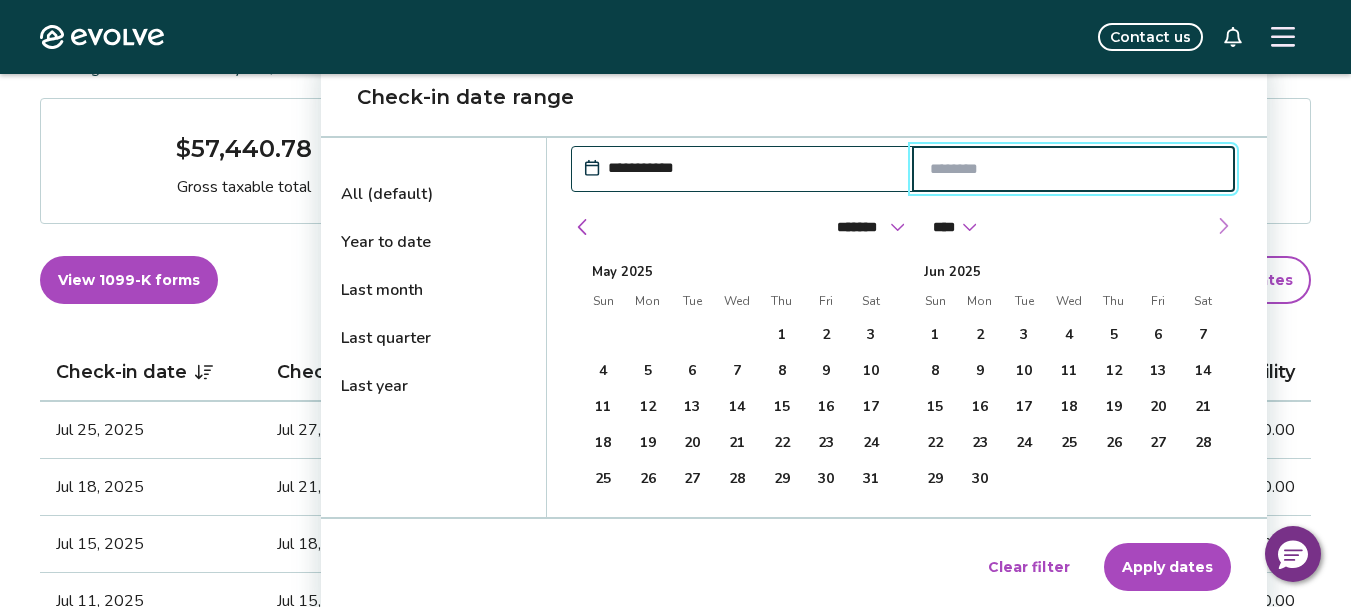 click at bounding box center (1223, 226) 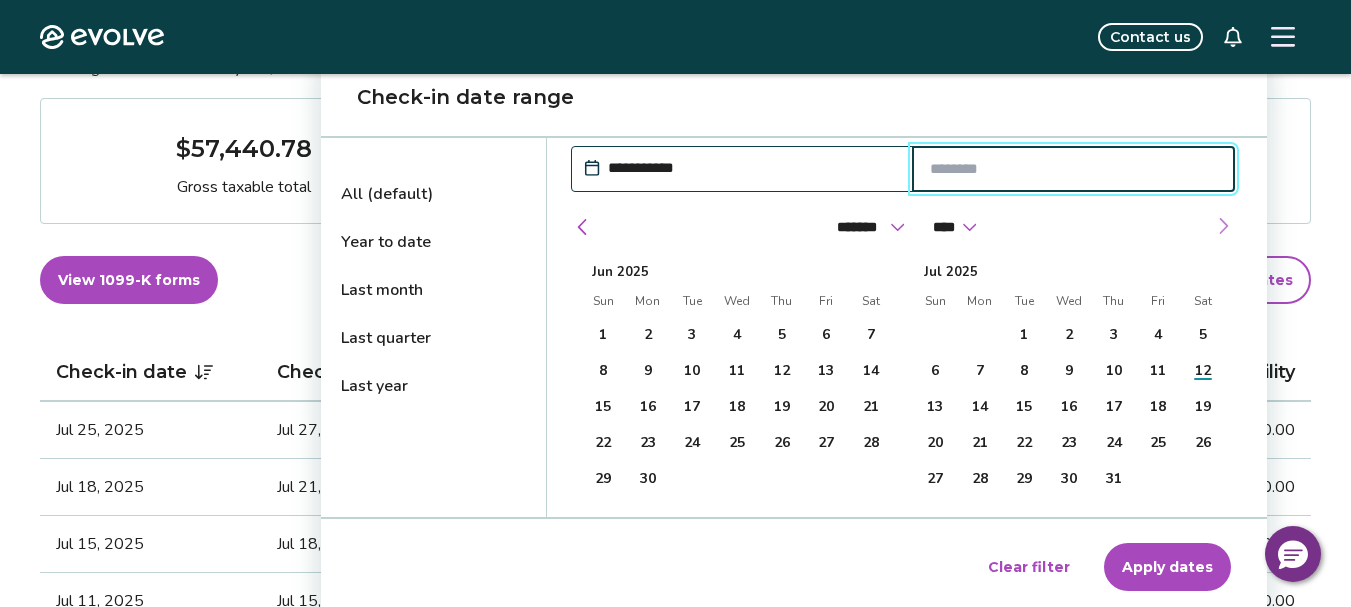 select on "*" 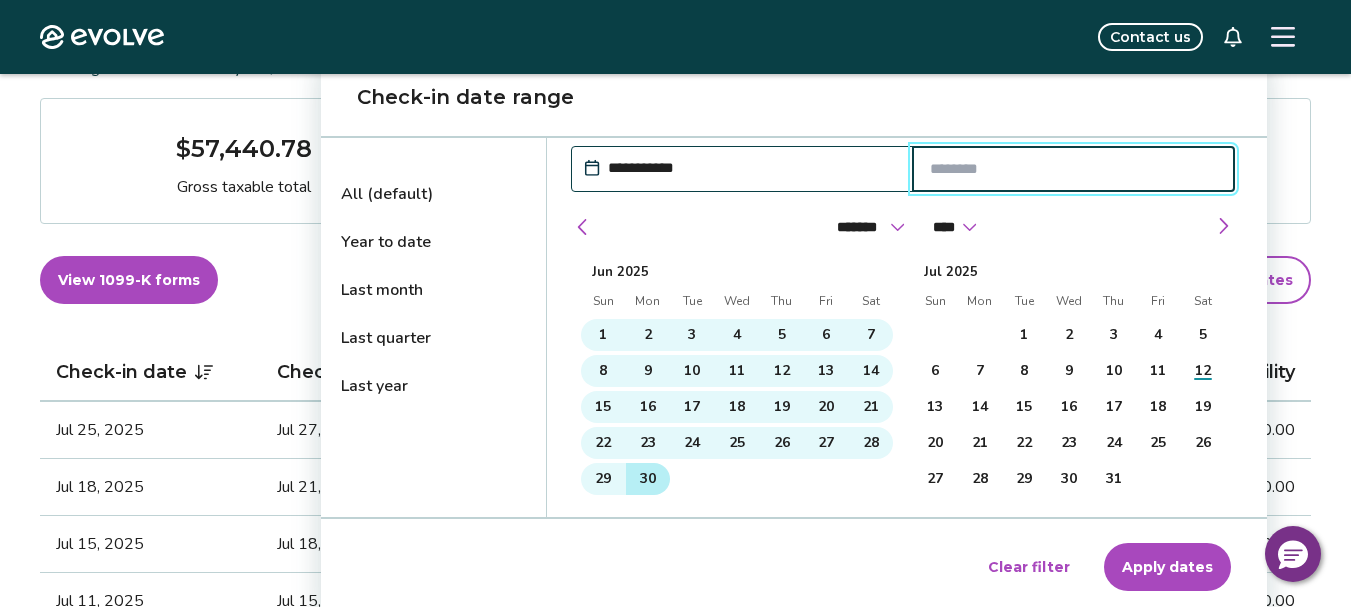 click on "30" at bounding box center (648, 479) 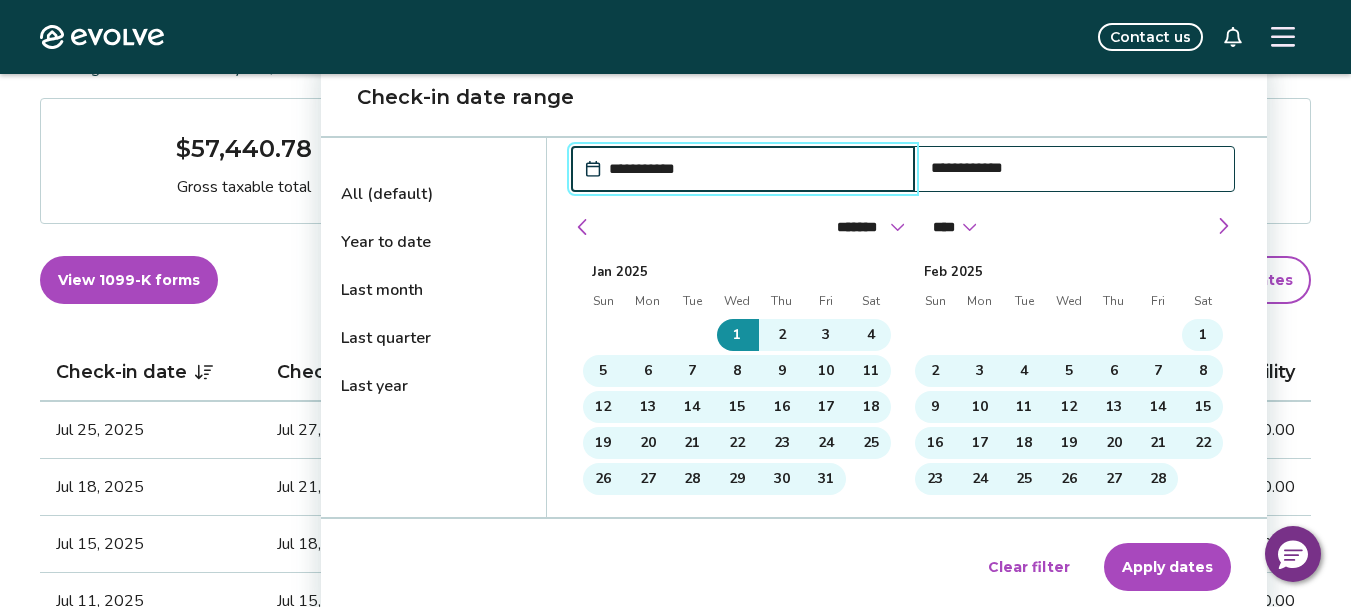 click on "Apply dates" at bounding box center [1167, 567] 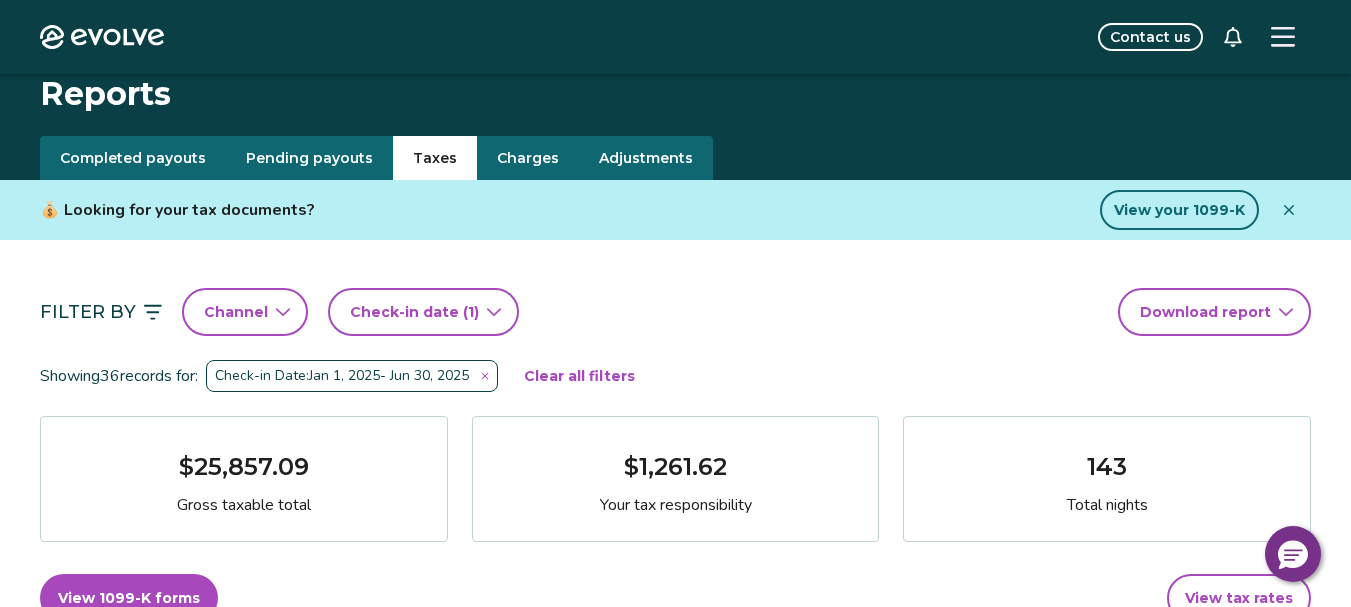 scroll, scrollTop: 0, scrollLeft: 0, axis: both 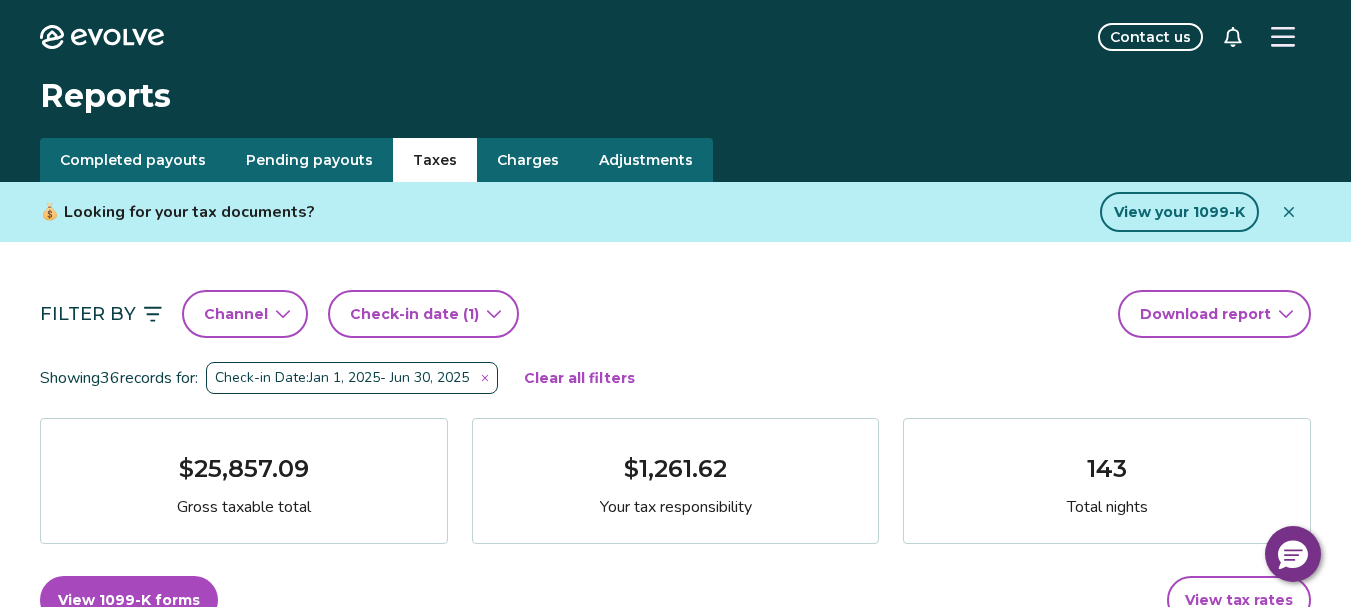 click on "Evolve Contact us Reports Completed payouts Pending payouts Taxes Charges Adjustments 💰 Looking for your tax documents? View your 1099-K Filter By  Channel Check-in date (1) Download   report Showing  36  records   for: Check-in Date:  [DATE]  -   [DATE] Clear all filters [CURRENCY] Gross taxable total [CURRENCY] Your tax responsibility 143 Total nights View 1099-K forms View tax rates Check-in date Check-out date Guest Booking ID Gross taxable total Your tax responsibility [DATE] [DATE] [FIRST] [LAST] [NUMBER] [CURRENCY] [CURRENCY] [DATE] [DATE] [FIRST] [LAST] [NUMBER] [CURRENCY] [CURRENCY] [DATE] [DATE] [FIRST] [LAST] [NUMBER] [CURRENCY] [CURRENCY] [DATE] [DATE] [FIRST] [LAST] [NUMBER] [CURRENCY] [CURRENCY] [DATE] [DATE] [FIRST] [LAST] [NUMBER] [CURRENCY] [CURRENCY] [DATE] [DATE] [FIRST] [LAST] [NUMBER] [CURRENCY] [CURRENCY] [DATE] [DATE] [FIRST] [LAST] [NUMBER] [CURRENCY] [CURRENCY] [DATE] 1 2" at bounding box center [675, 1572] 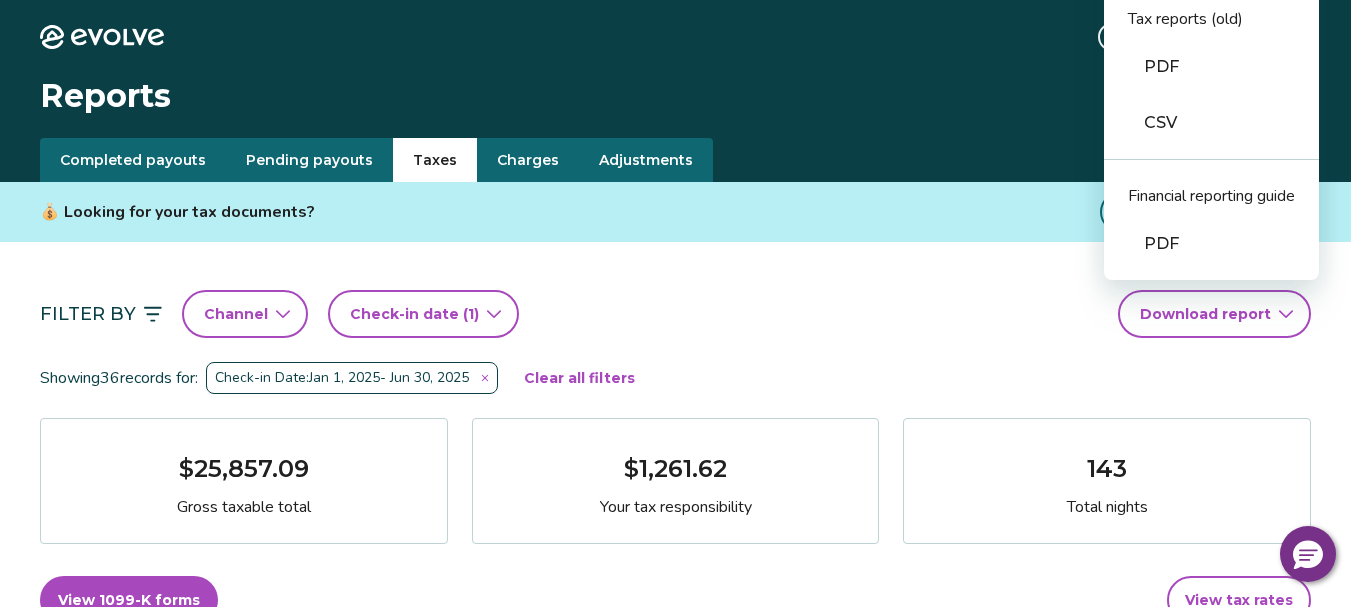 drag, startPoint x: 1165, startPoint y: 123, endPoint x: 1156, endPoint y: 132, distance: 12.727922 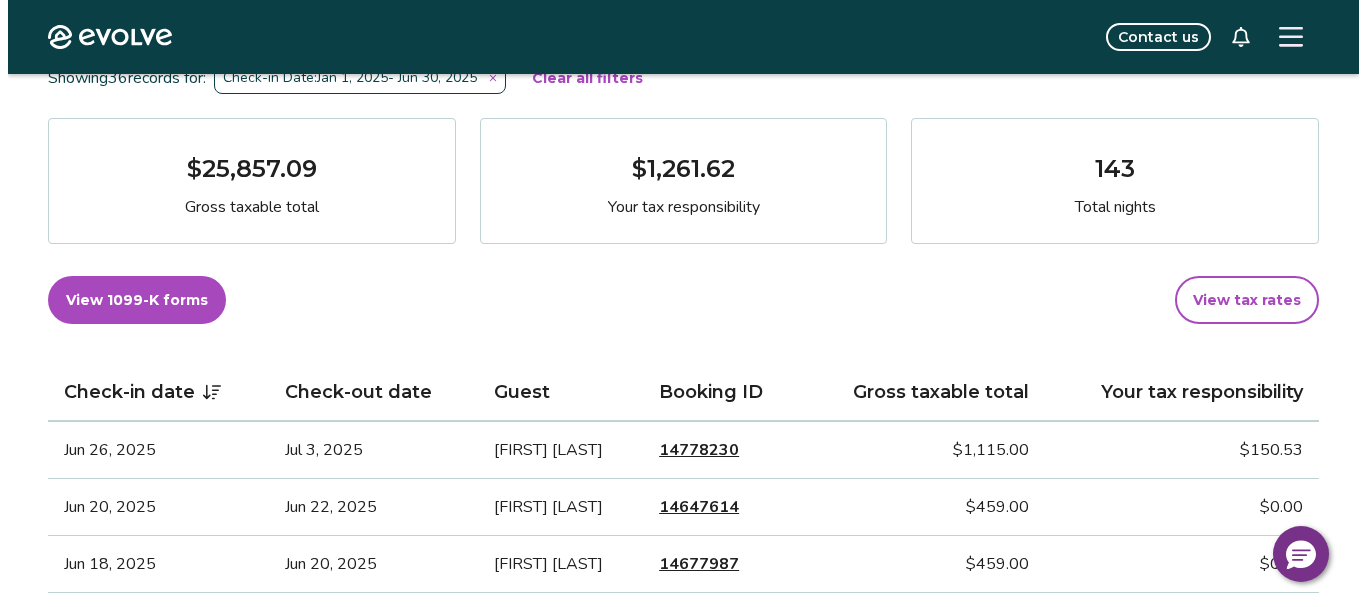scroll, scrollTop: 0, scrollLeft: 0, axis: both 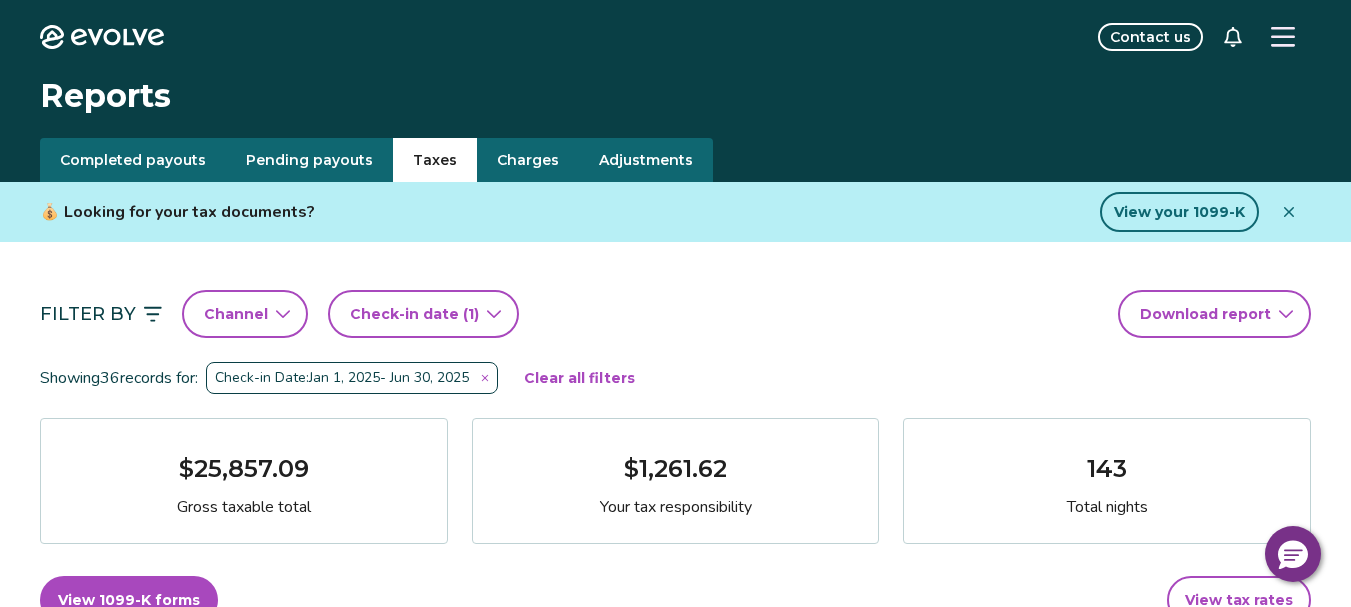 click on "Evolve Contact us Reports Completed payouts Pending payouts Taxes Charges Adjustments 💰 Looking for your tax documents? View your 1099-K Filter By  Channel Check-in date (1) Download   report Showing  36  records   for: Check-in Date:  [DATE]  -   [DATE] Clear all filters [CURRENCY] Gross taxable total [CURRENCY] Your tax responsibility 143 Total nights View 1099-K forms View tax rates Check-in date Check-out date Guest Booking ID Gross taxable total Your tax responsibility [DATE] [DATE] [FIRST] [LAST] [NUMBER] [CURRENCY] [CURRENCY] [DATE] [DATE] [FIRST] [LAST] [NUMBER] [CURRENCY] [CURRENCY] [DATE] [DATE] [FIRST] [LAST] [NUMBER] [CURRENCY] [CURRENCY] [DATE] [DATE] [FIRST] [LAST] [NUMBER] [CURRENCY] [CURRENCY] [DATE] [DATE] [FIRST] [LAST] [NUMBER] [CURRENCY] [CURRENCY] [DATE] [DATE] [FIRST] [LAST] [NUMBER] [CURRENCY] [CURRENCY] [DATE] [DATE] [FIRST] [LAST] [NUMBER] [CURRENCY] [CURRENCY] [DATE] 1 2" at bounding box center (675, 1572) 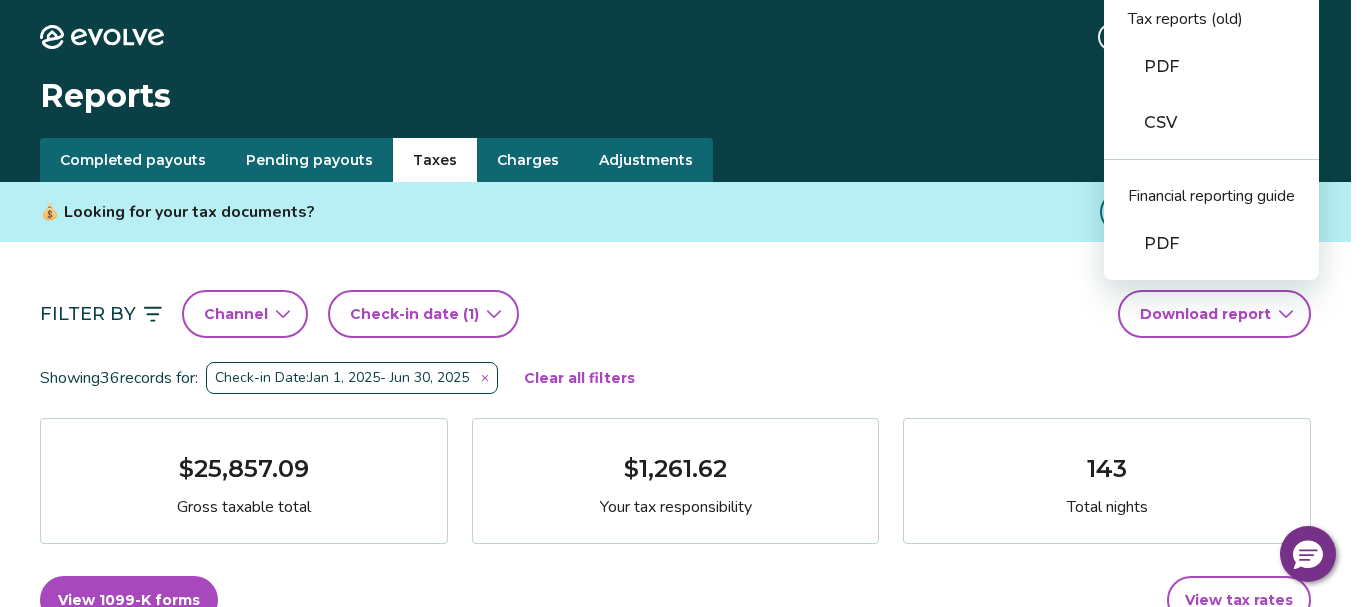 click on "CSV" at bounding box center [1211, 123] 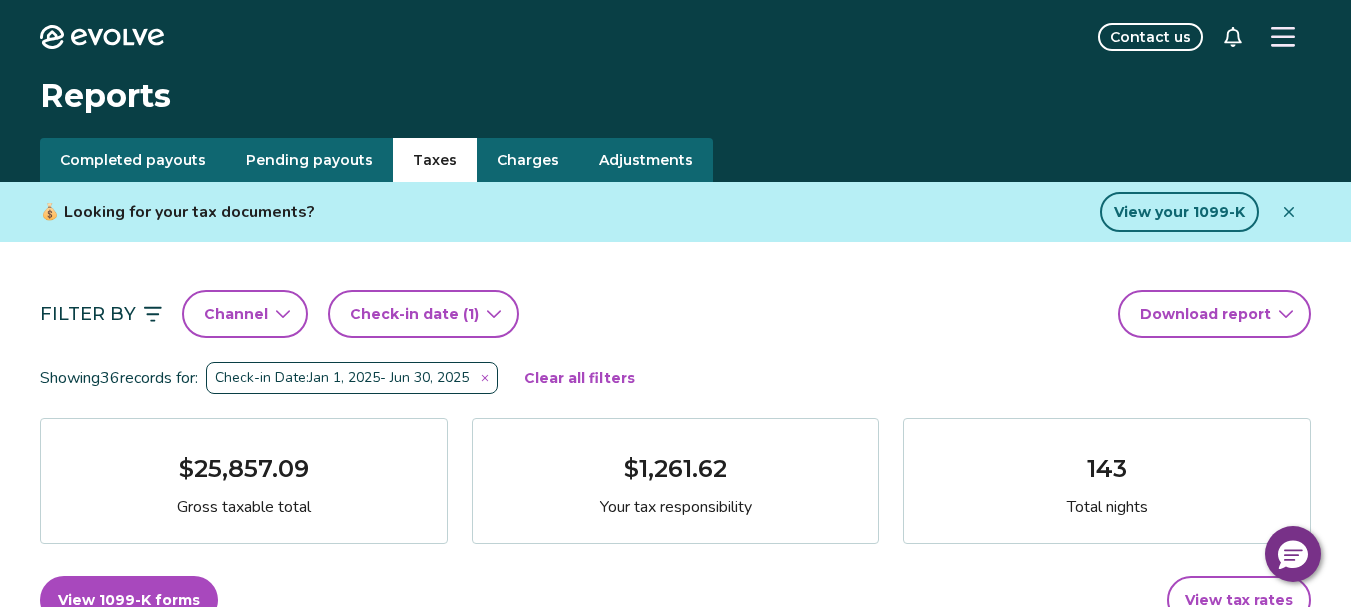 click 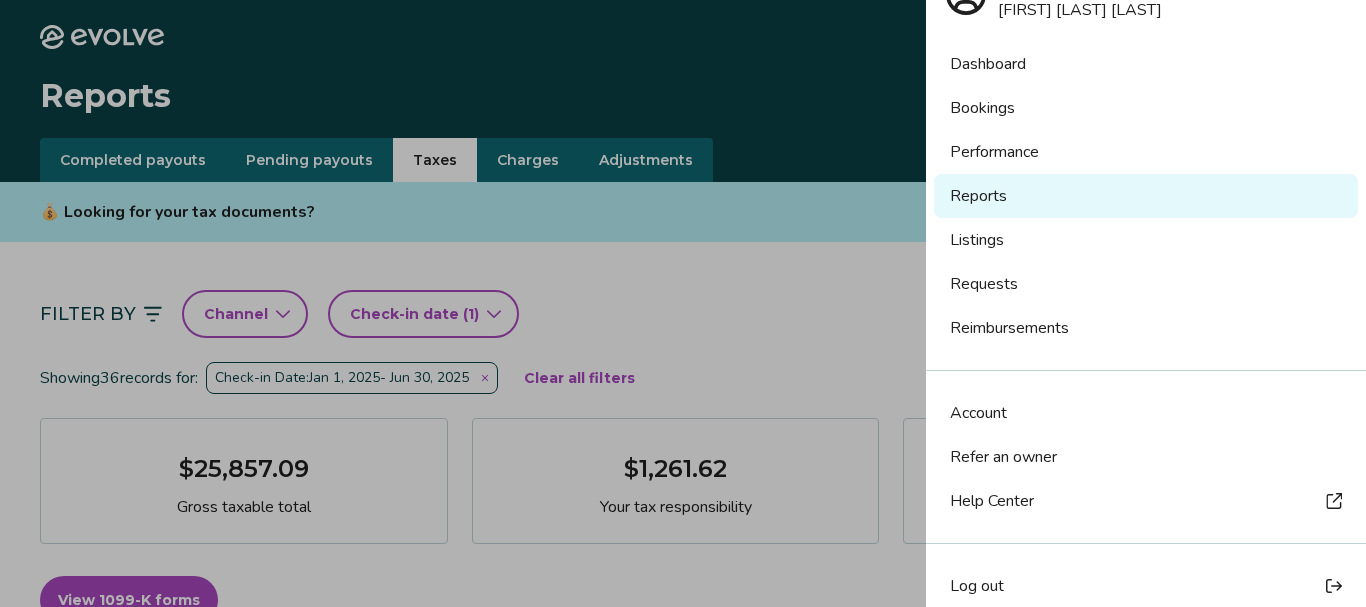 scroll, scrollTop: 73, scrollLeft: 0, axis: vertical 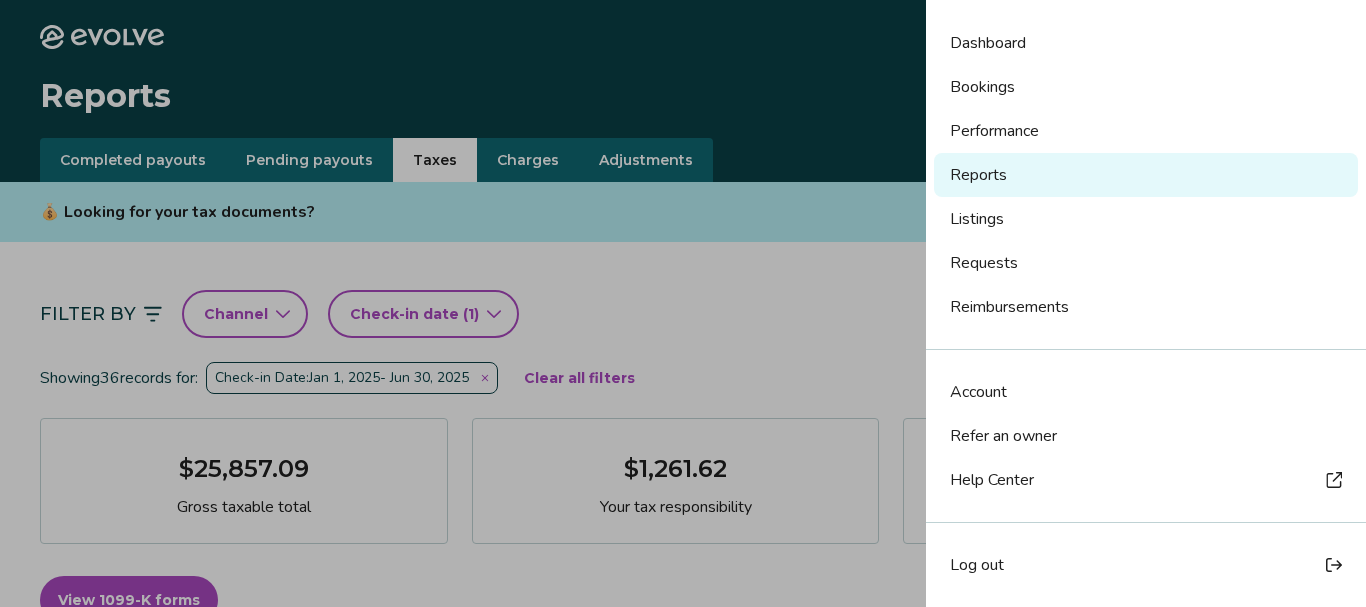 click on "Log out" at bounding box center (977, 565) 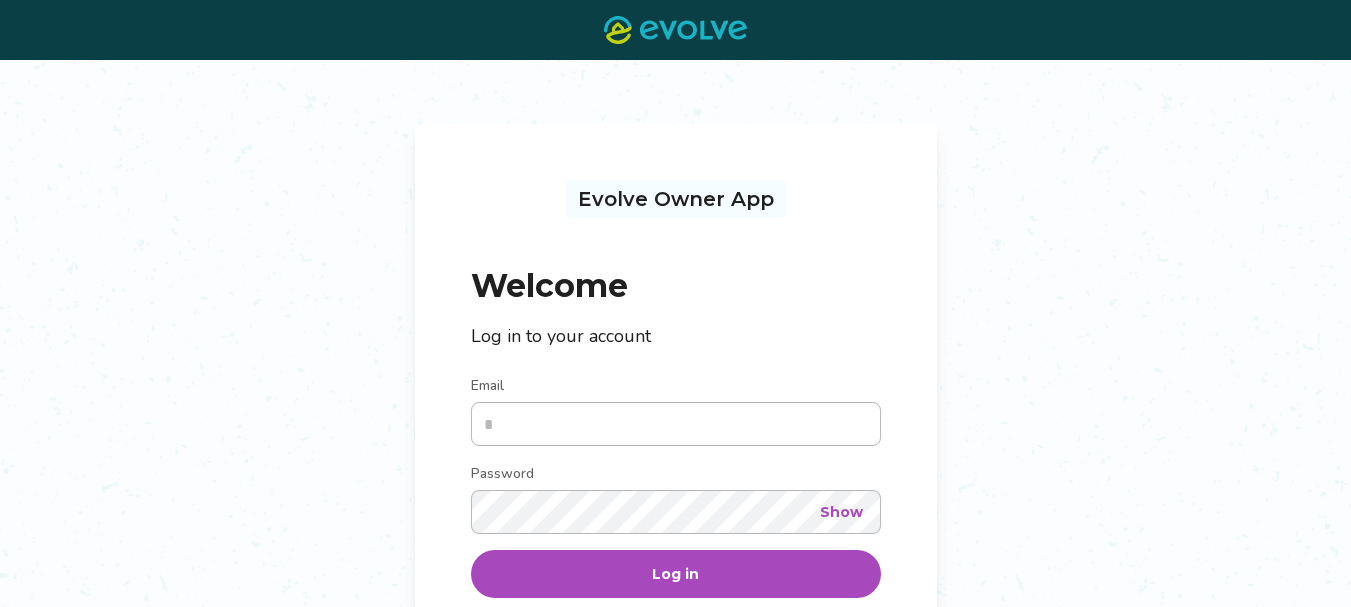scroll, scrollTop: 0, scrollLeft: 0, axis: both 